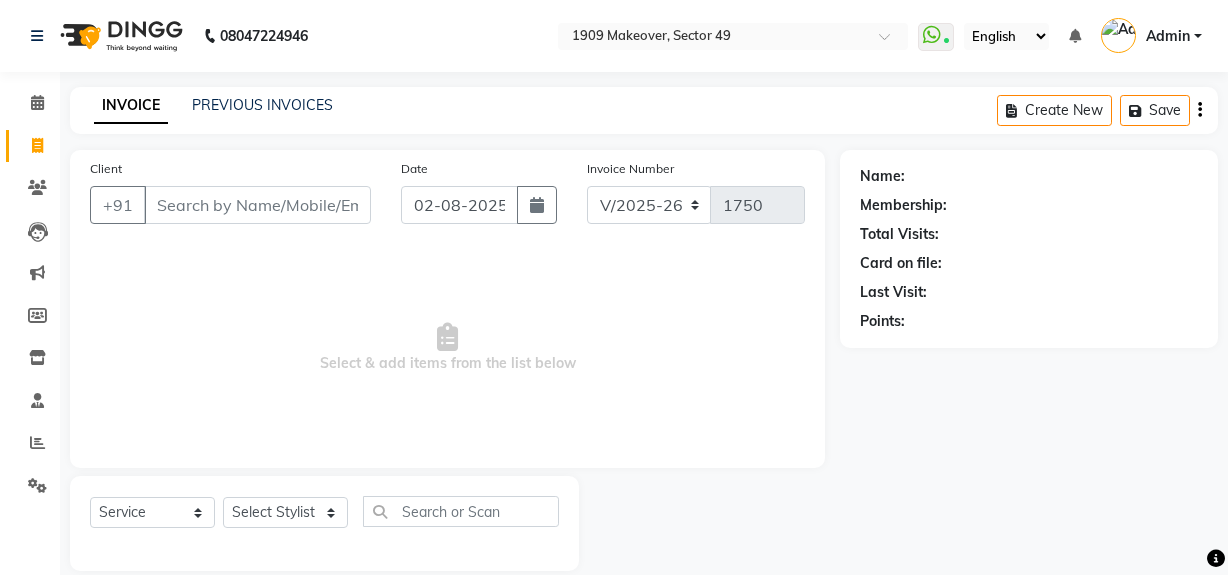 select on "6923" 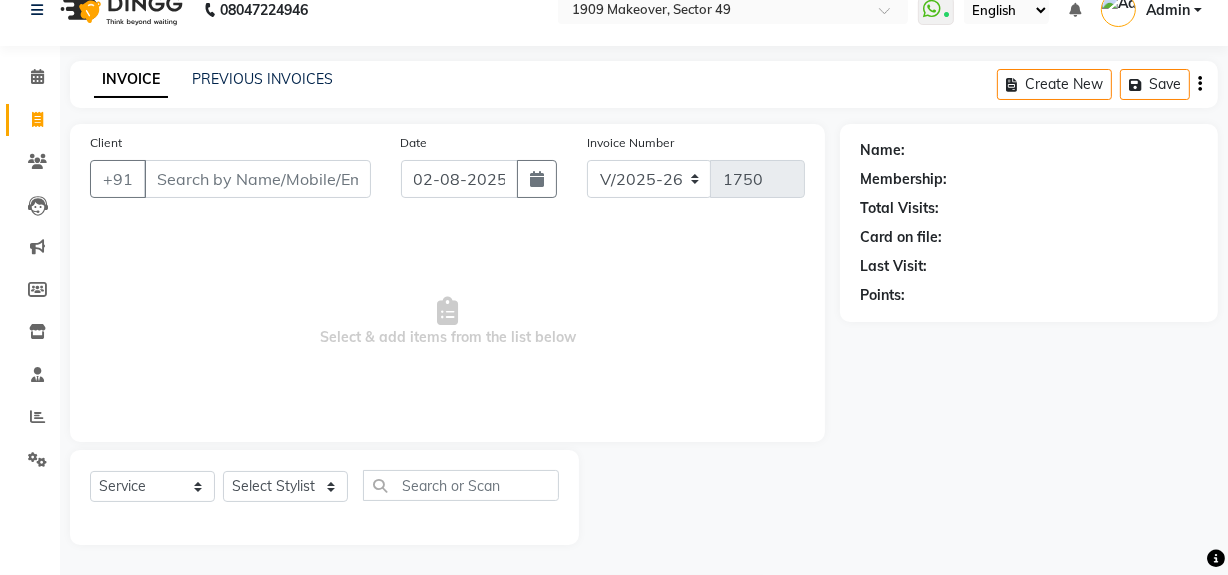 scroll, scrollTop: 0, scrollLeft: 0, axis: both 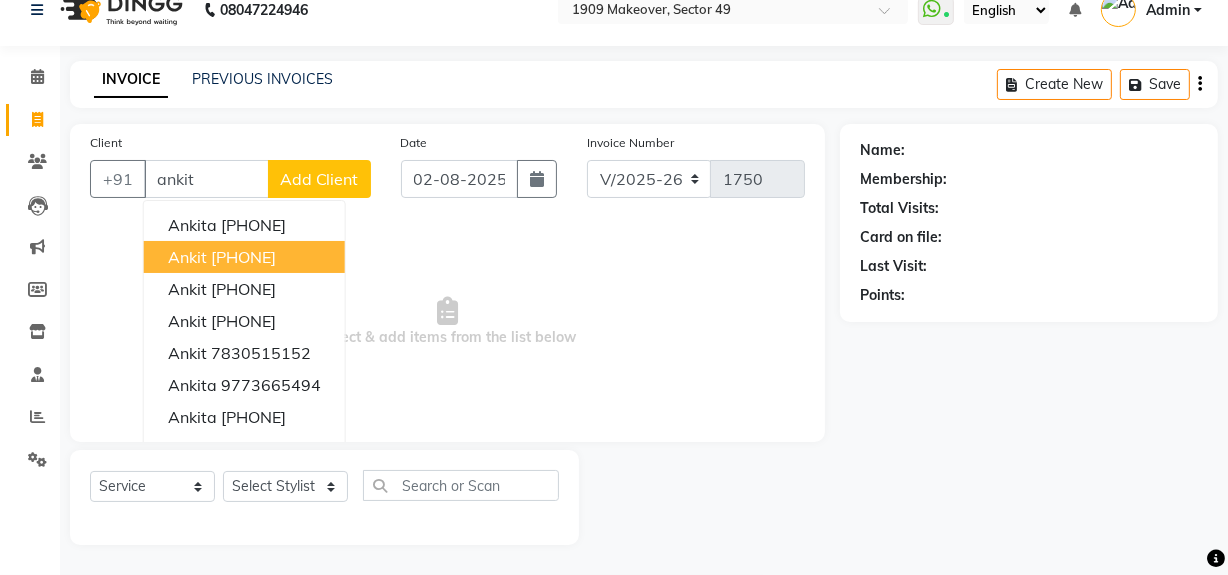 click on "[PHONE]" at bounding box center [243, 257] 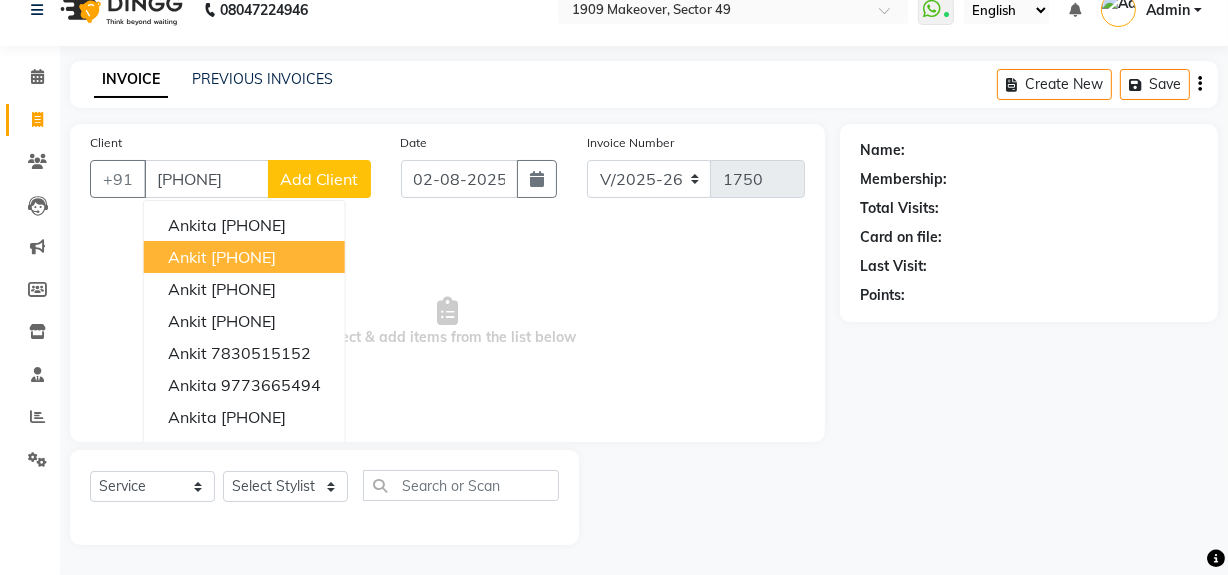 type on "[PHONE]" 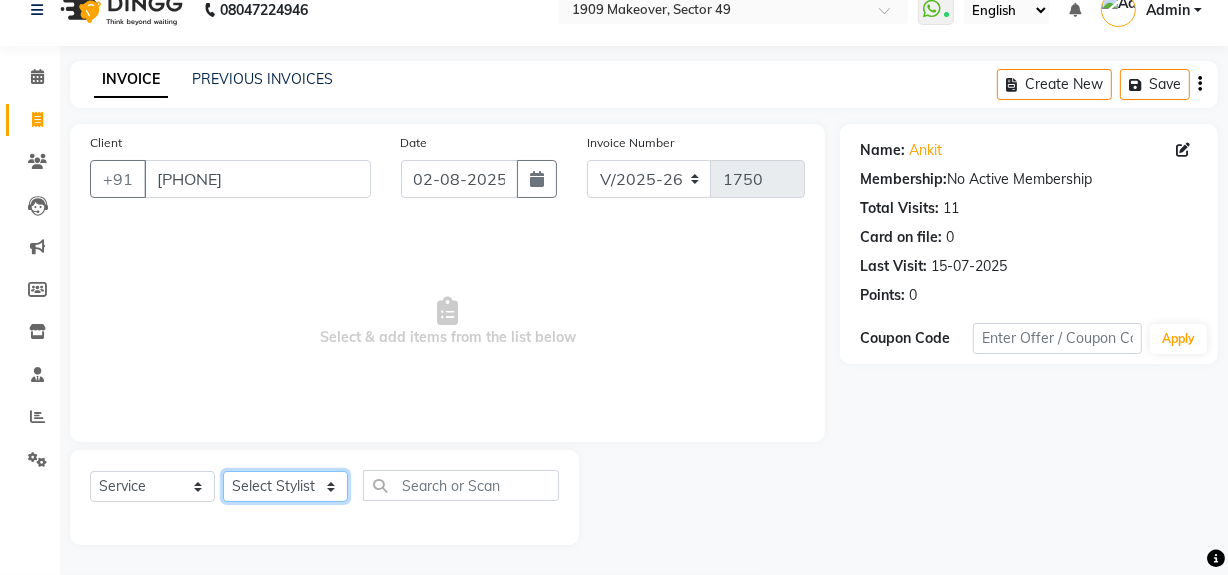 click on "Select Stylist Abdul Ahmed Arif Harun House Sale Jyoti Nisha Rehaan Ujjwal Umesh Veer vikram mehta Vishal" 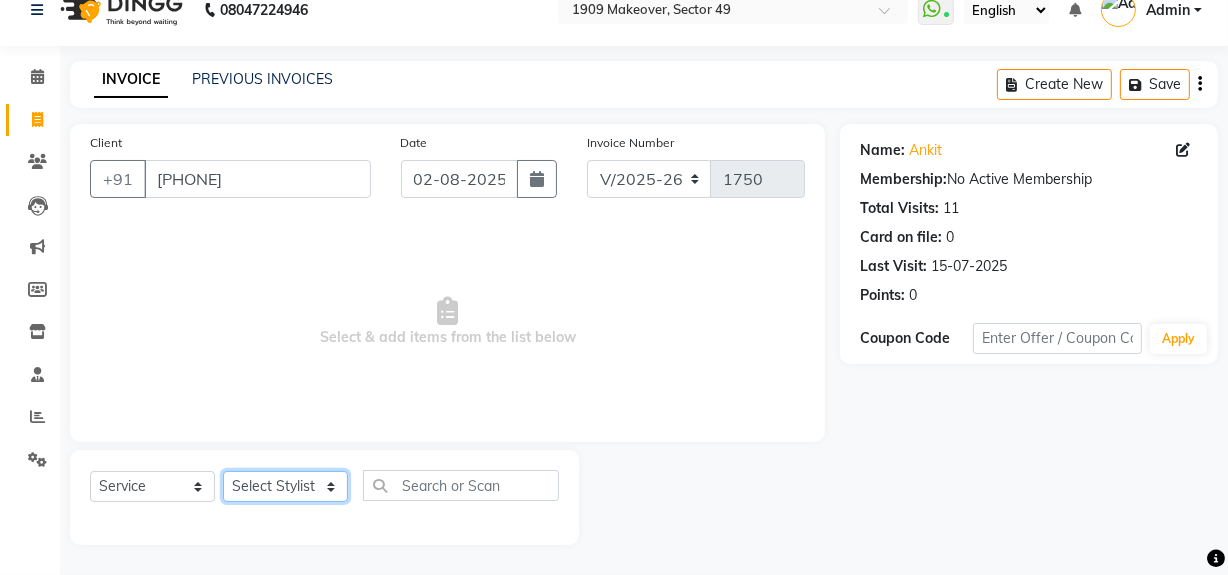 select on "57119" 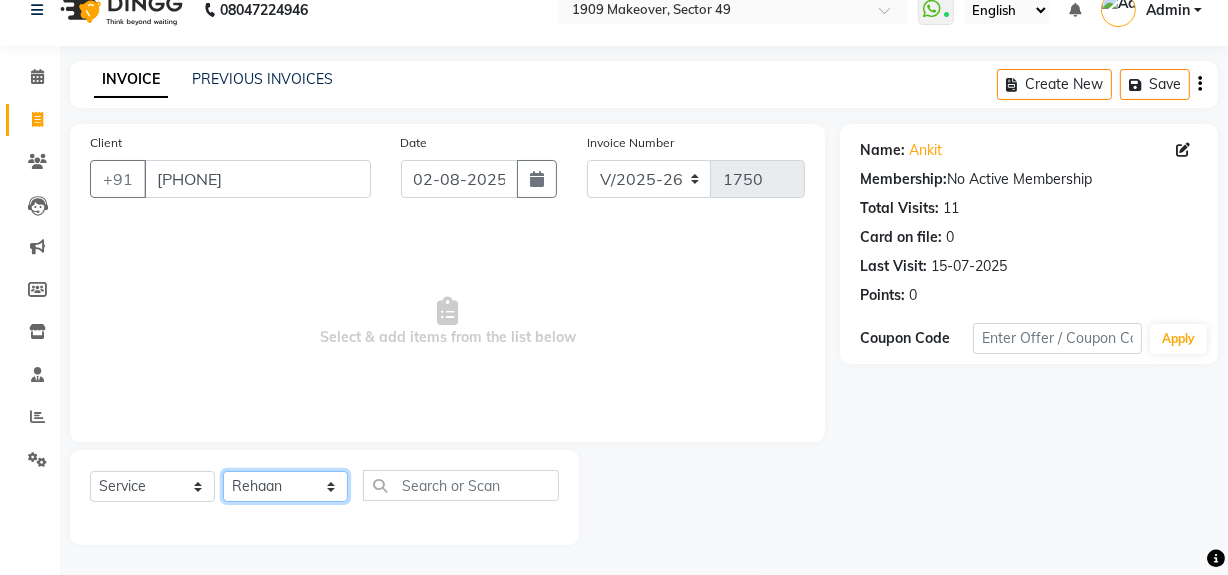 click on "Select Stylist Abdul Ahmed Arif Harun House Sale Jyoti Nisha Rehaan Ujjwal Umesh Veer vikram mehta Vishal" 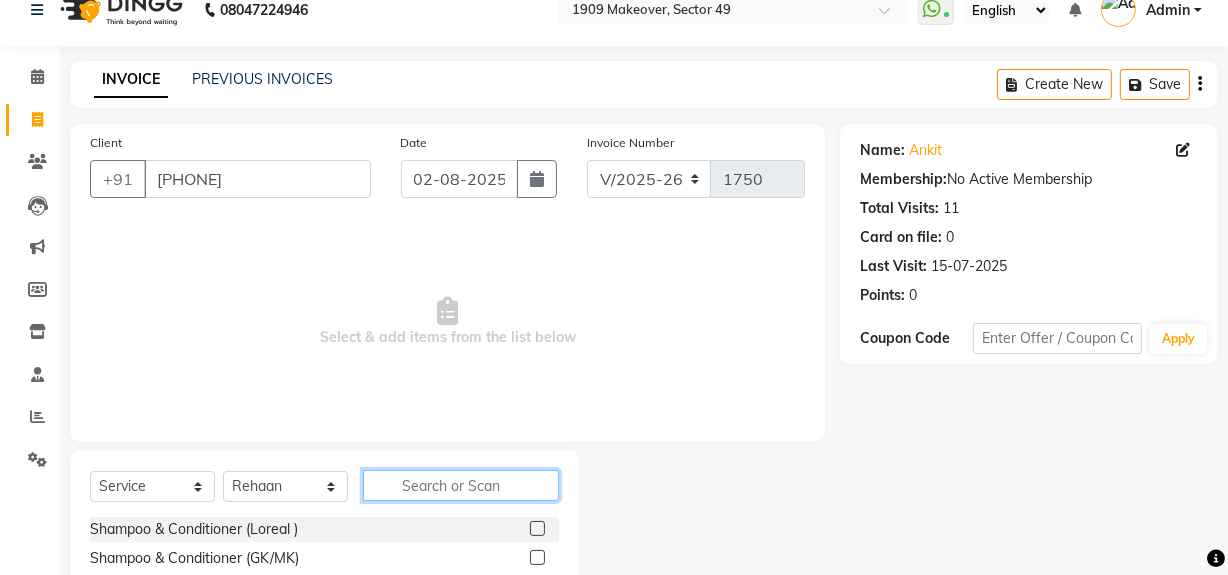 click 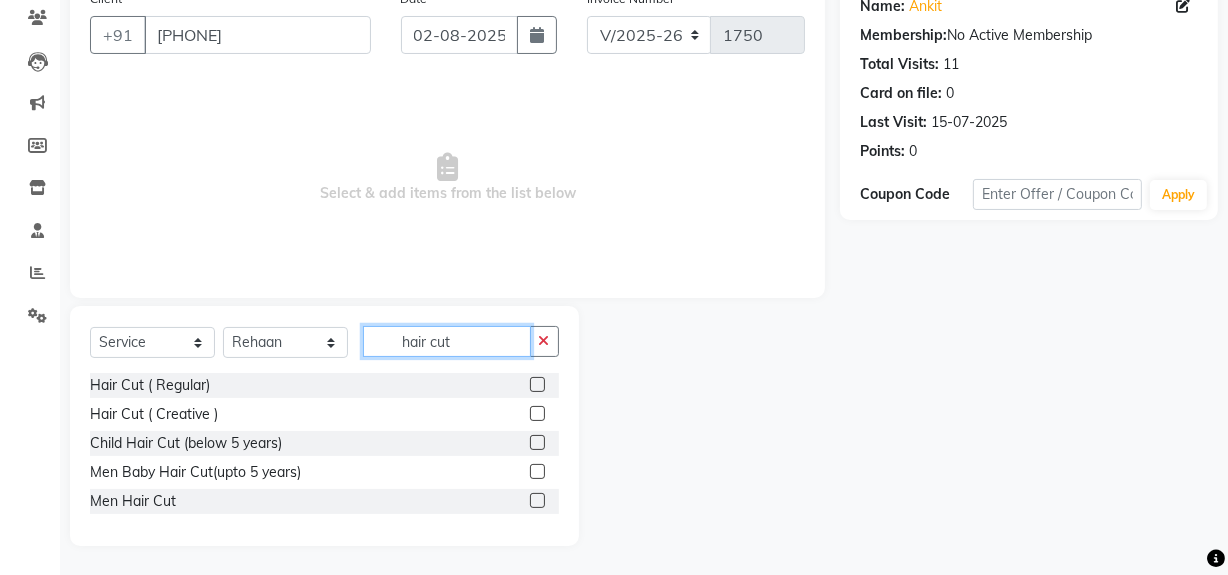 scroll, scrollTop: 26, scrollLeft: 0, axis: vertical 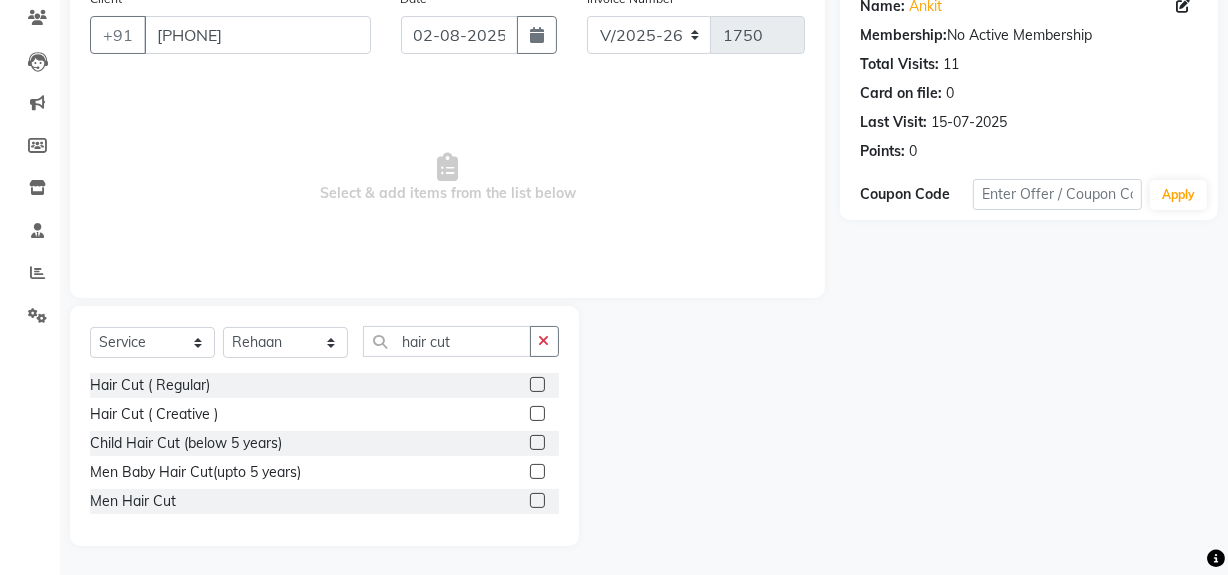 click 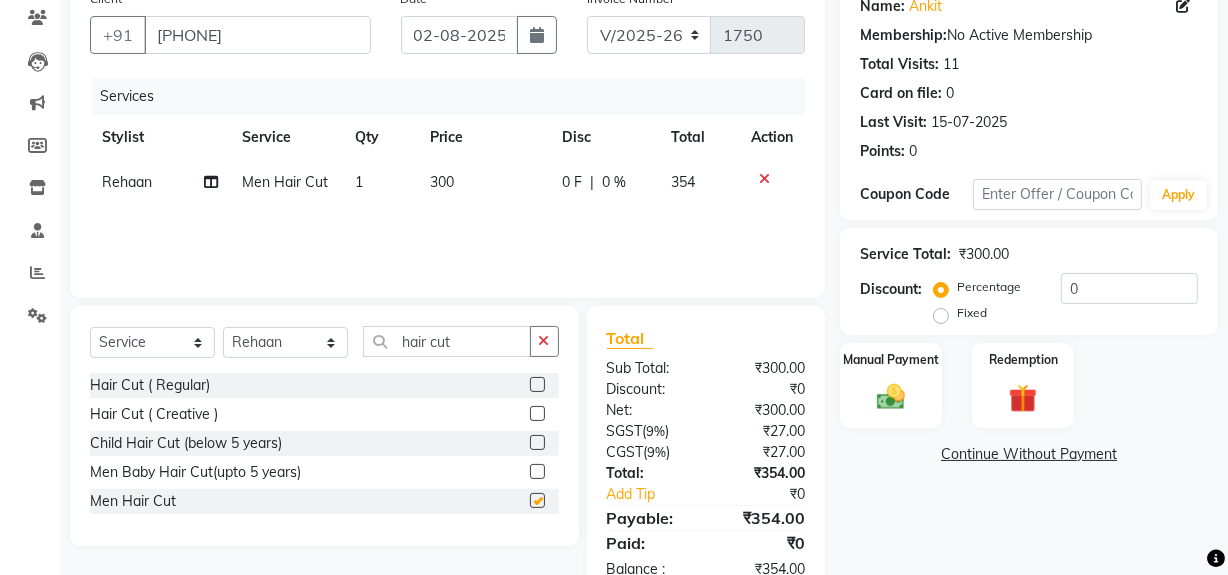 checkbox on "false" 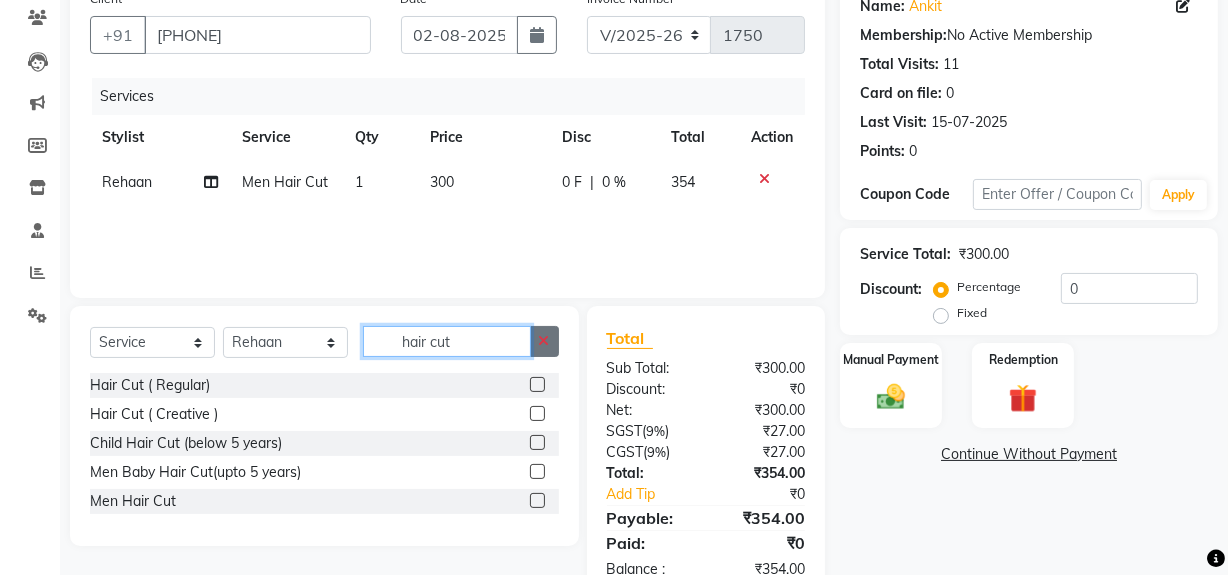drag, startPoint x: 400, startPoint y: 335, endPoint x: 552, endPoint y: 337, distance: 152.01315 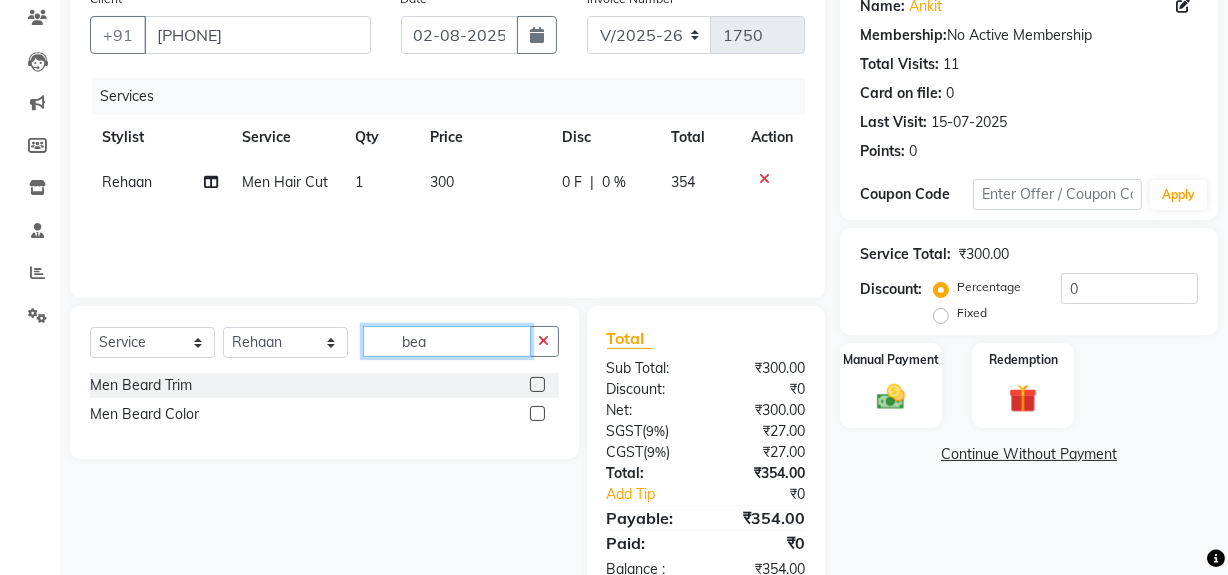 type on "bea" 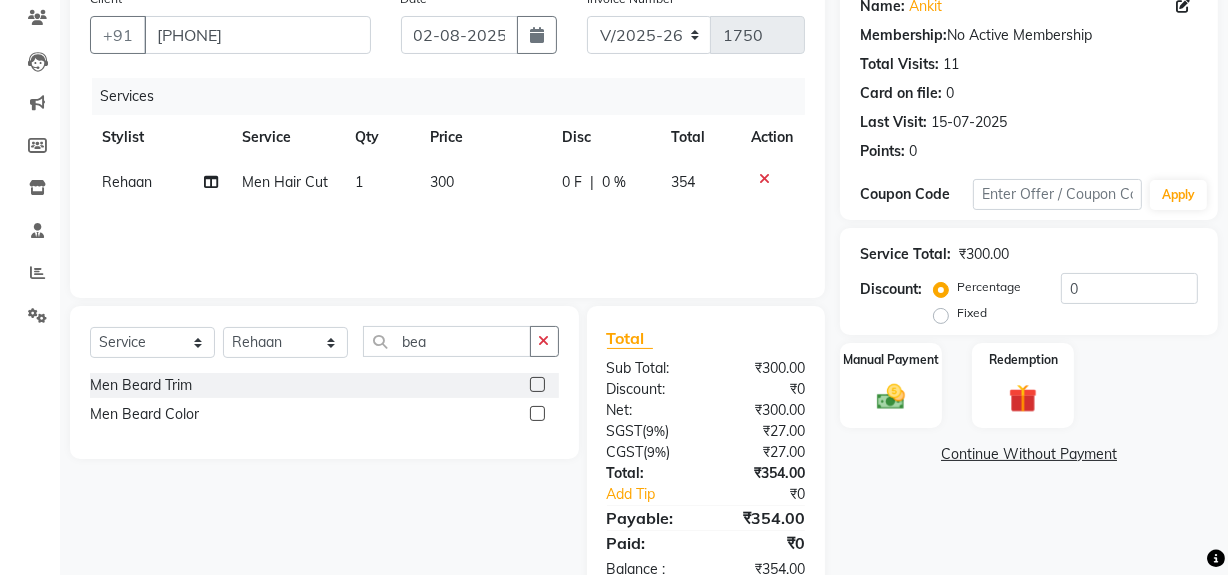 click 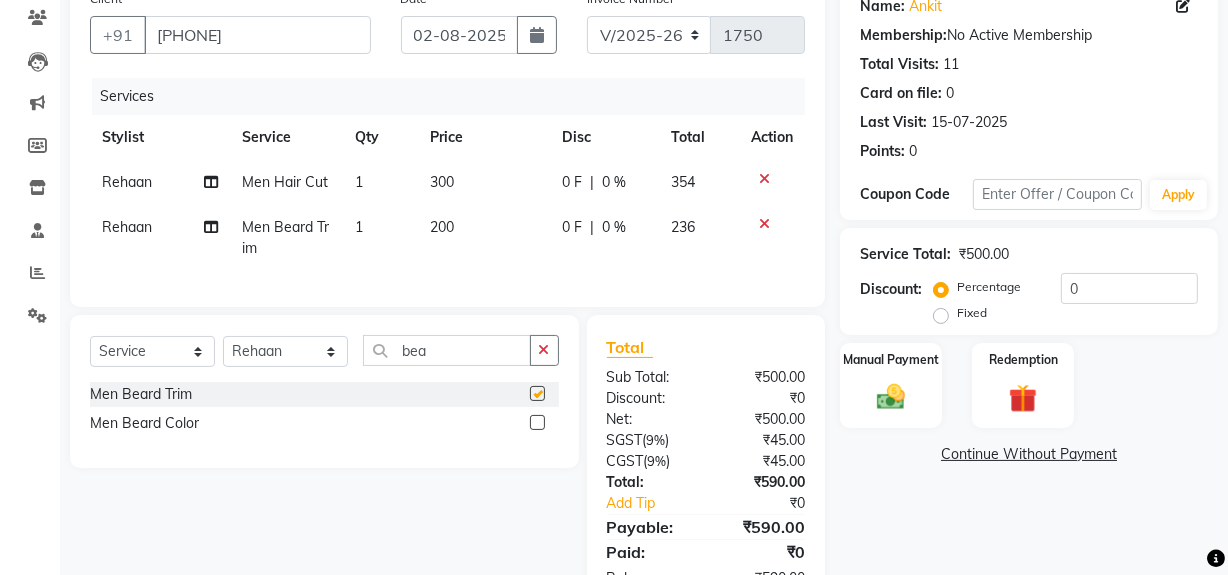 checkbox on "false" 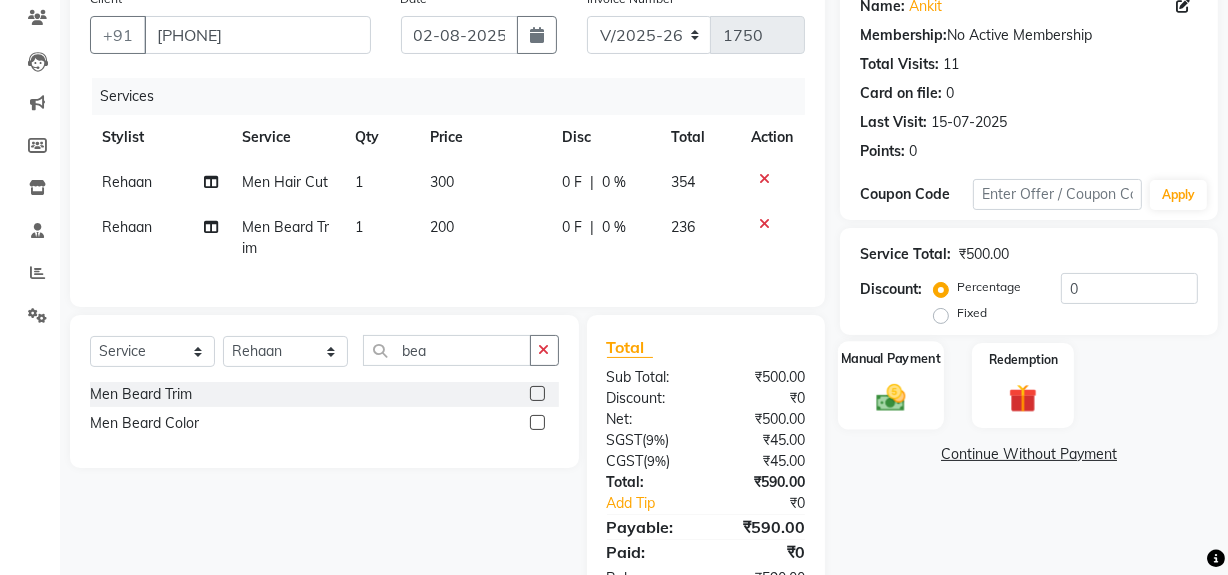 click on "Manual Payment" 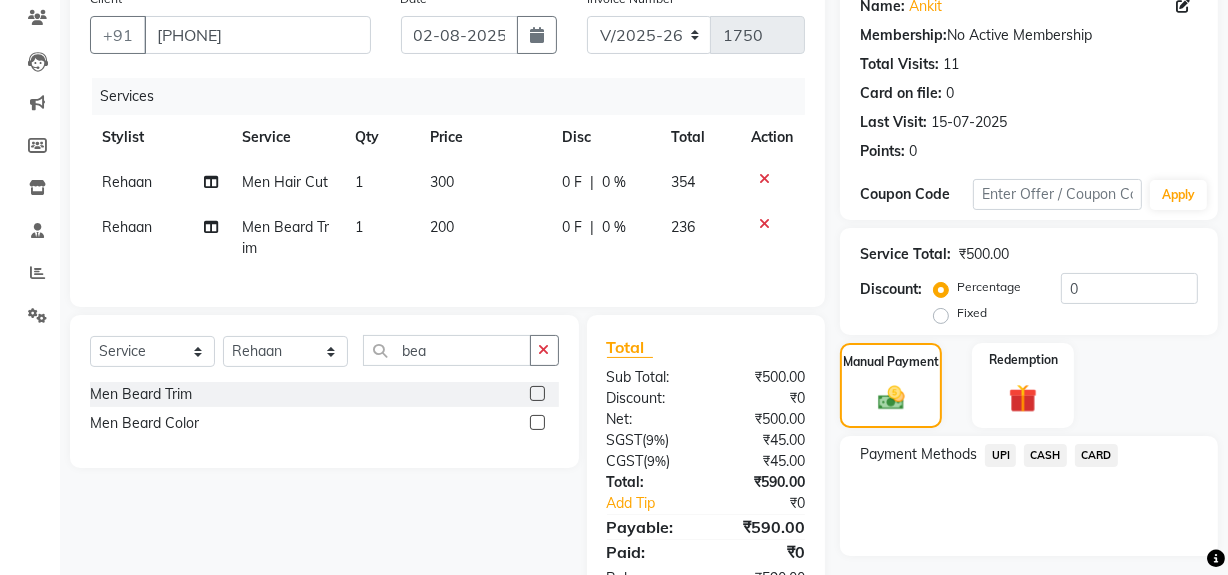 click on "CARD" 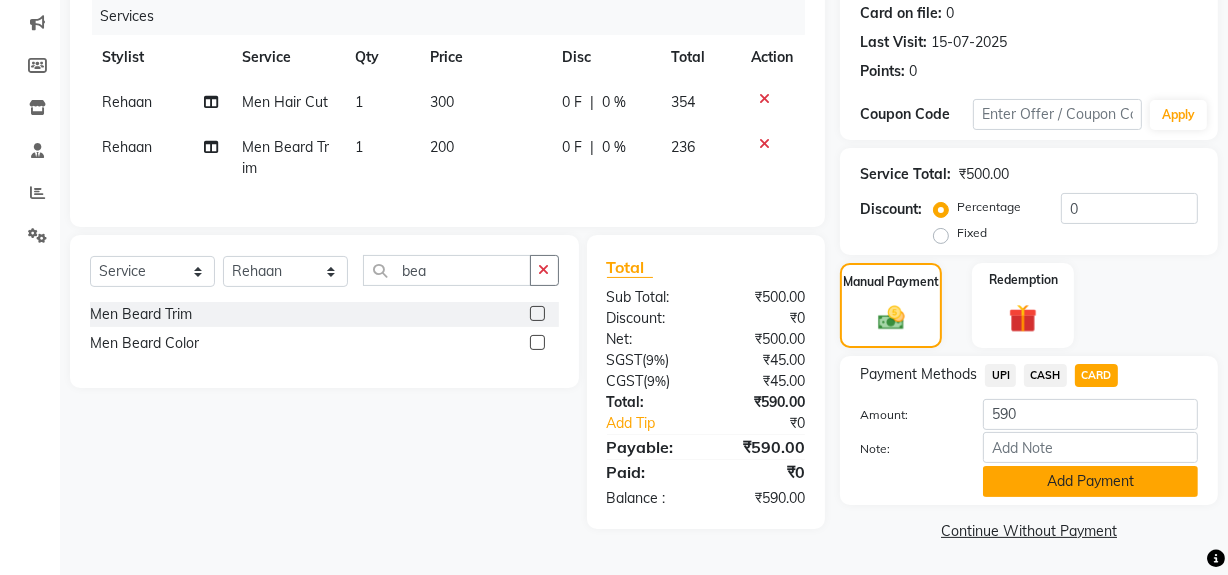 click on "Add Payment" 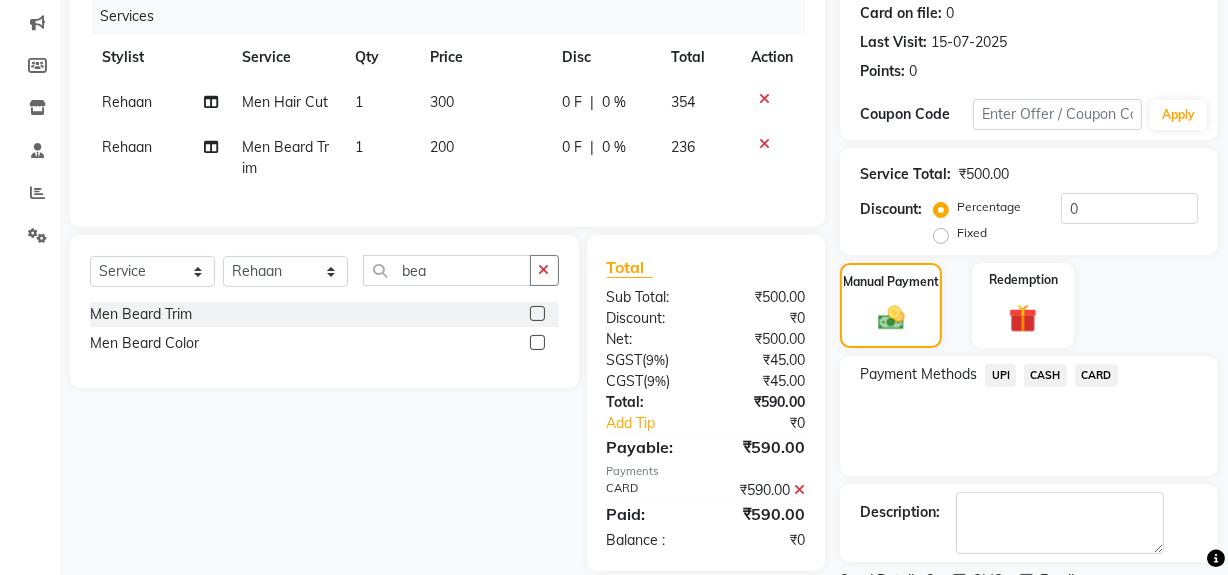 scroll, scrollTop: 333, scrollLeft: 0, axis: vertical 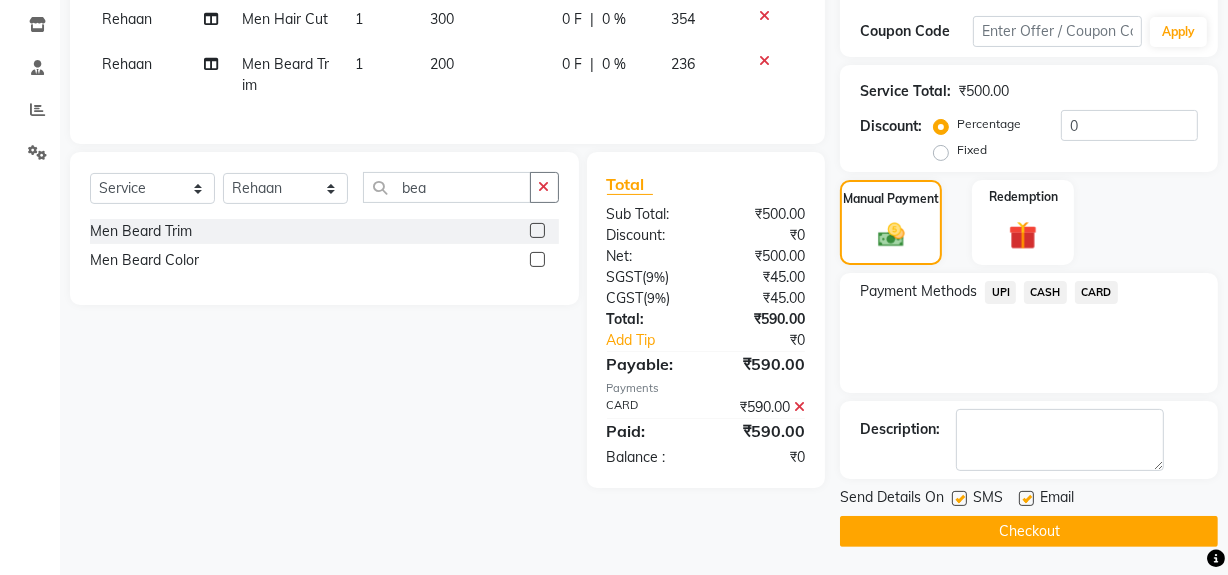 click on "Checkout" 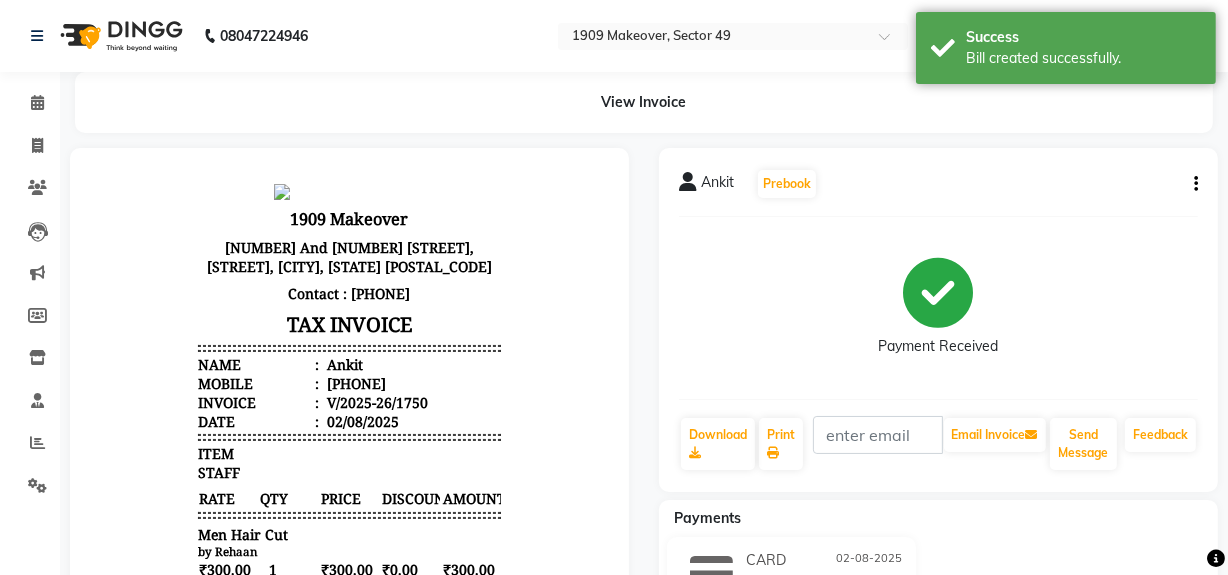 scroll, scrollTop: 0, scrollLeft: 0, axis: both 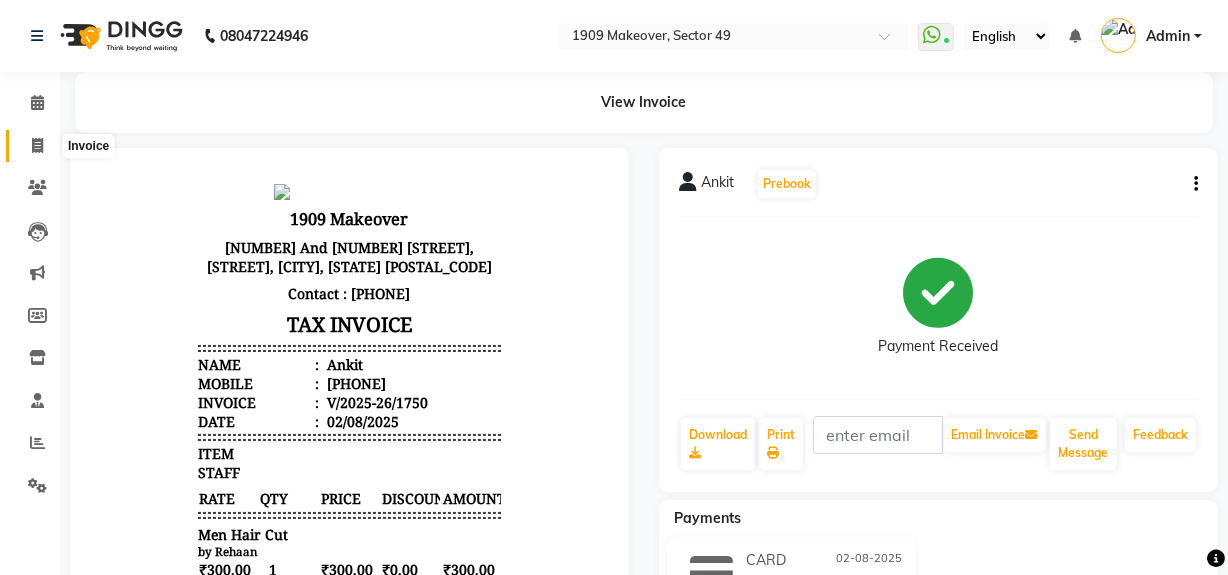 click 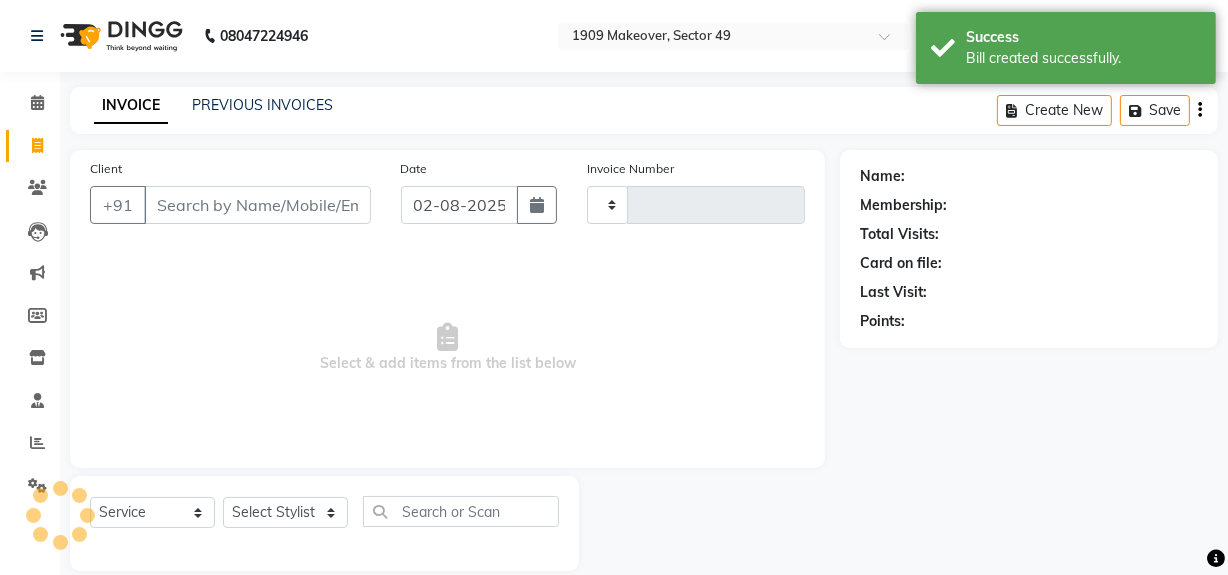 type on "1751" 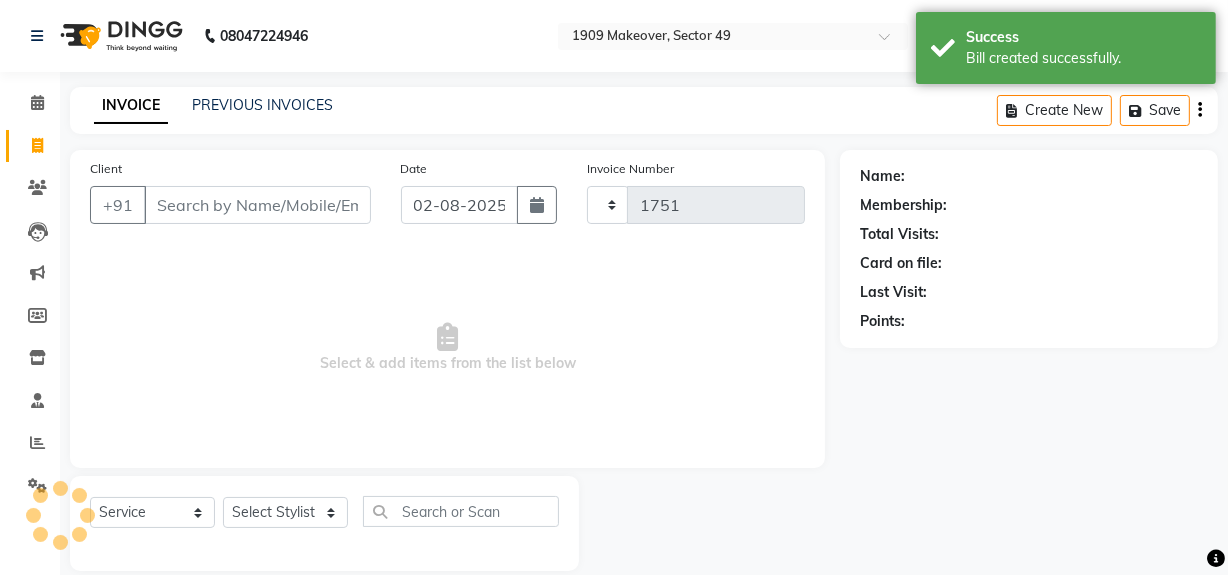 scroll, scrollTop: 26, scrollLeft: 0, axis: vertical 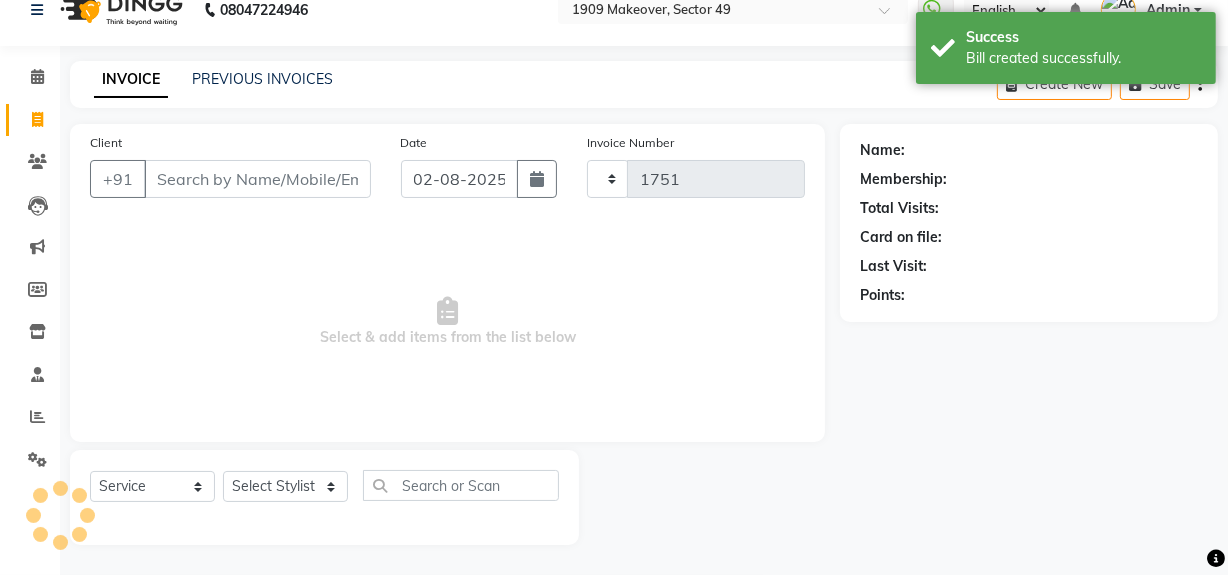select on "6923" 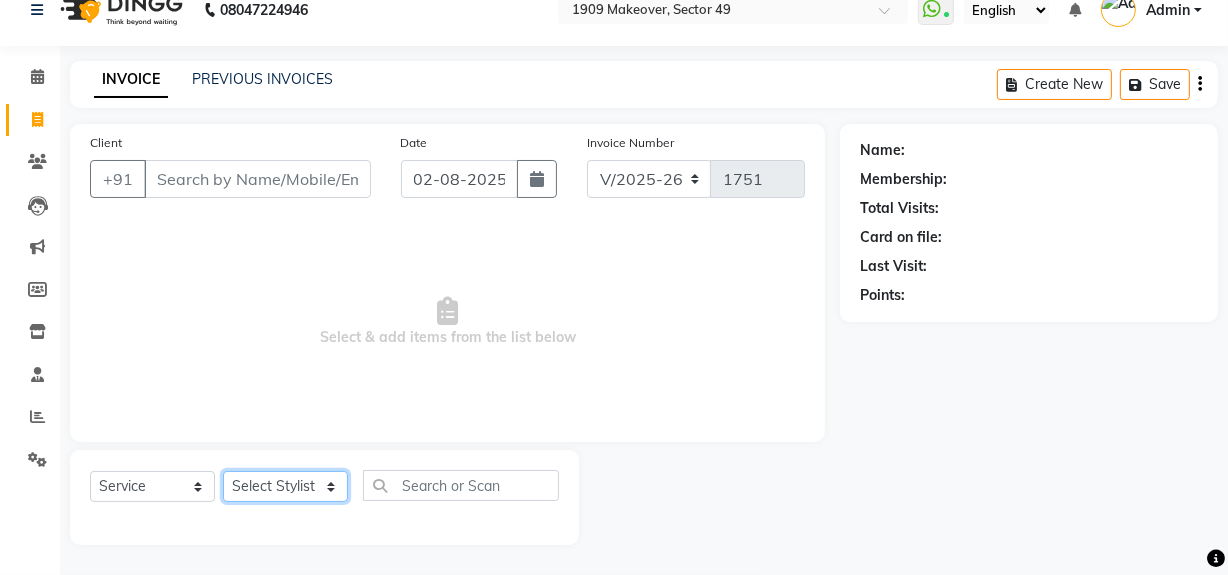 click on "Select Stylist Abdul Ahmed Arif Harun House Sale Jyoti Nisha Rehaan Ujjwal Umesh Veer vikram mehta Vishal" 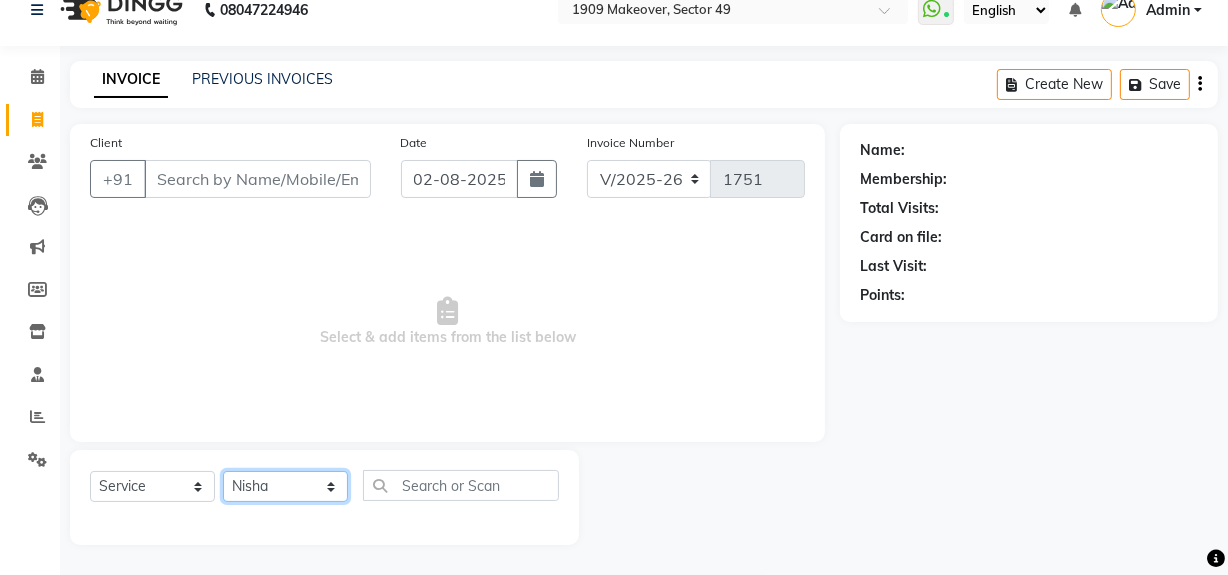 click on "Select Stylist Abdul Ahmed Arif Harun House Sale Jyoti Nisha Rehaan Ujjwal Umesh Veer vikram mehta Vishal" 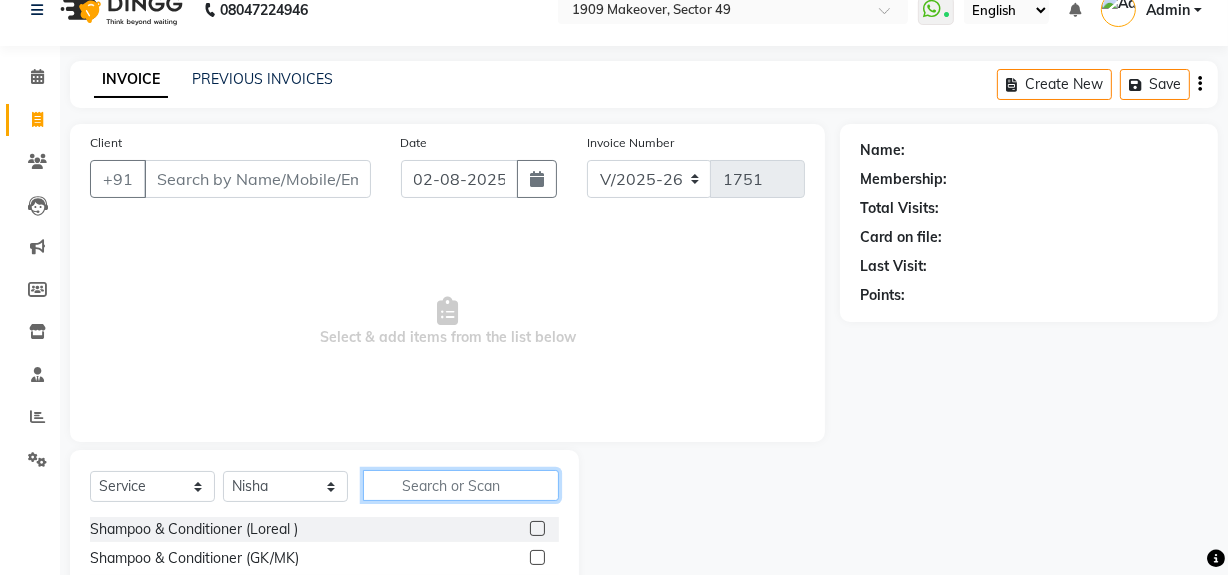 click 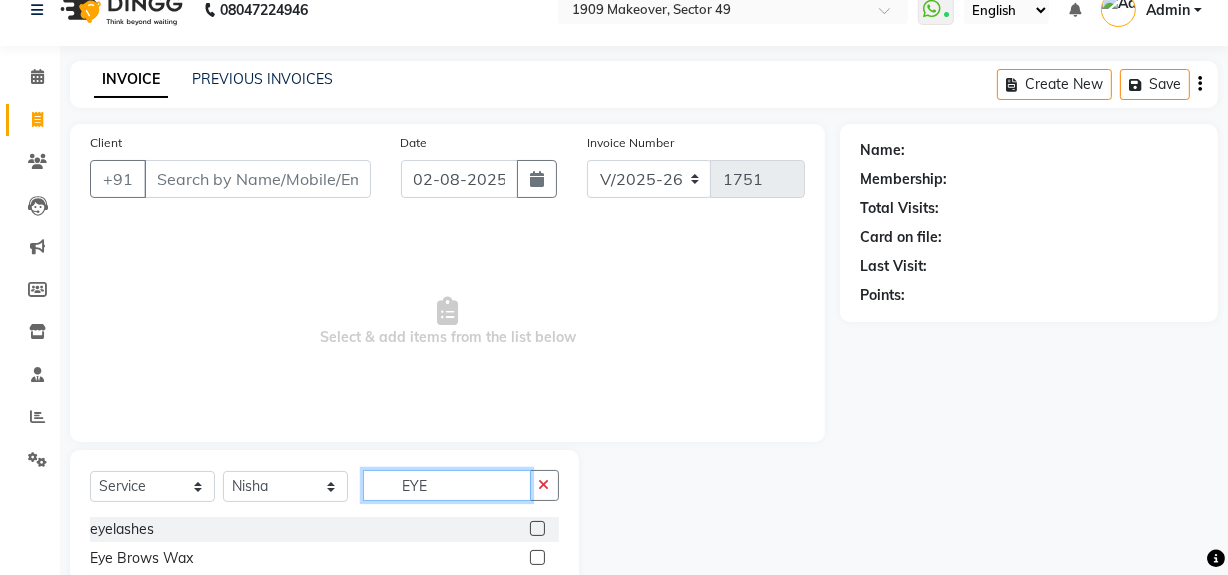 scroll, scrollTop: 141, scrollLeft: 0, axis: vertical 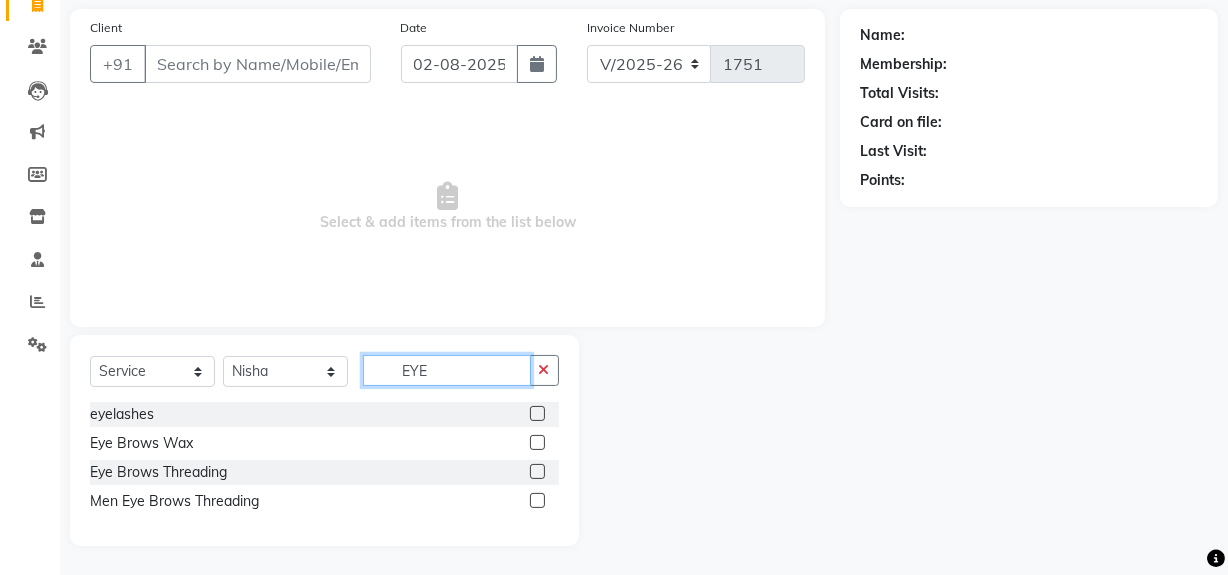type on "EYE" 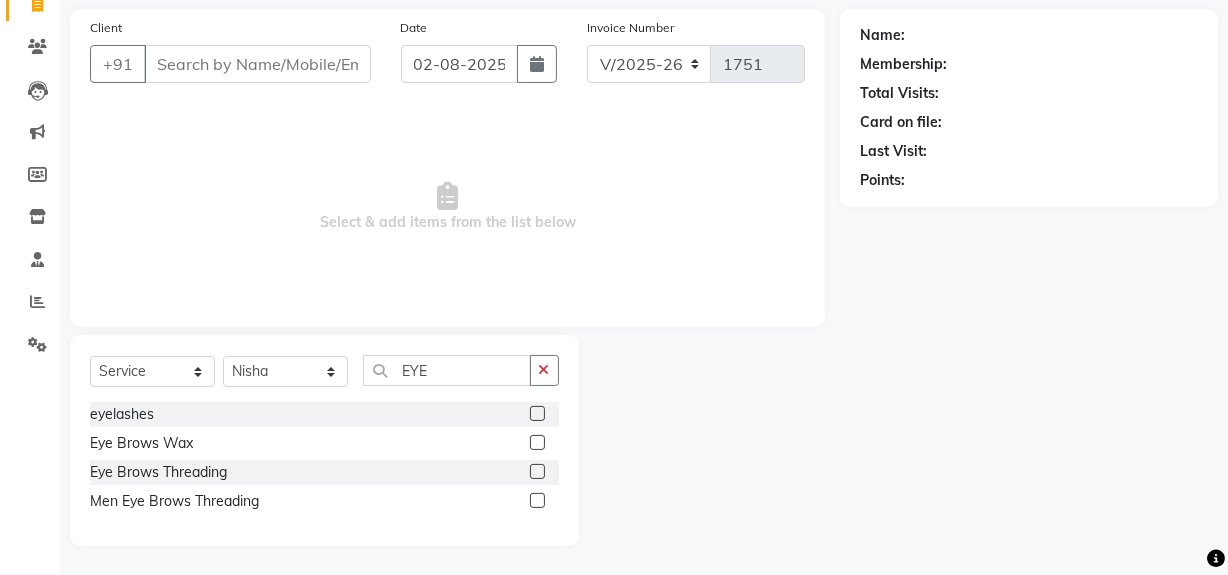 click 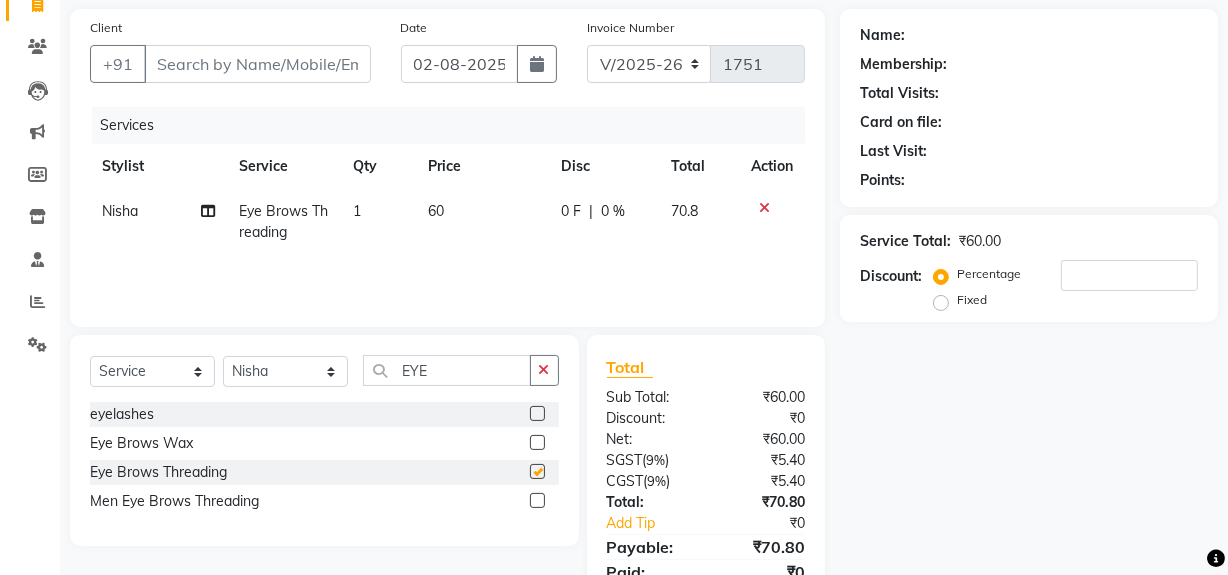 checkbox on "false" 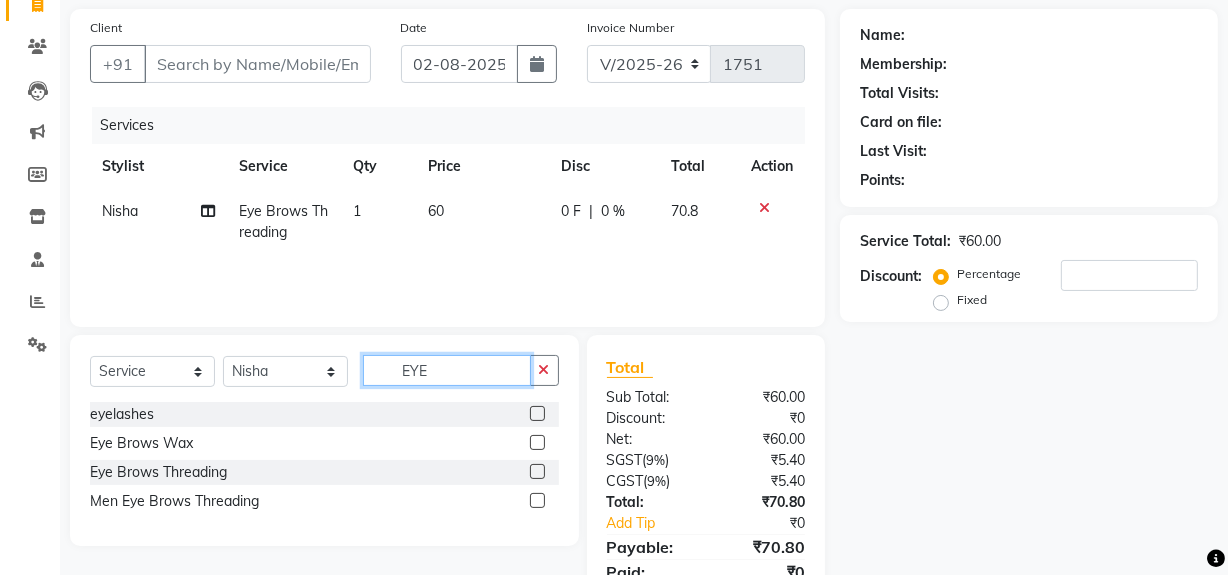 click on "EYE" 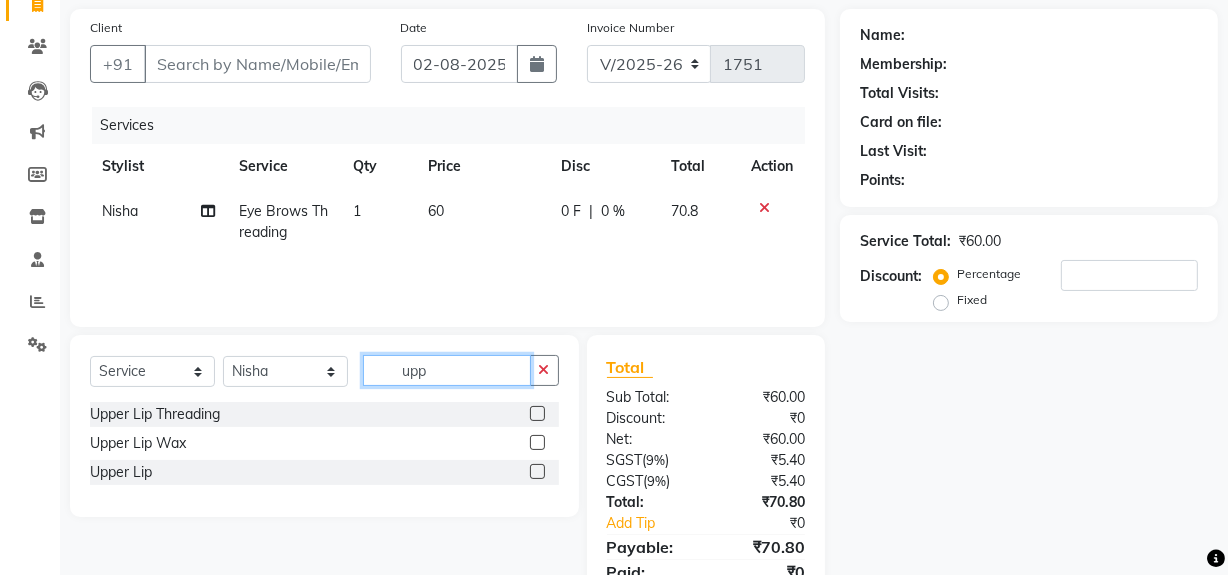 type on "upp" 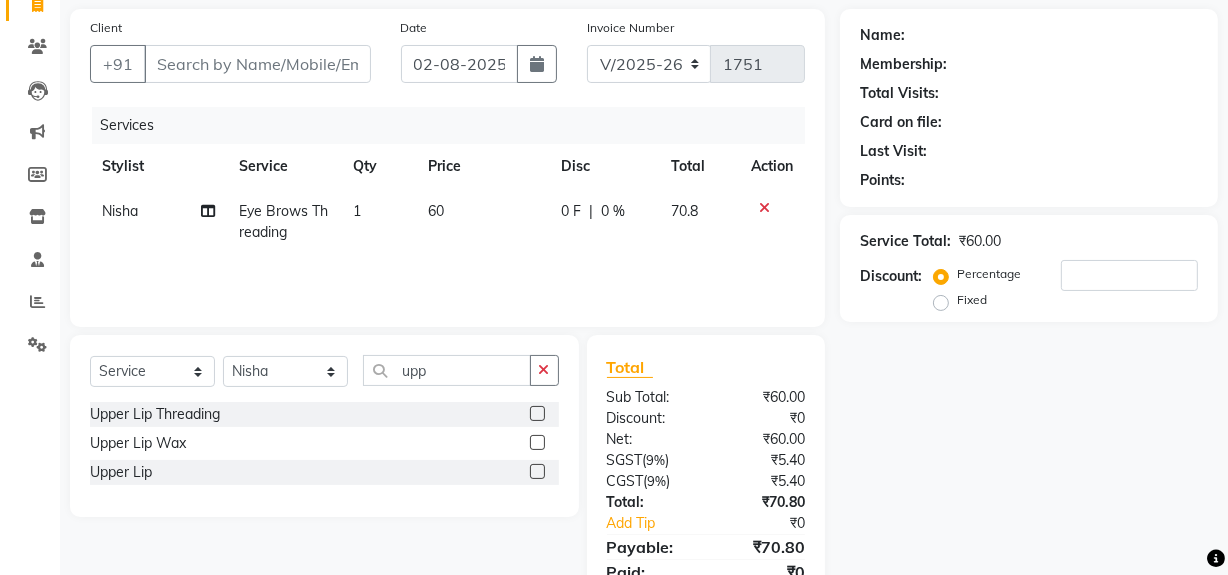 click 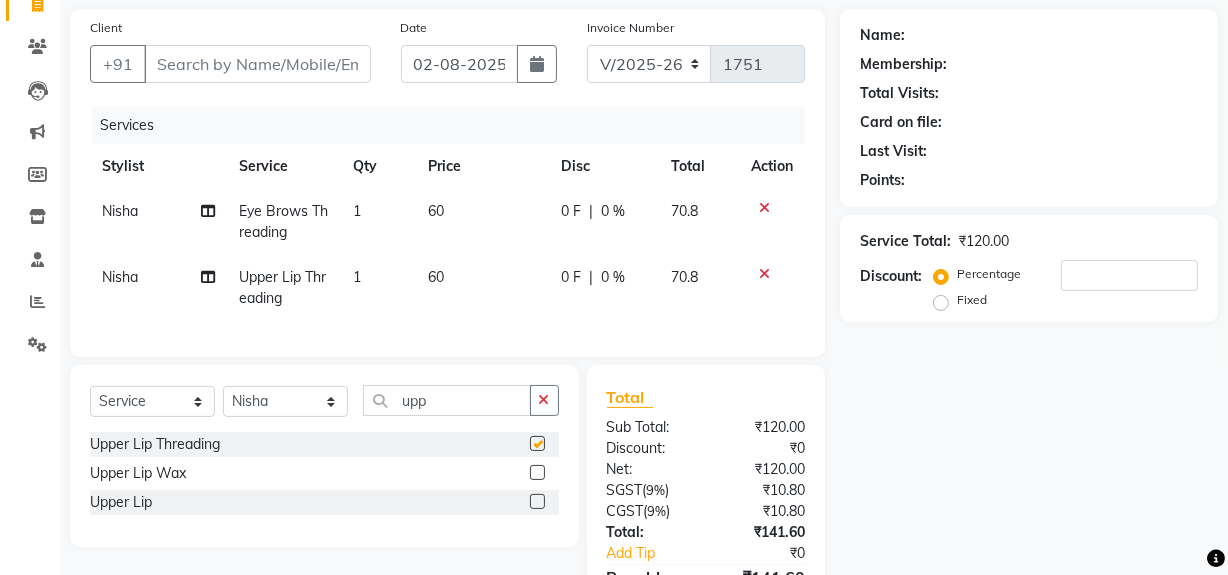 checkbox on "false" 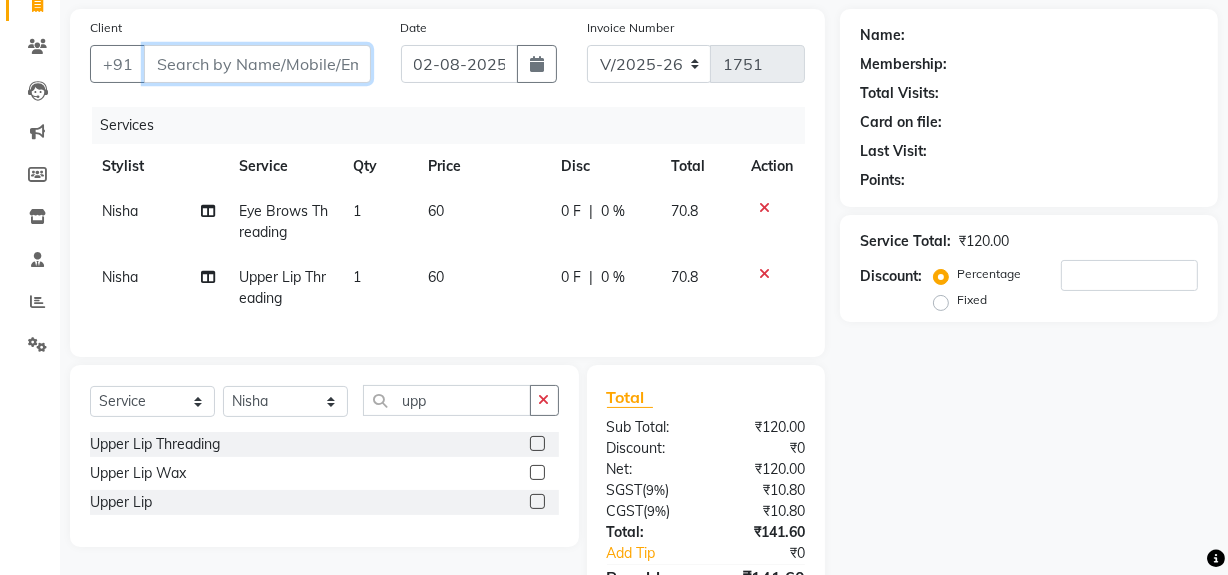 click on "Client" at bounding box center (257, 64) 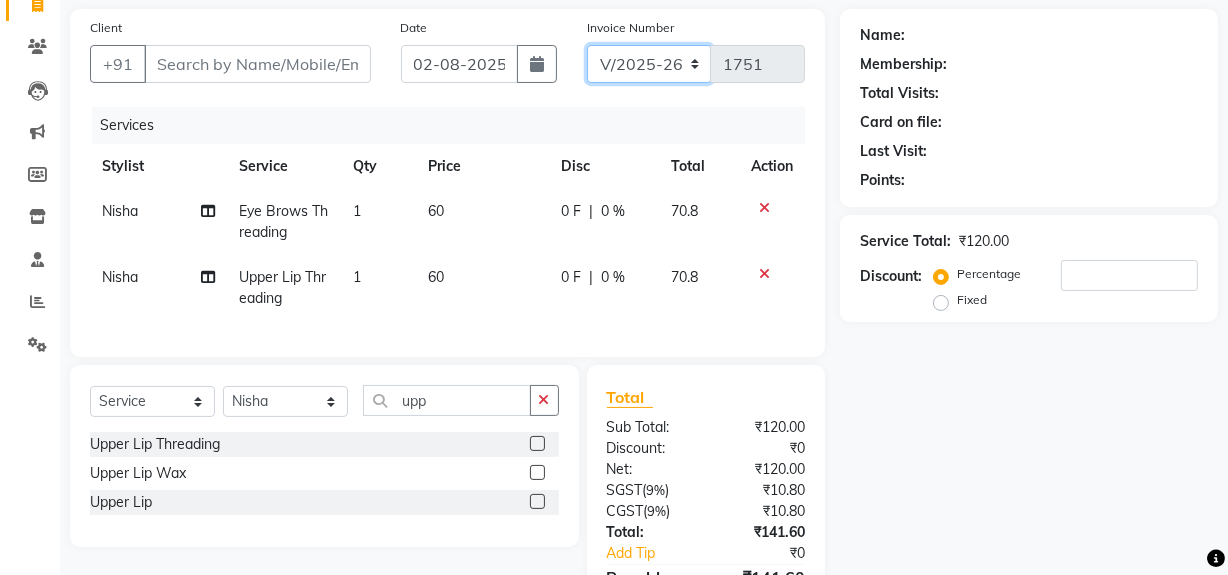 click on "V/2025 V/2025-26" 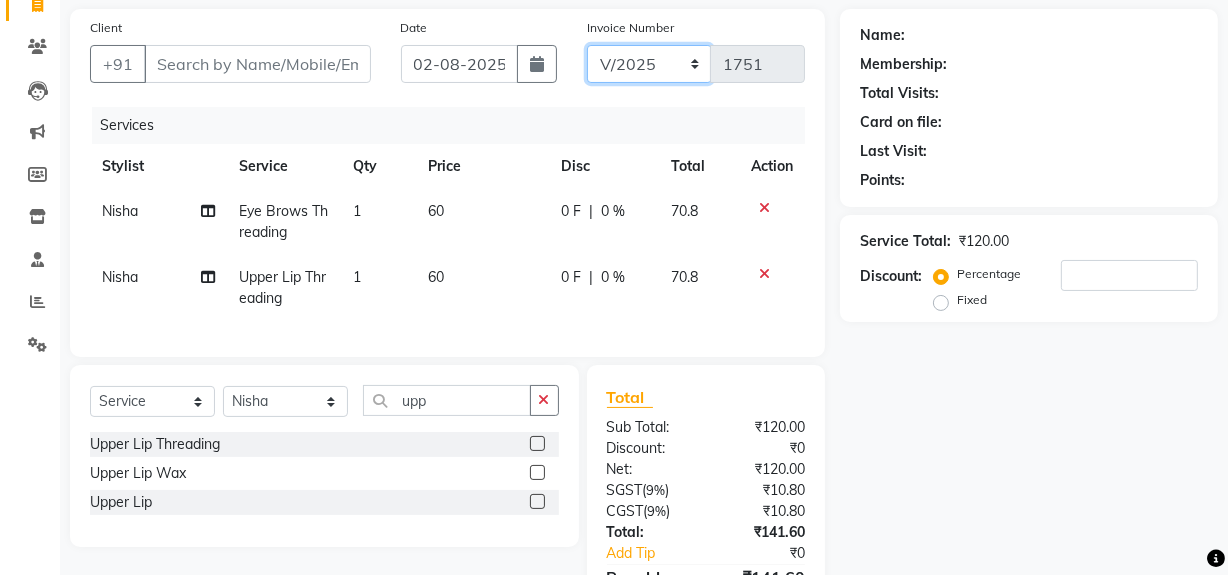 click on "V/2025 V/2025-26" 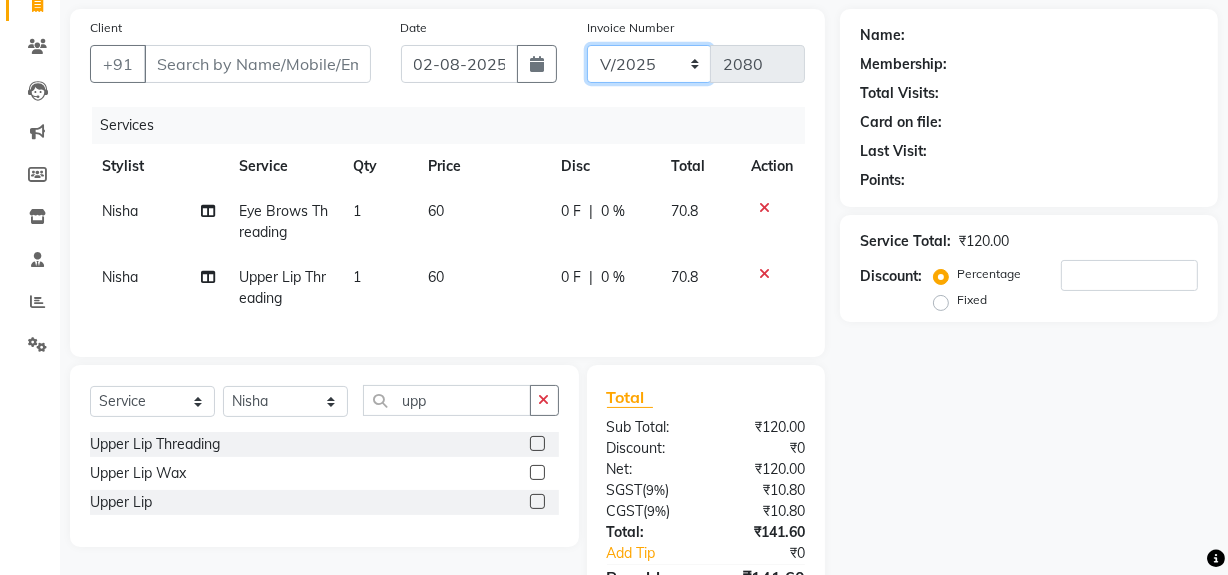 click on "V/2025 V/2025-26" 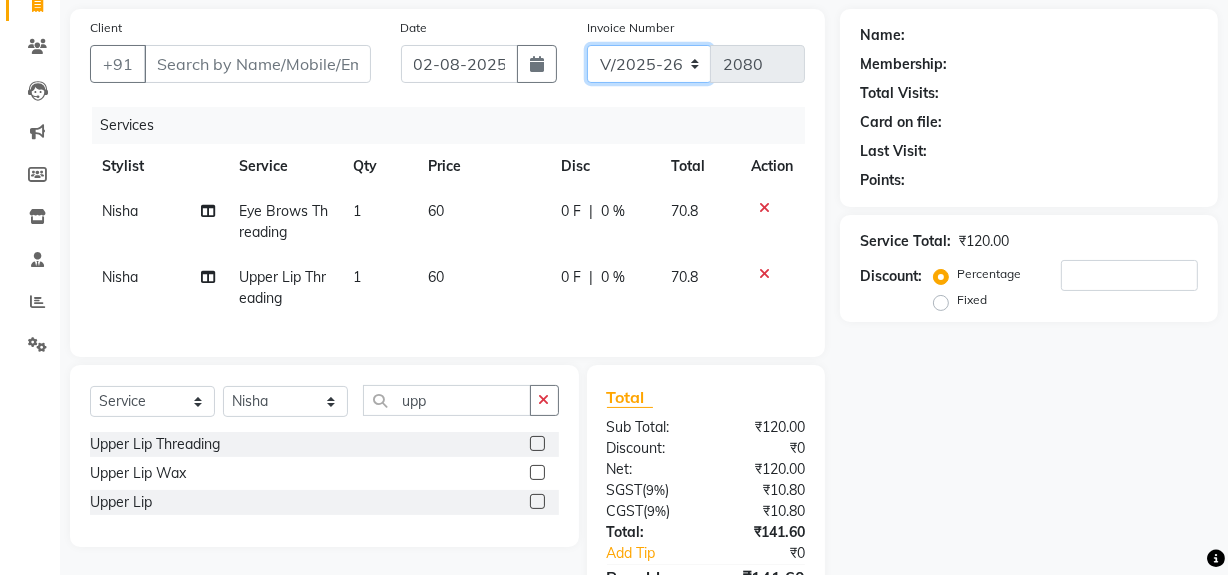 click on "V/2025 V/2025-26" 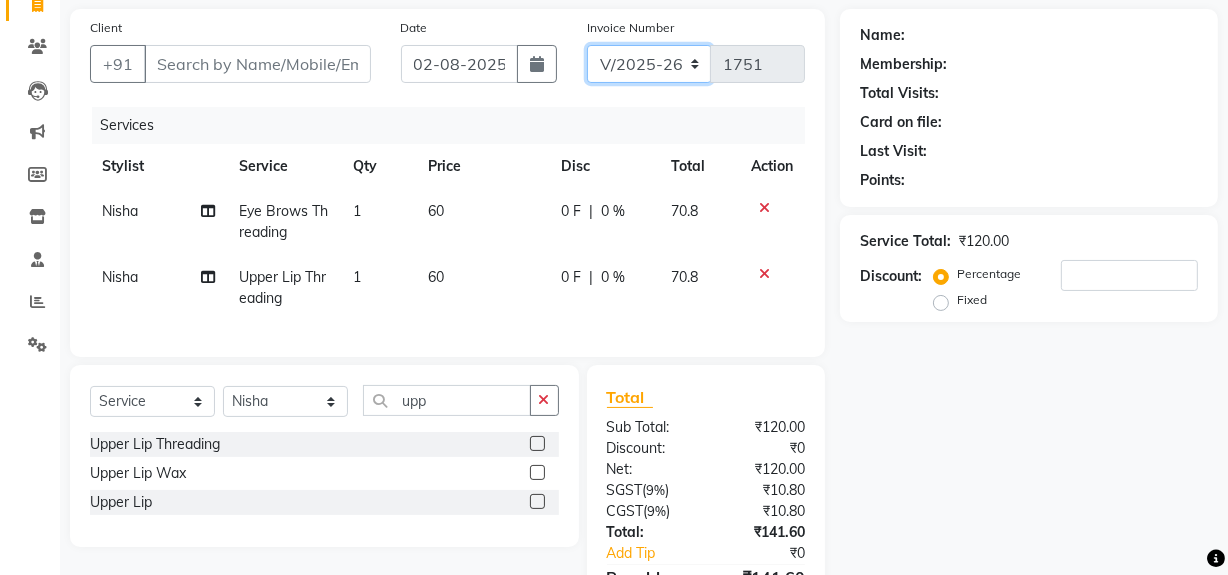 click on "V/2025 V/2025-26" 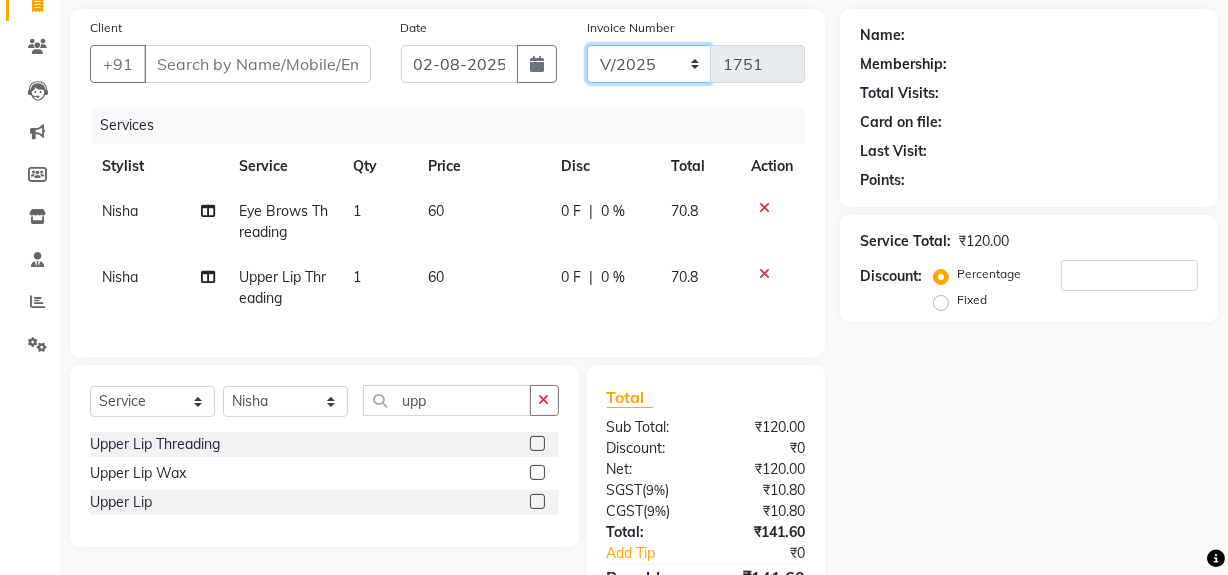 click on "V/2025 V/2025-26" 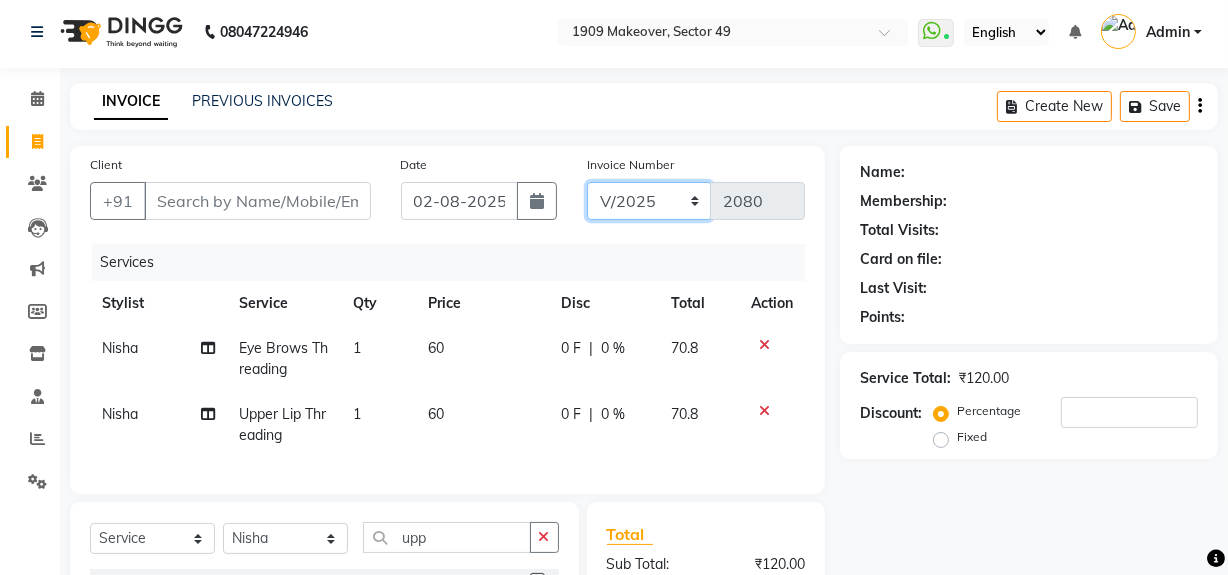 scroll, scrollTop: 0, scrollLeft: 0, axis: both 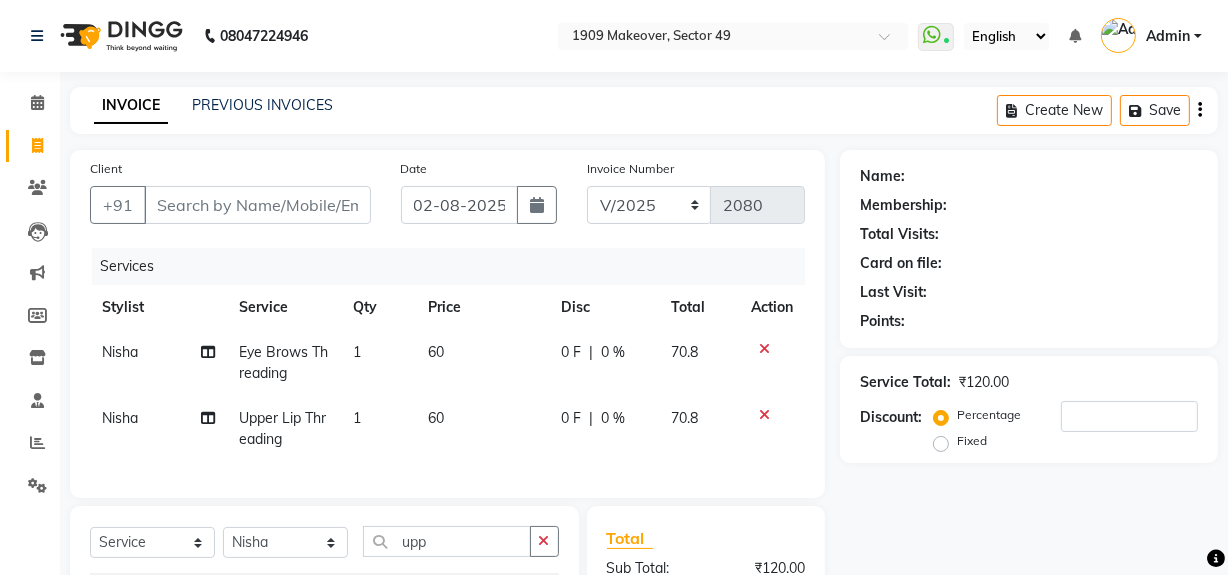 click 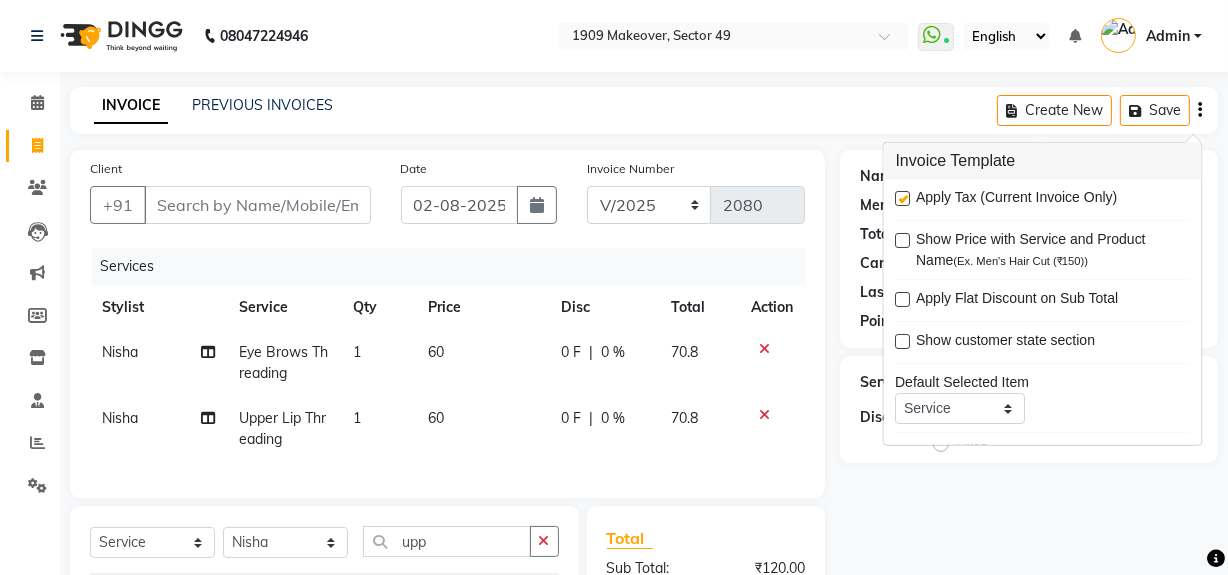 click on "INVOICE PREVIOUS INVOICES Create New   Save" 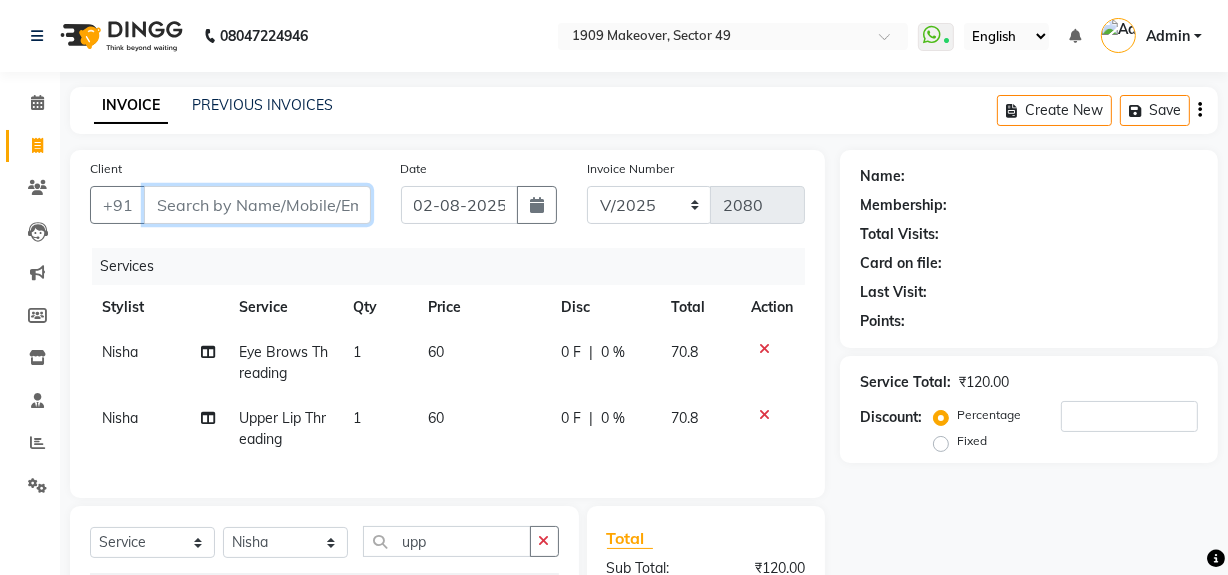click on "Client" at bounding box center [257, 205] 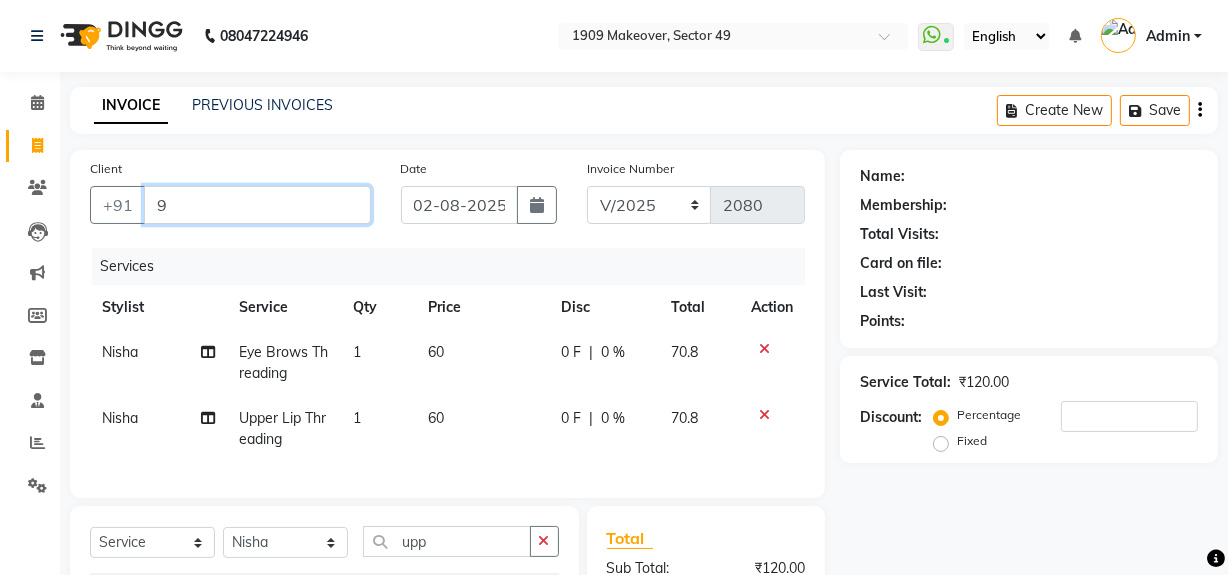 type on "0" 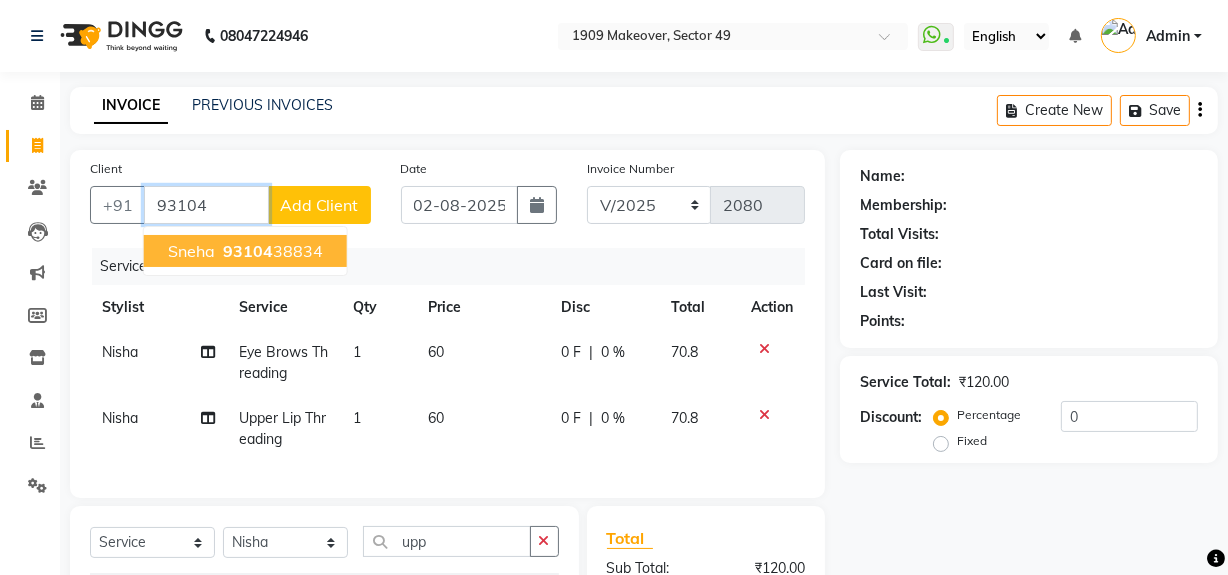 click on "[PHONE]" at bounding box center (271, 251) 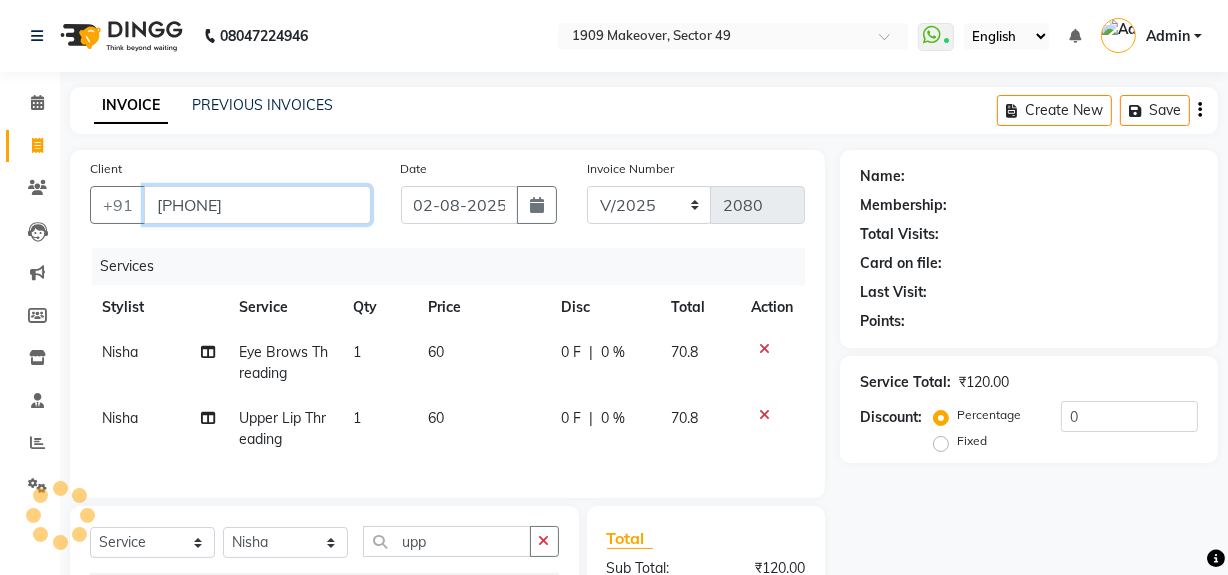 type on "[PHONE]" 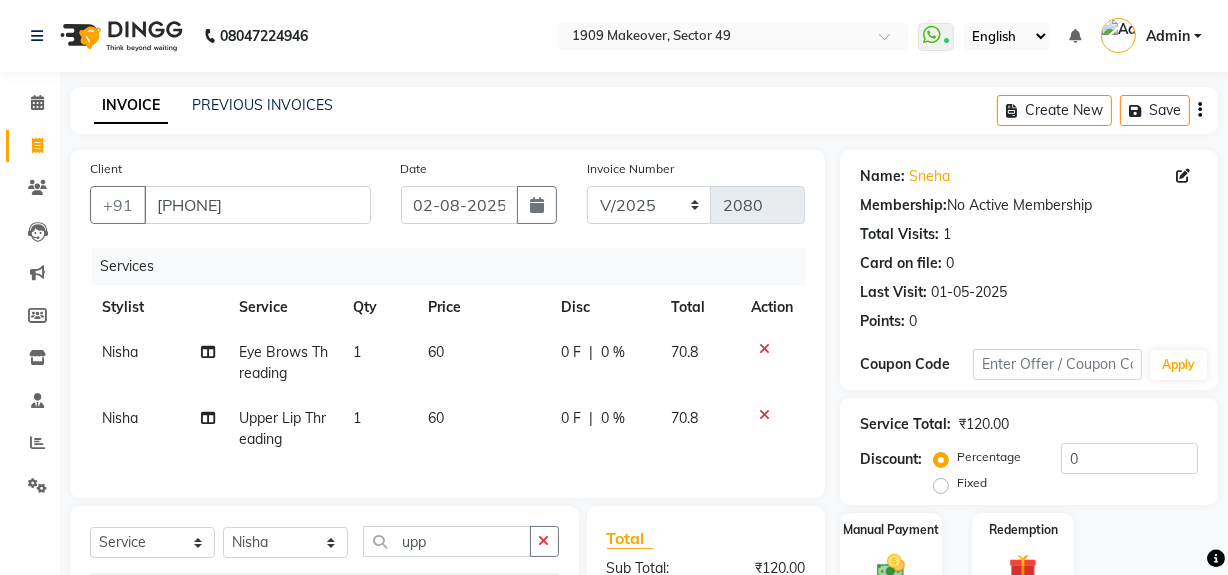 scroll, scrollTop: 269, scrollLeft: 0, axis: vertical 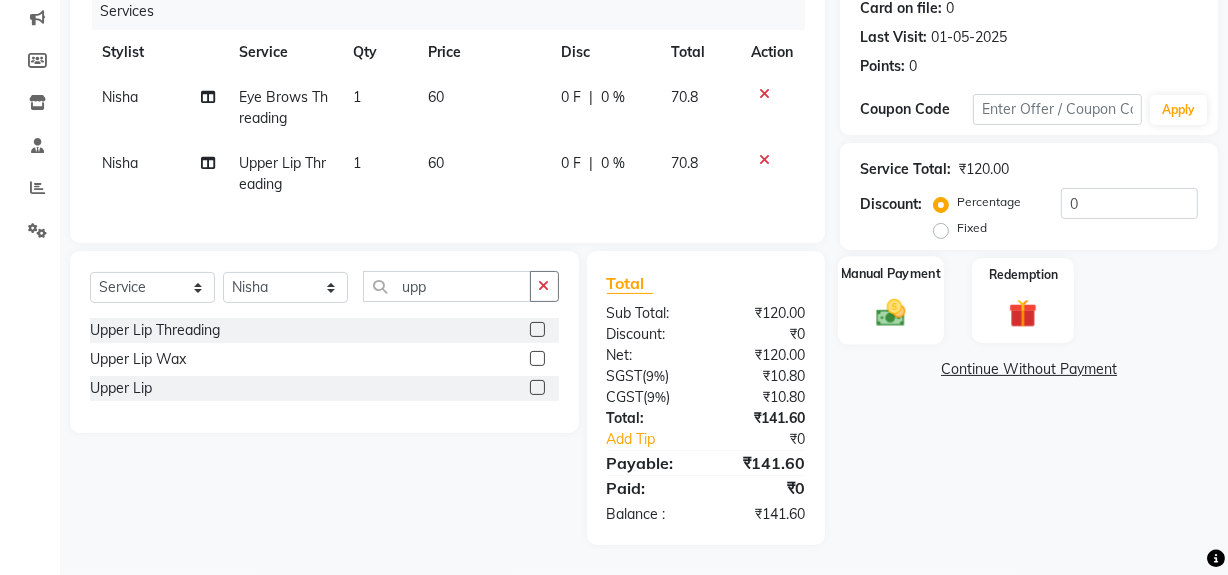 click 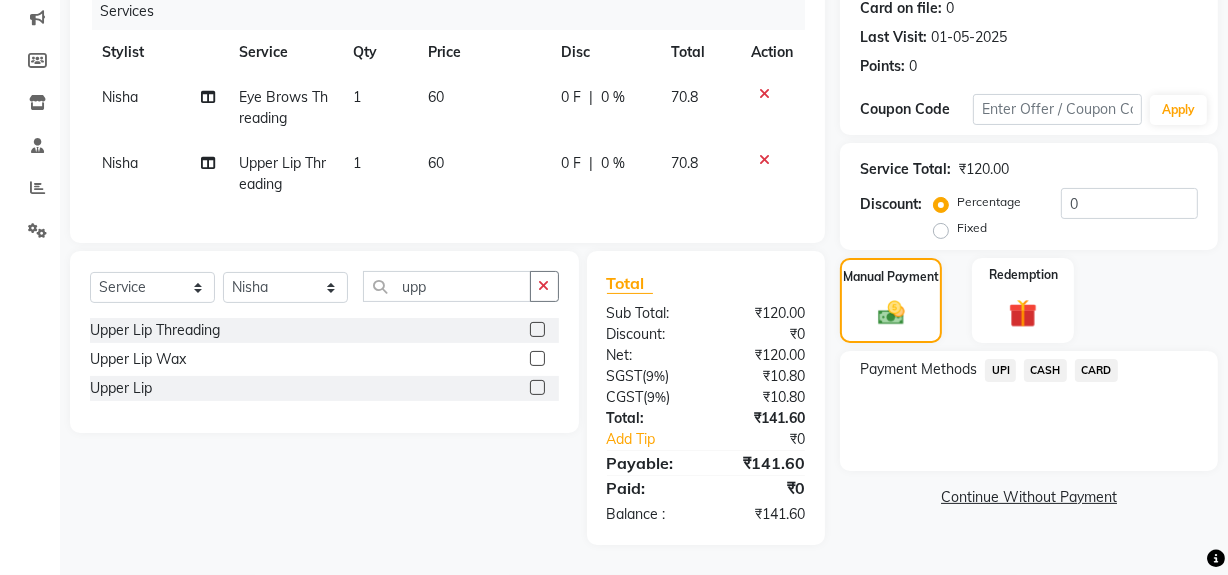 click on "UPI" 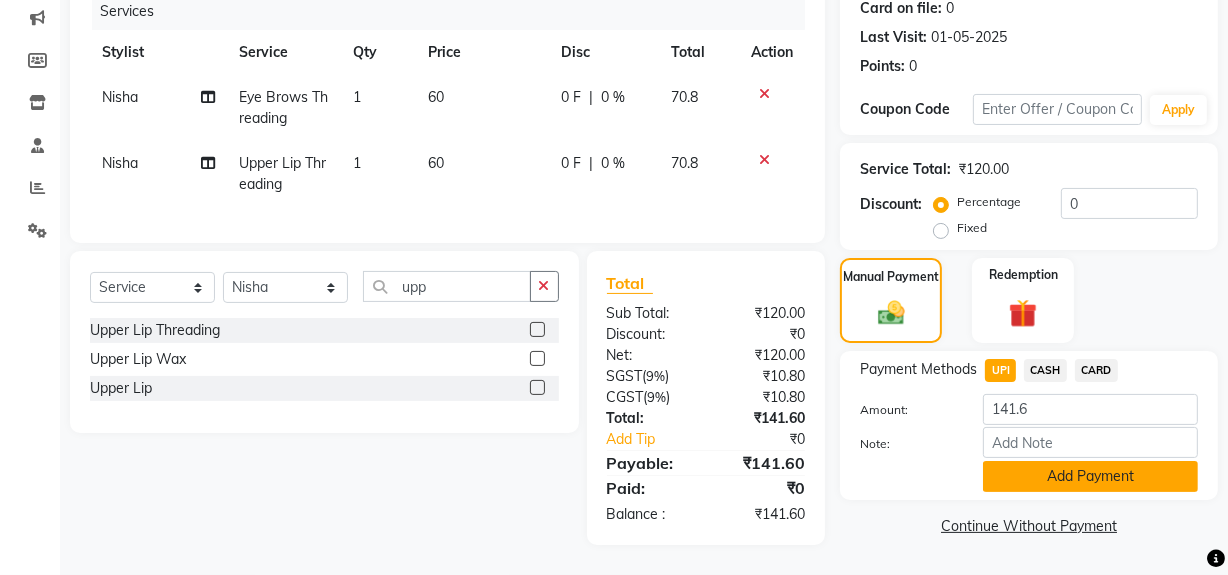 drag, startPoint x: 1059, startPoint y: 459, endPoint x: 1240, endPoint y: 444, distance: 181.62048 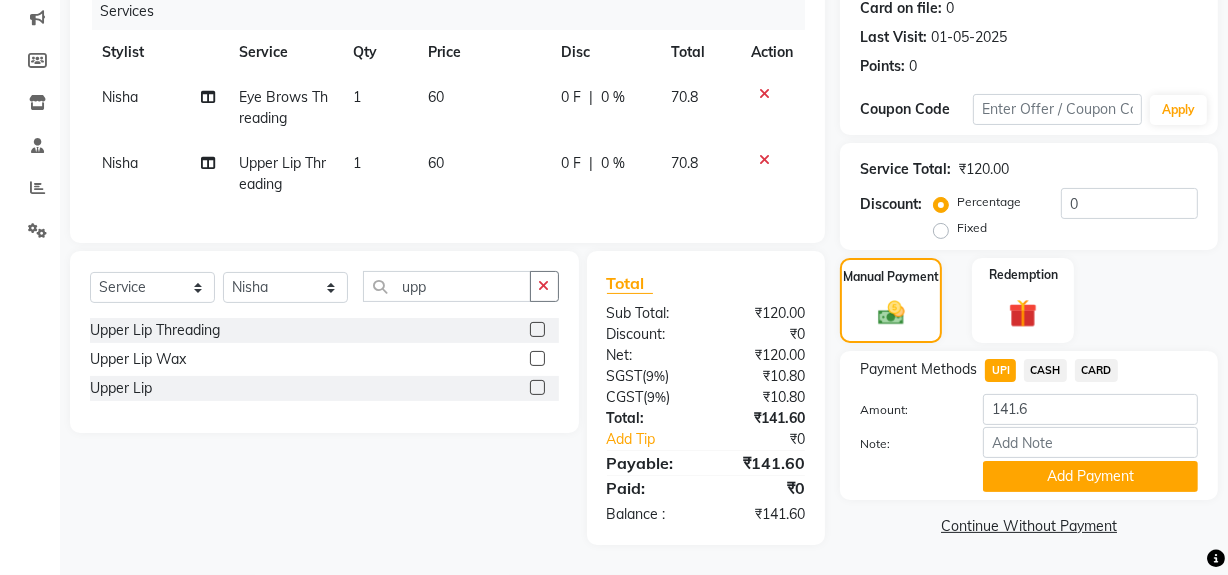 click on "Add Payment" 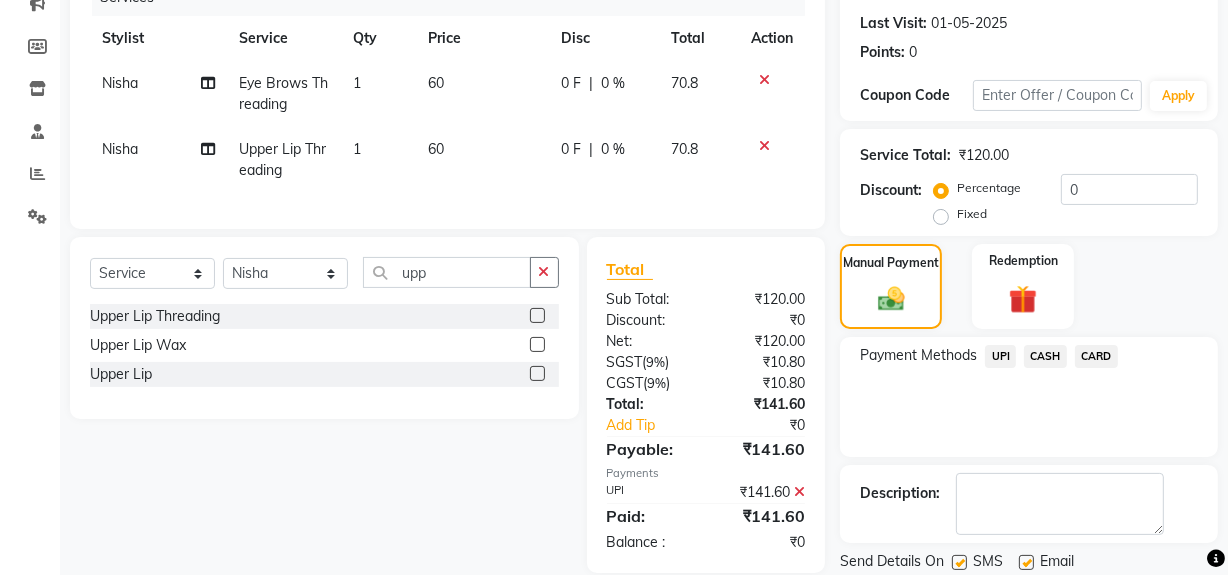 scroll, scrollTop: 333, scrollLeft: 0, axis: vertical 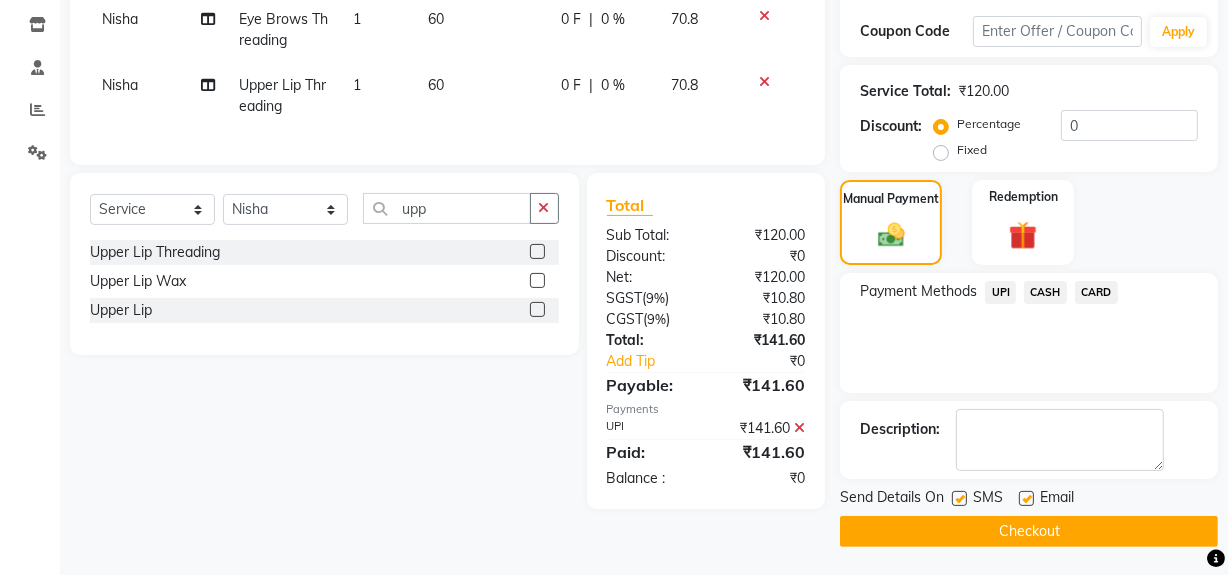 click on "Checkout" 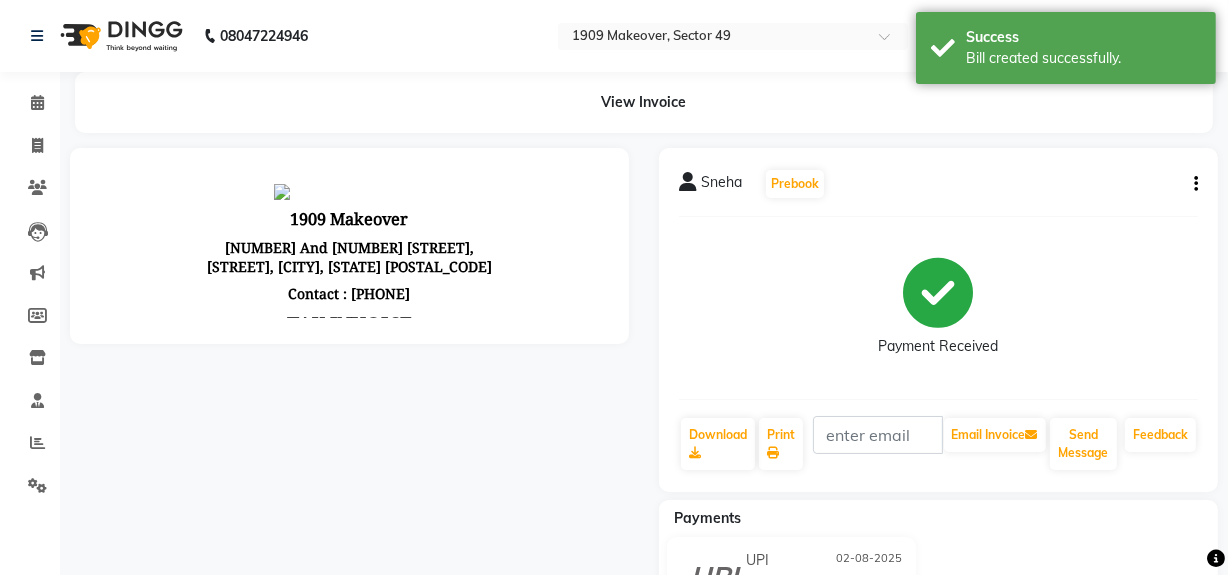 scroll, scrollTop: 0, scrollLeft: 0, axis: both 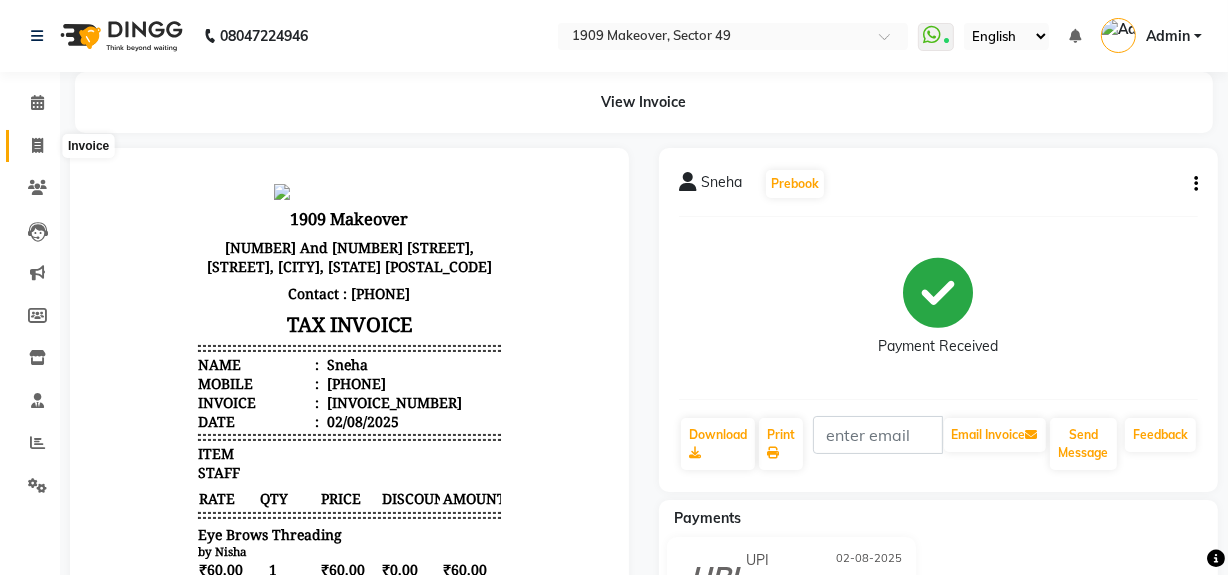 click 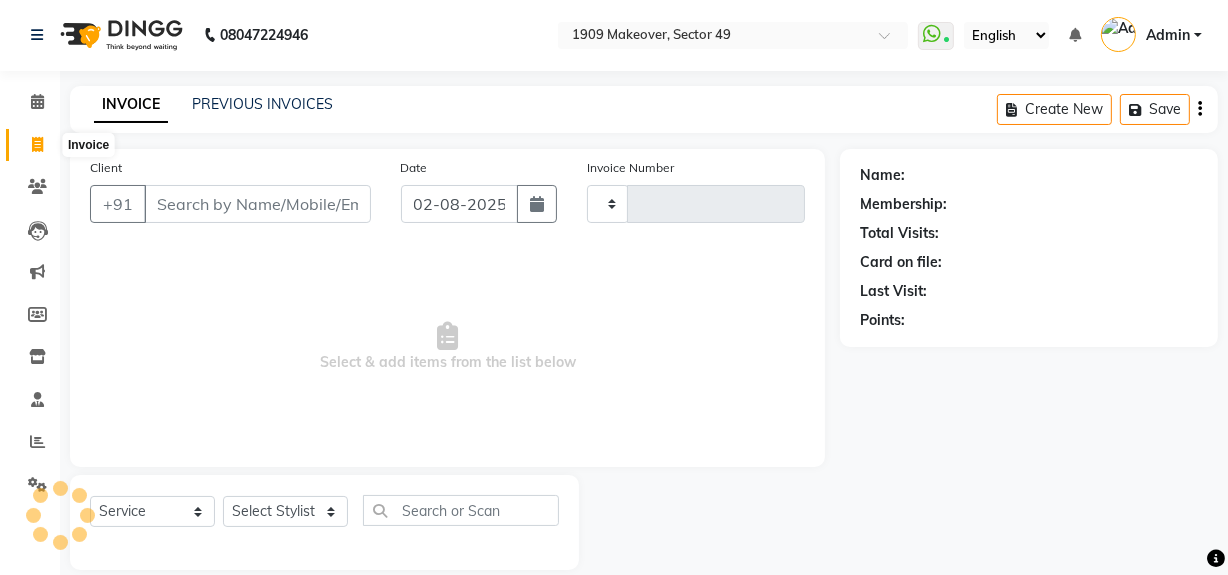 type on "1751" 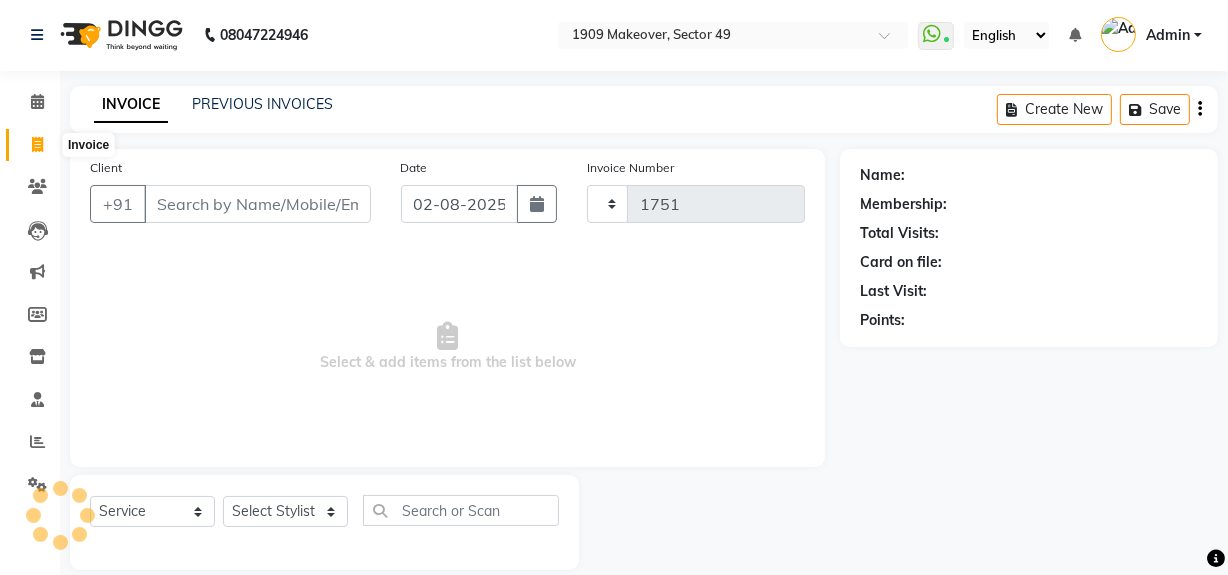 select on "6923" 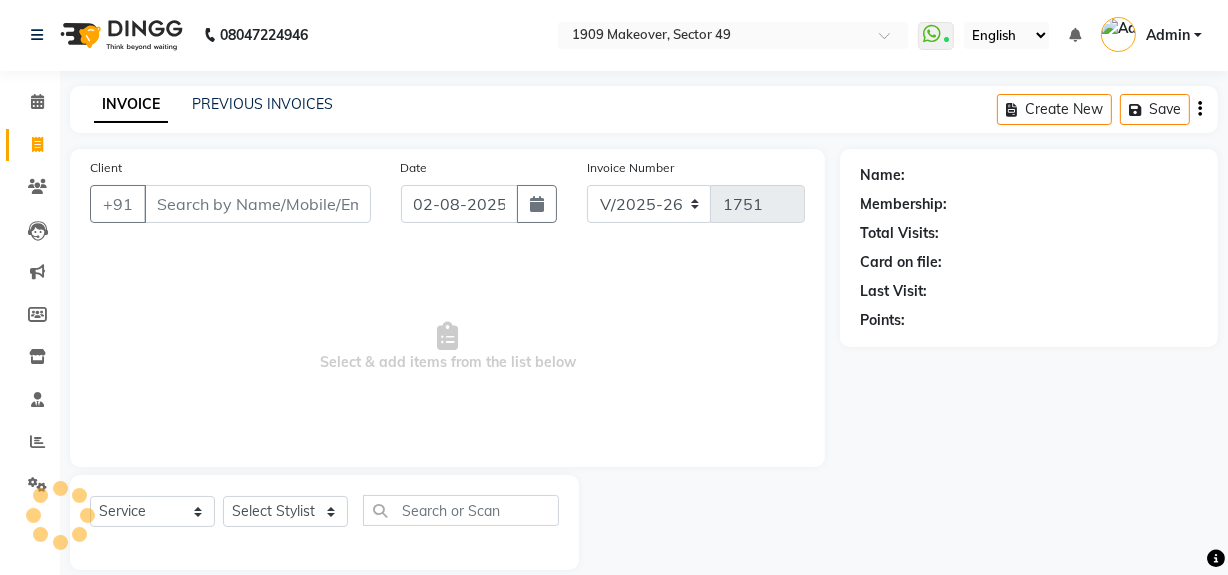 scroll, scrollTop: 26, scrollLeft: 0, axis: vertical 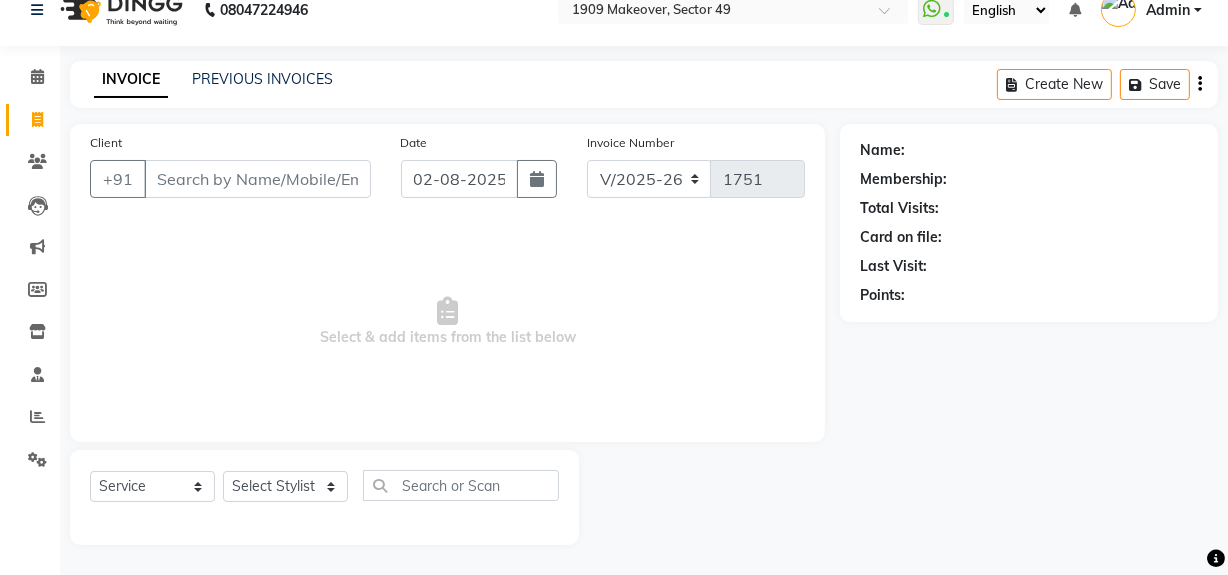 click on "Client" at bounding box center (257, 179) 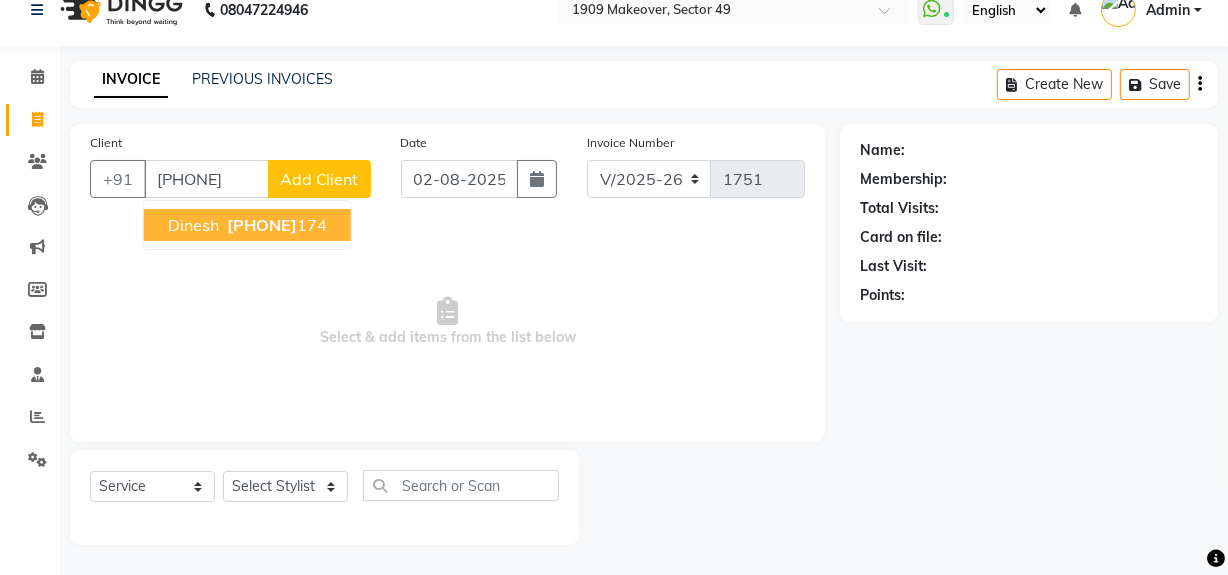 click on "[PHONE]" at bounding box center [262, 225] 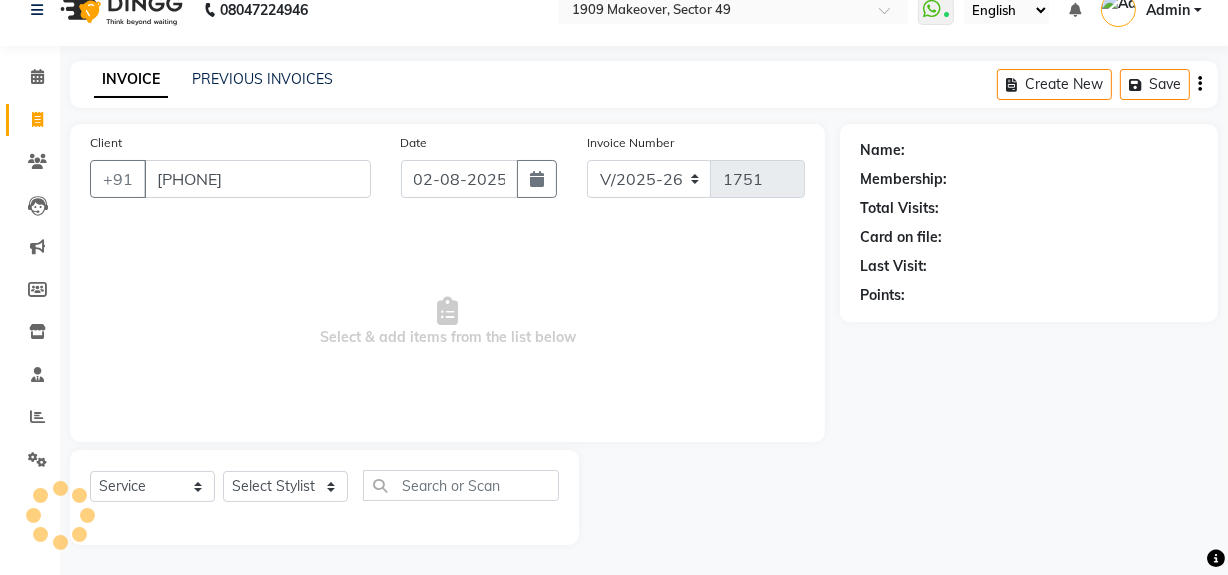 type on "[PHONE]" 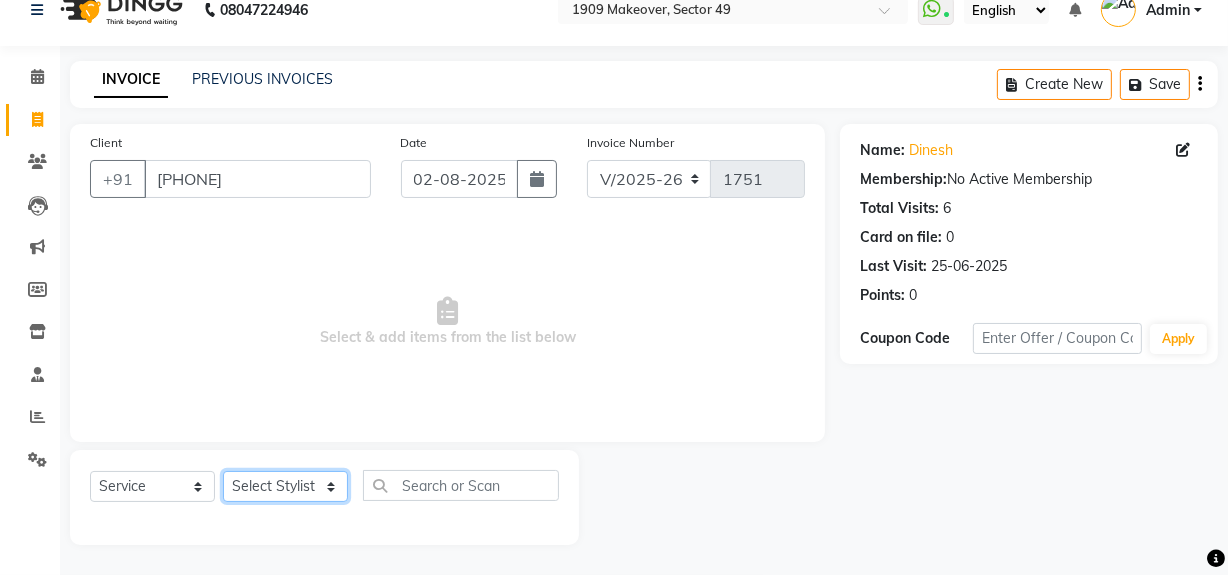 click on "Select Stylist Abdul Ahmed Arif Harun House Sale Jyoti Nisha Rehaan Ujjwal Umesh Veer vikram mehta Vishal" 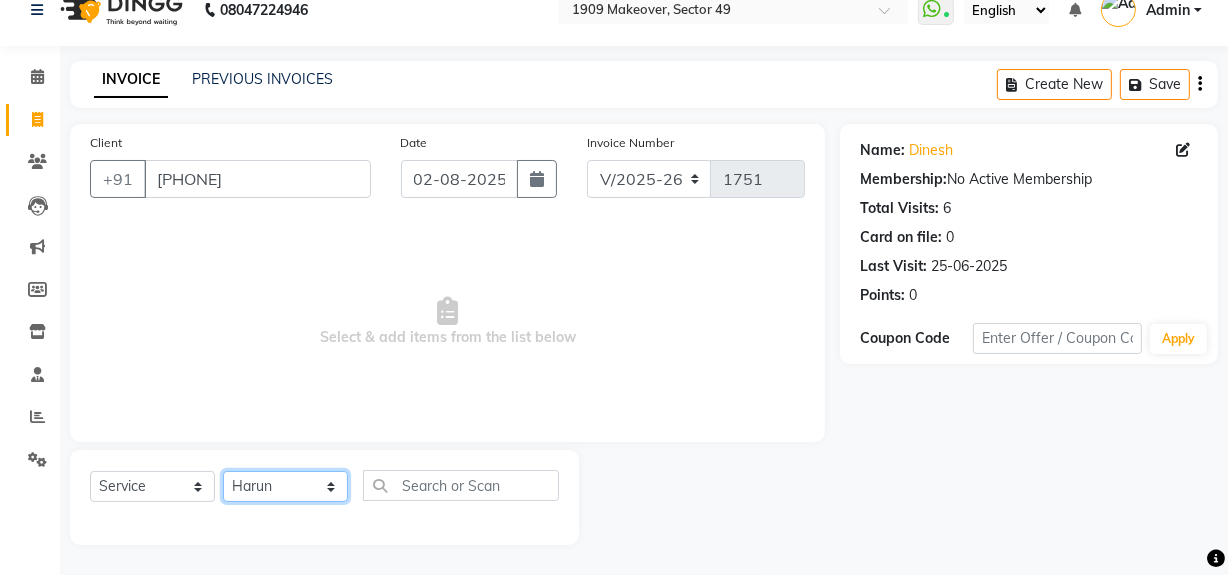 click on "Select Stylist Abdul Ahmed Arif Harun House Sale Jyoti Nisha Rehaan Ujjwal Umesh Veer vikram mehta Vishal" 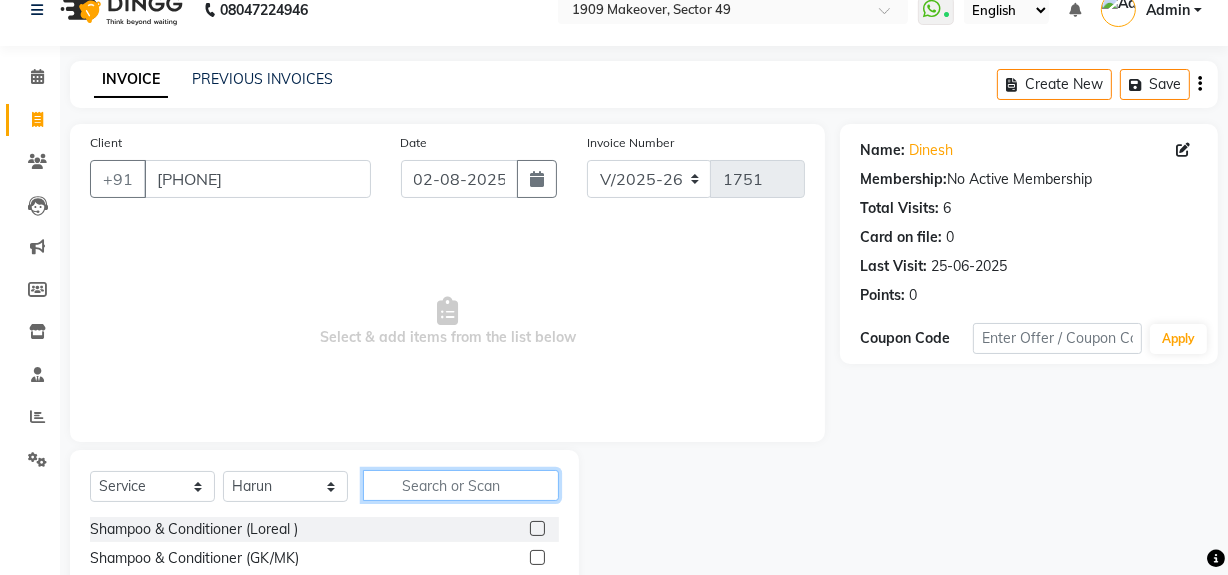 click 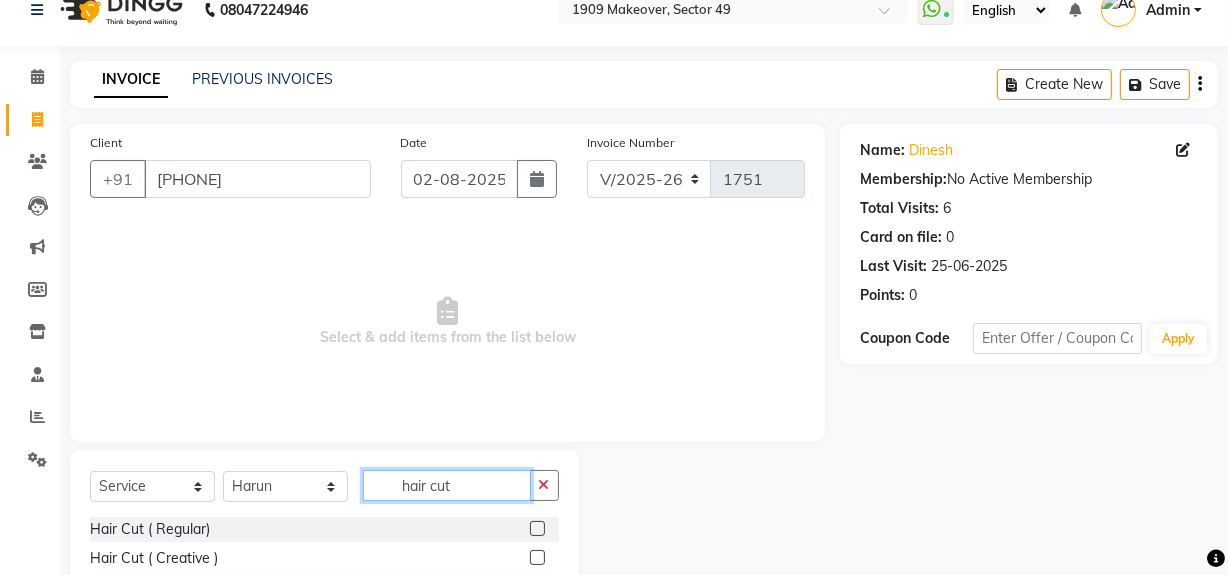 scroll, scrollTop: 170, scrollLeft: 0, axis: vertical 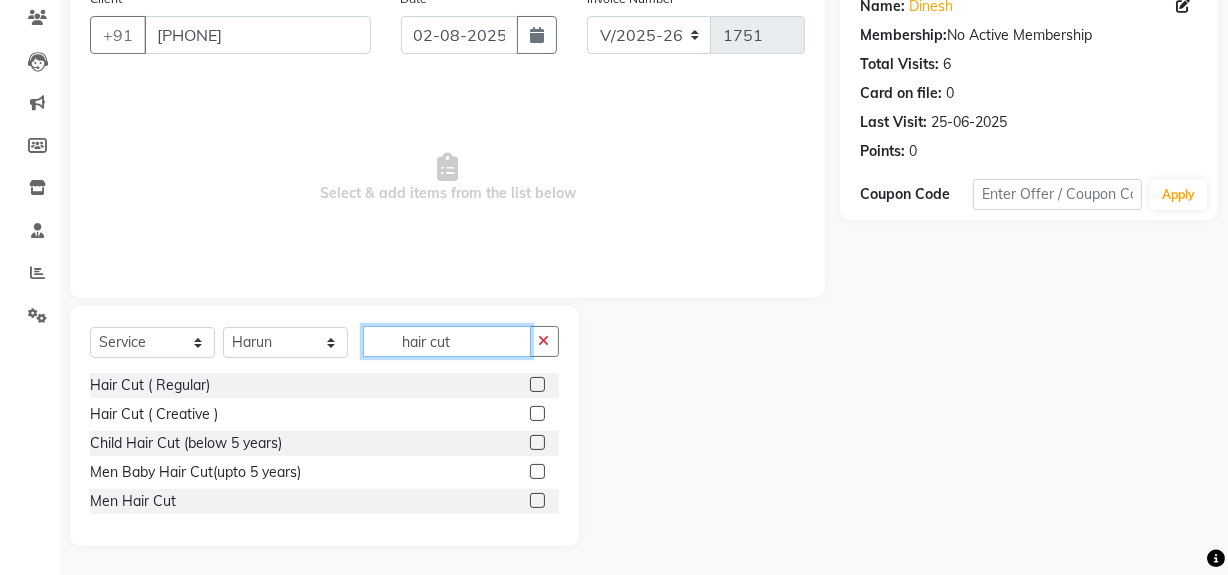 type on "hair cut" 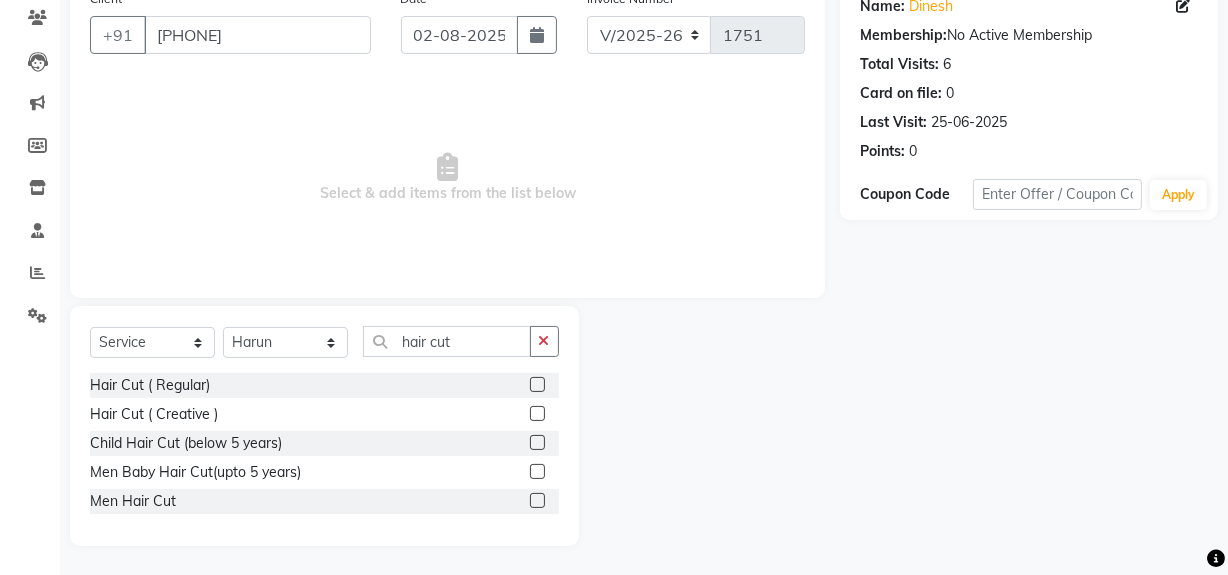 click 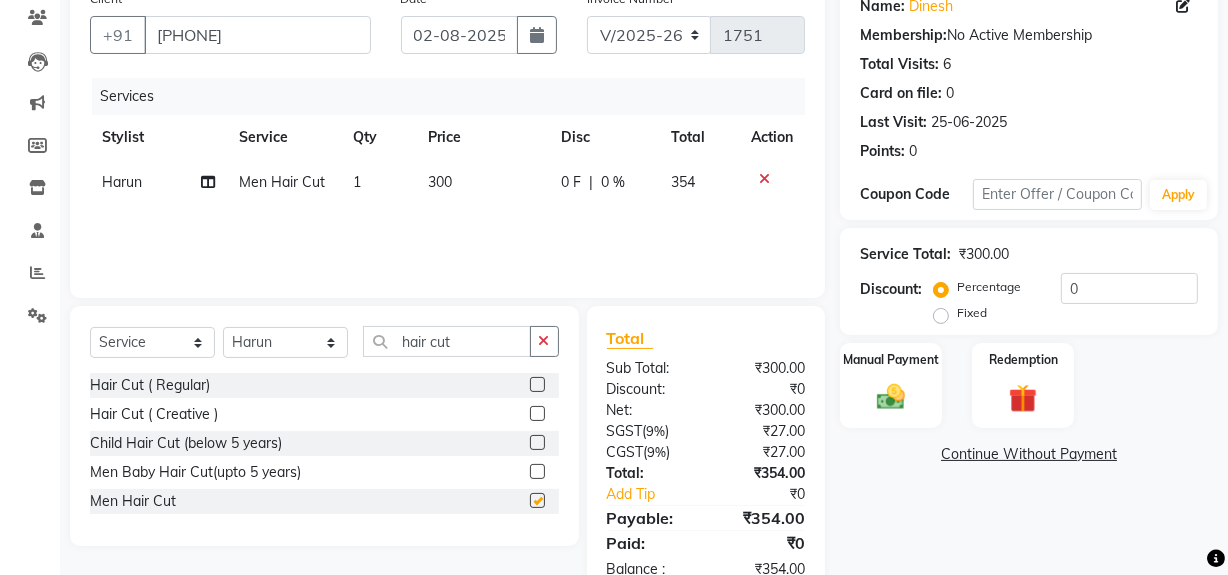 checkbox on "false" 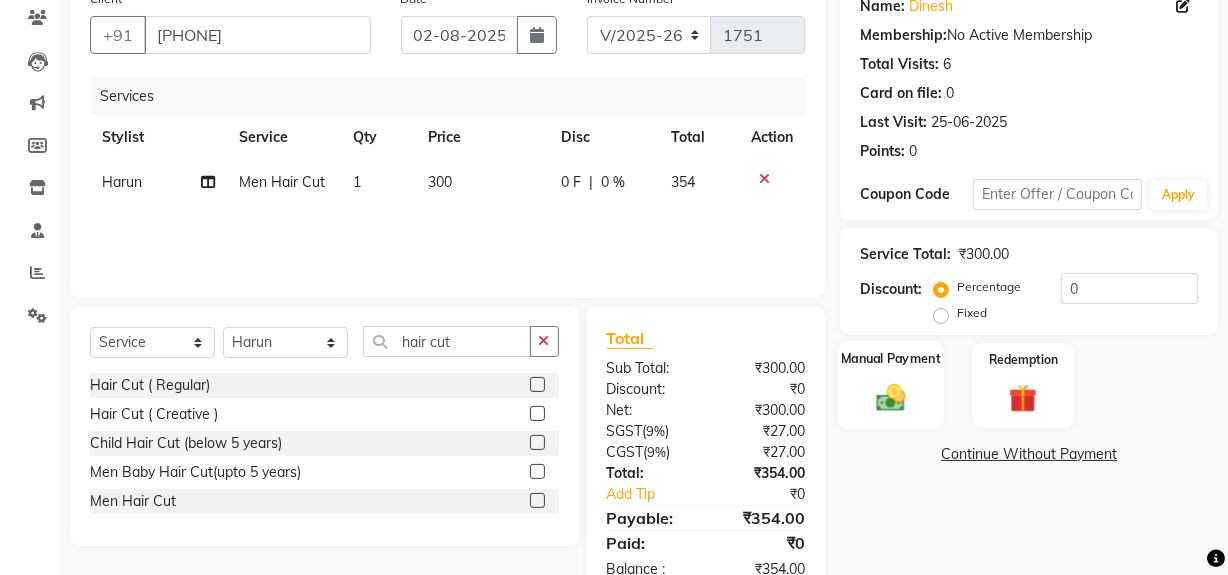 click on "Manual Payment" 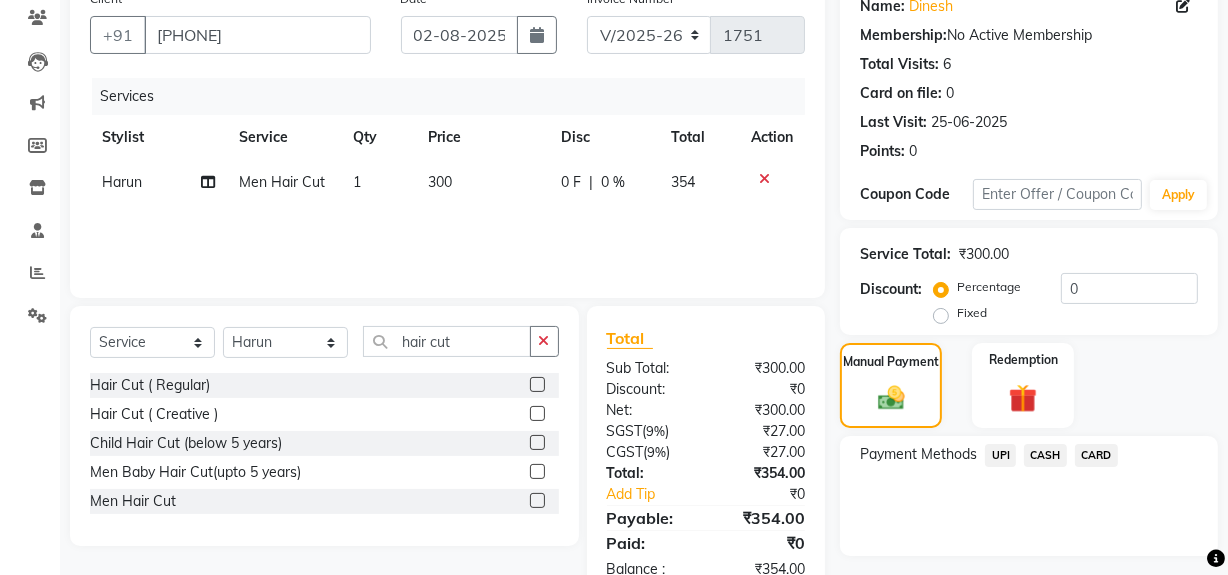 click on "UPI" 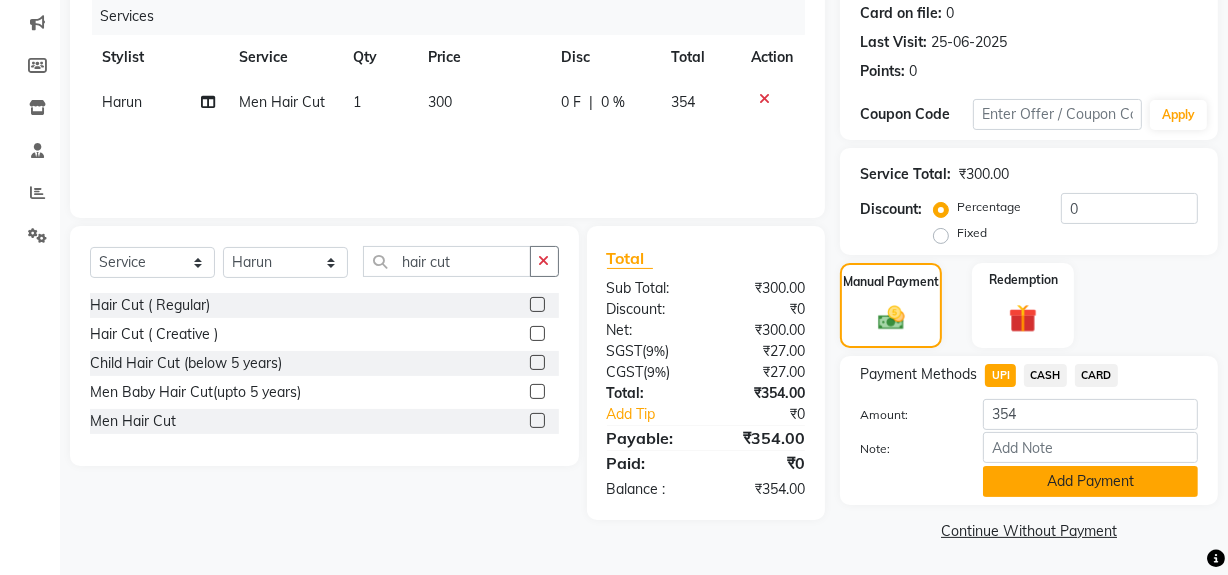 drag, startPoint x: 1118, startPoint y: 482, endPoint x: 1240, endPoint y: 438, distance: 129.69194 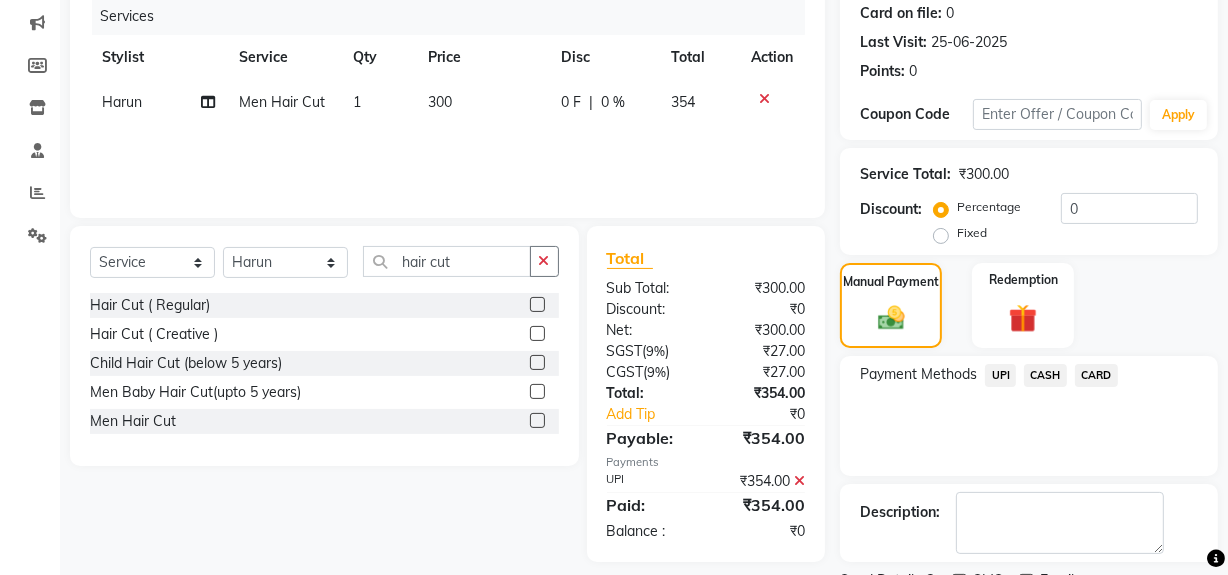 scroll, scrollTop: 333, scrollLeft: 0, axis: vertical 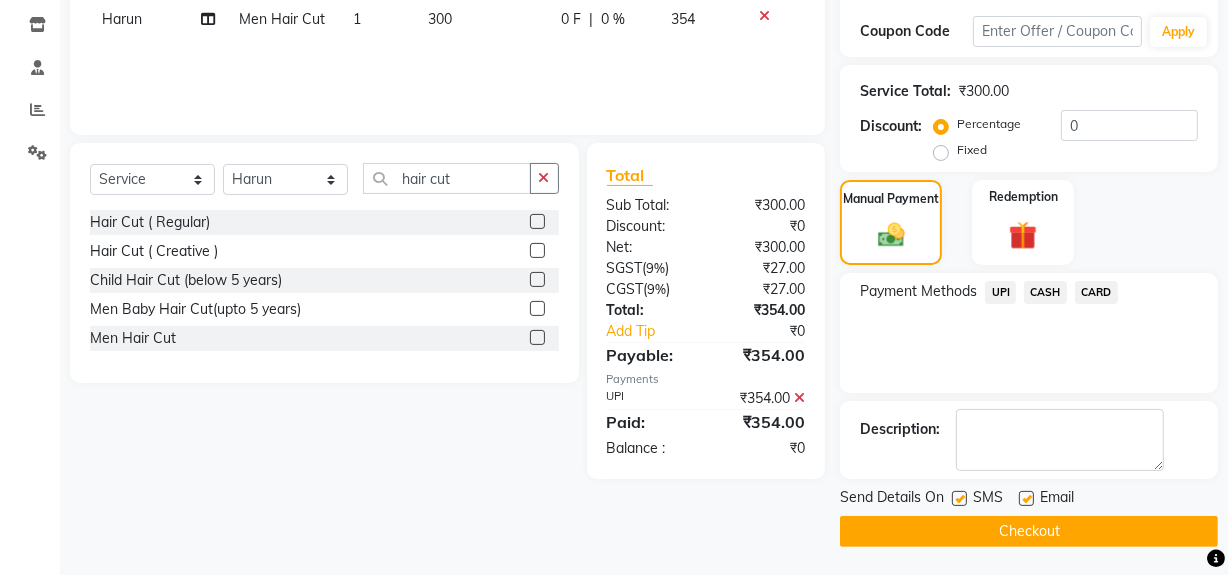 click on "Checkout" 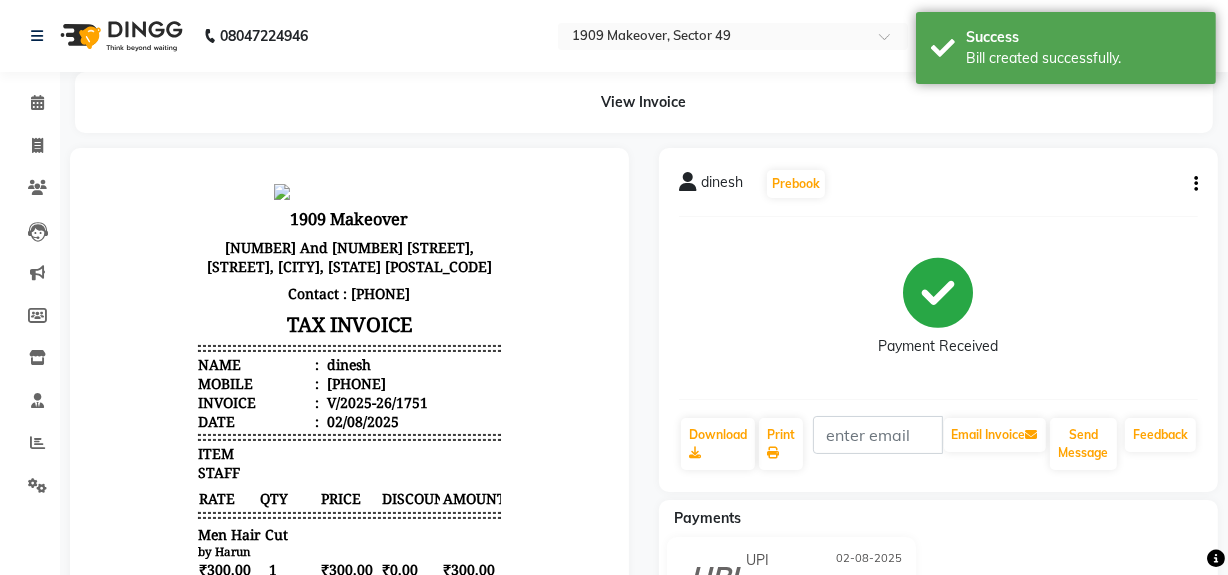 scroll, scrollTop: 0, scrollLeft: 0, axis: both 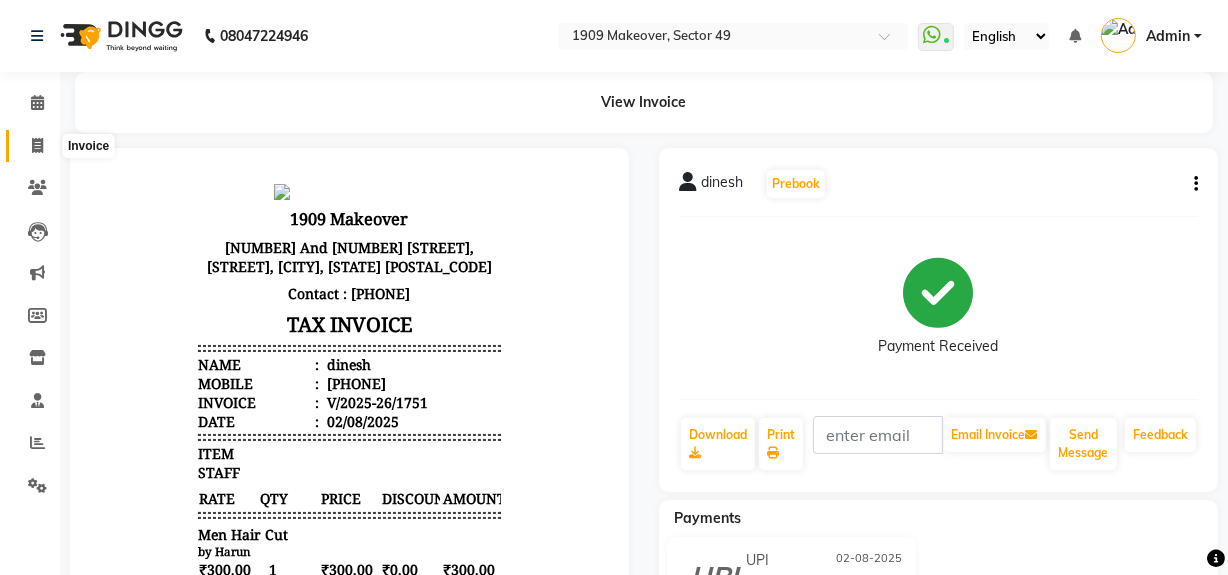 click 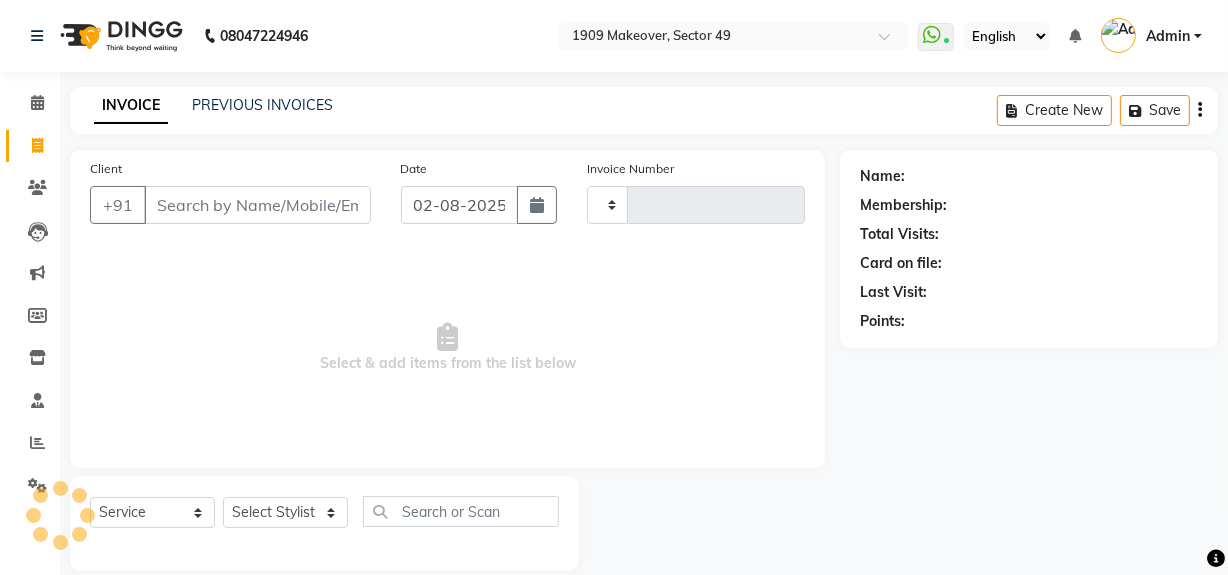 type on "1752" 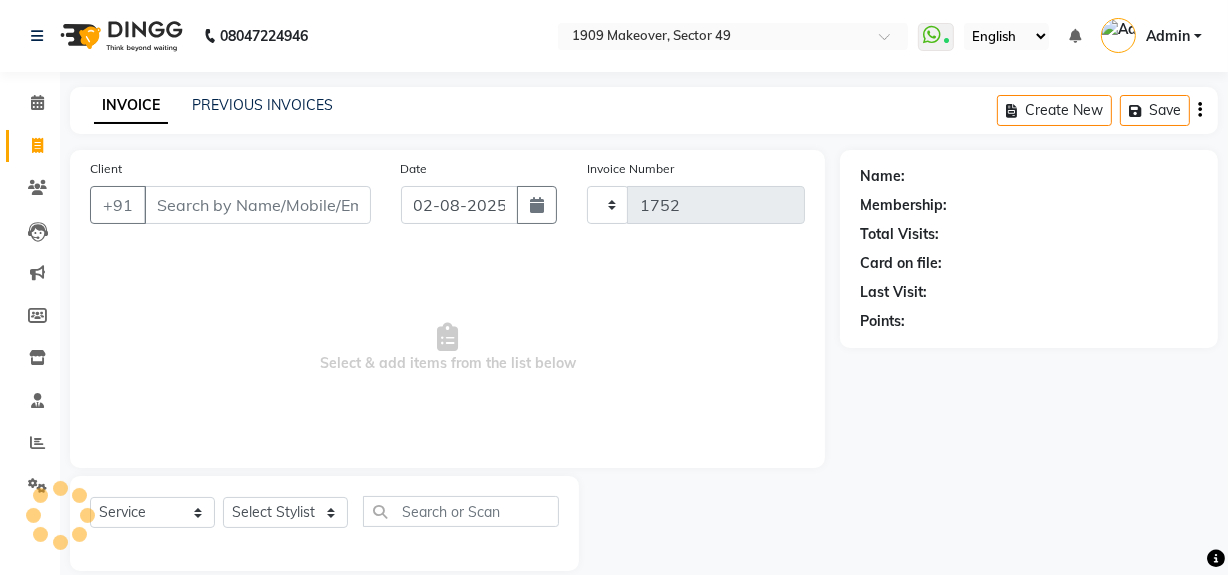 scroll, scrollTop: 26, scrollLeft: 0, axis: vertical 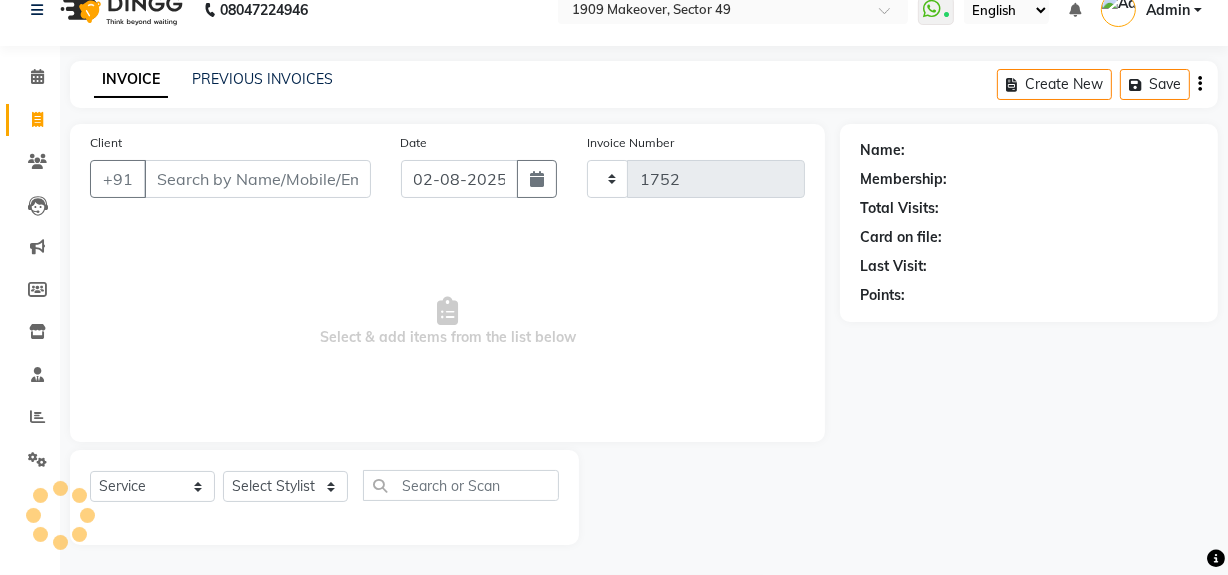 select on "6923" 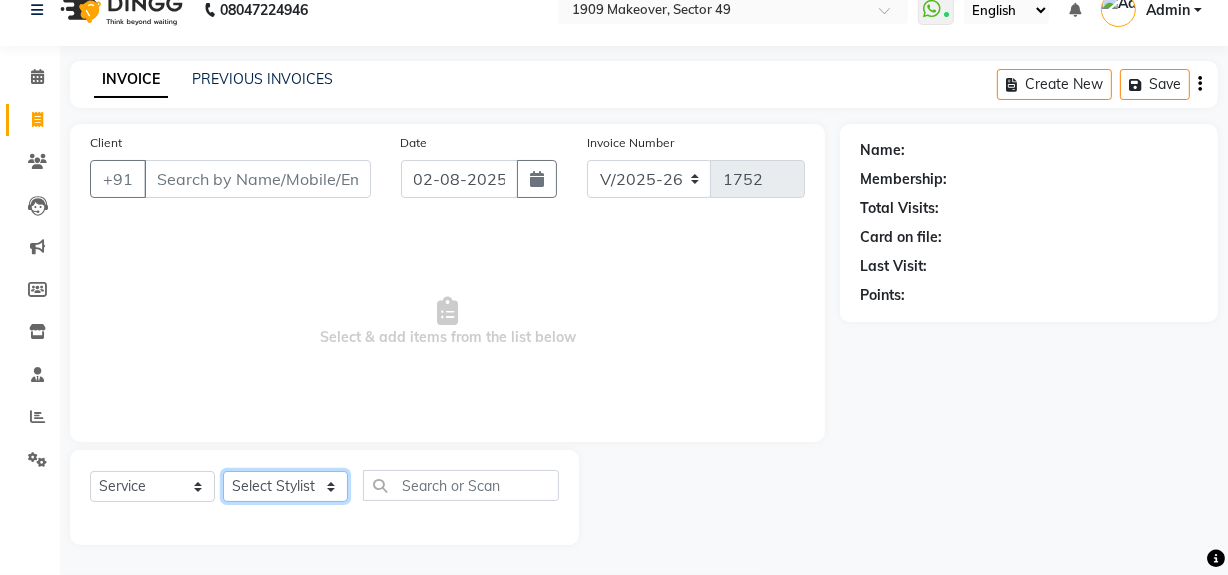 click on "Select Stylist Abdul Ahmed Arif Harun House Sale Jyoti Nisha Rehaan Ujjwal Umesh Veer vikram mehta Vishal" 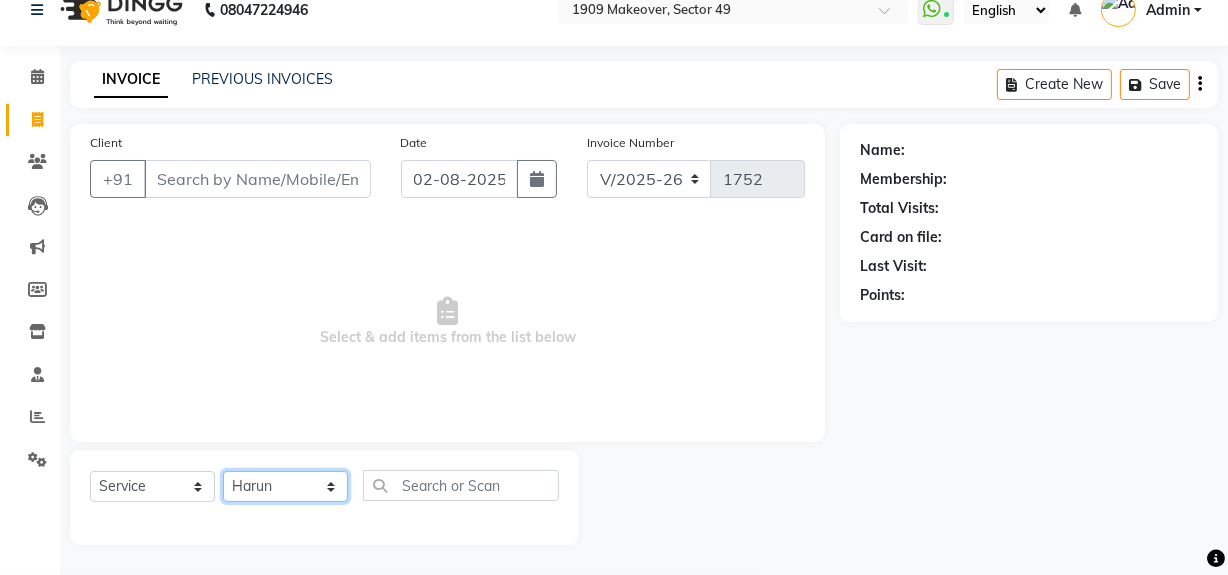 click on "Select Stylist Abdul Ahmed Arif Harun House Sale Jyoti Nisha Rehaan Ujjwal Umesh Veer vikram mehta Vishal" 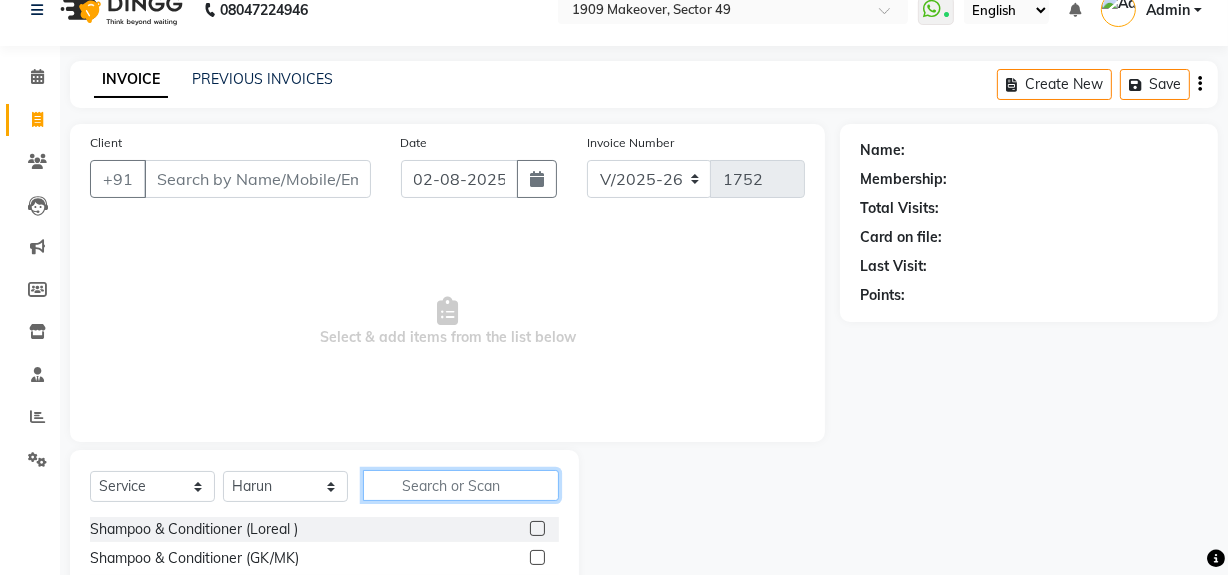 click 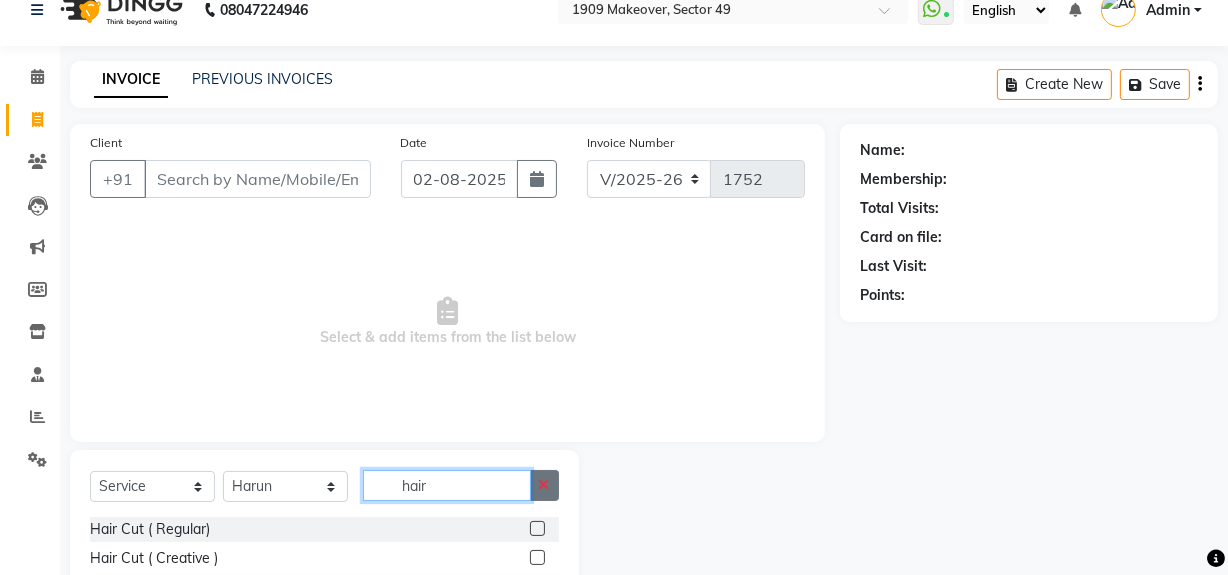 type on "hair" 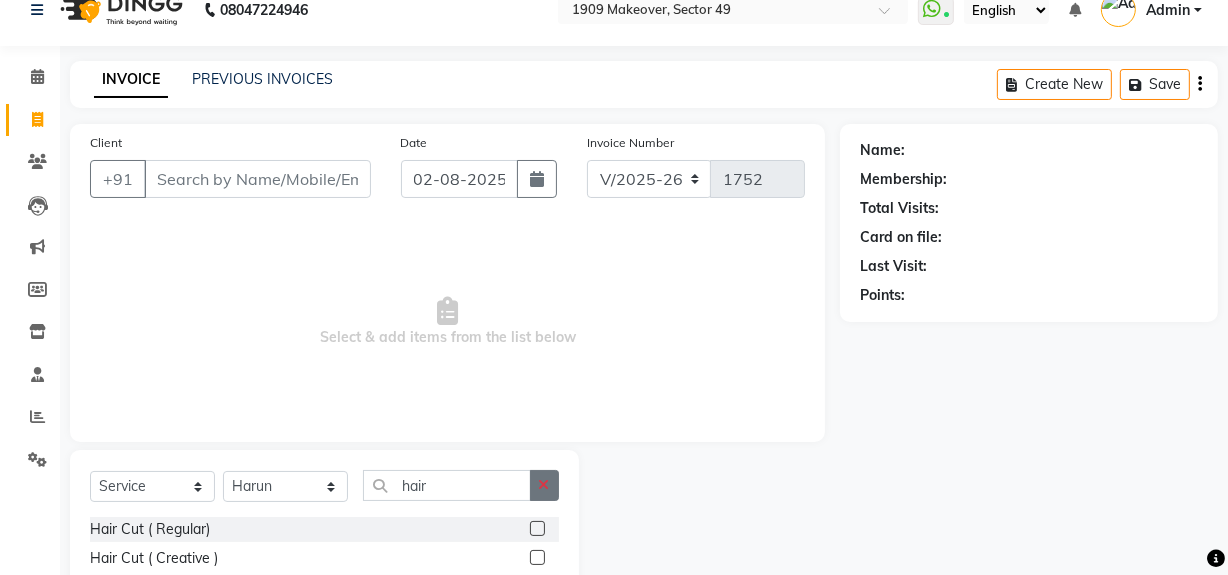 click 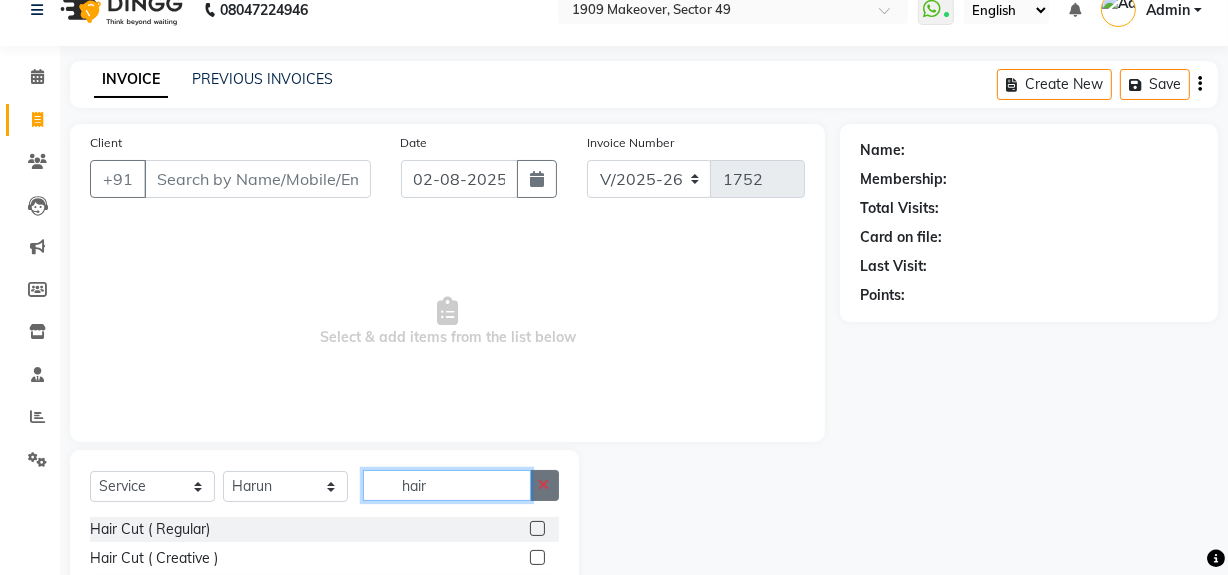 type 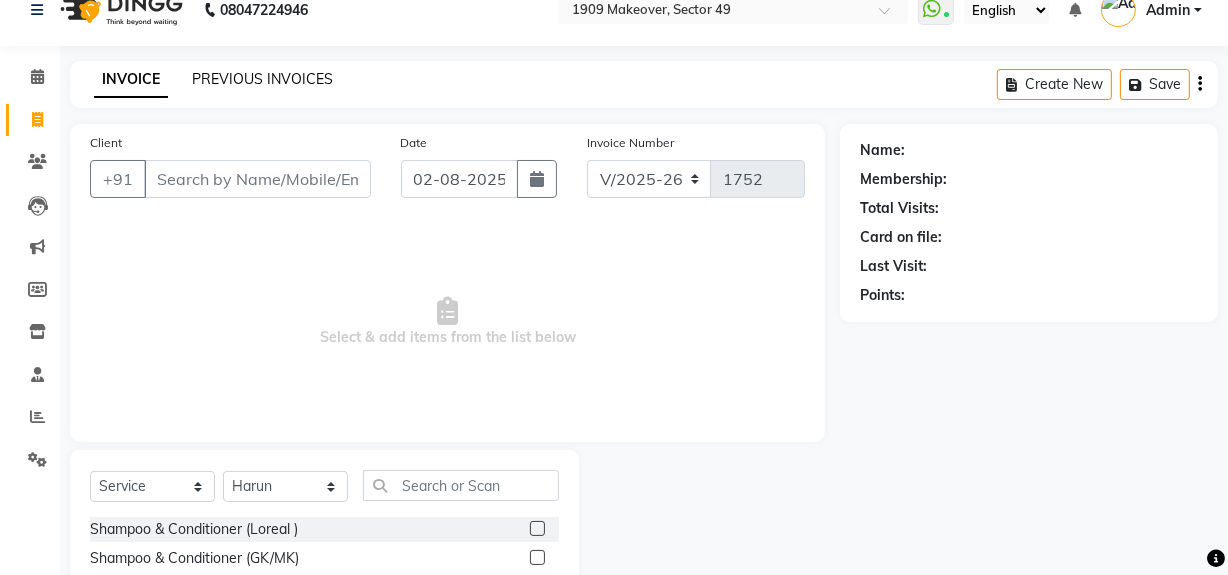 click on "PREVIOUS INVOICES" 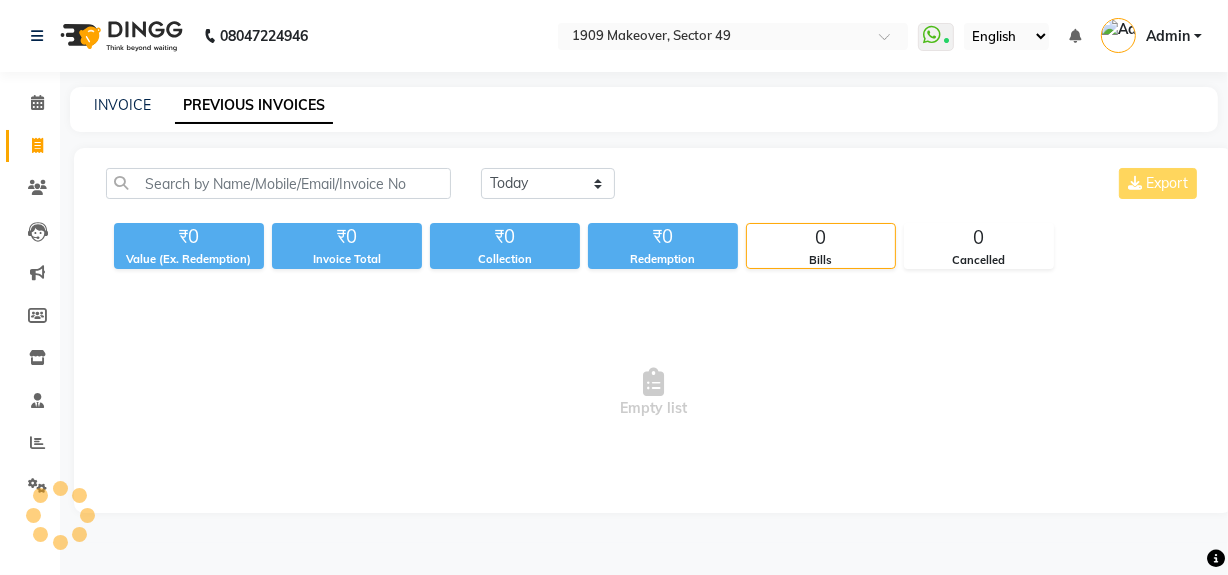 scroll, scrollTop: 0, scrollLeft: 0, axis: both 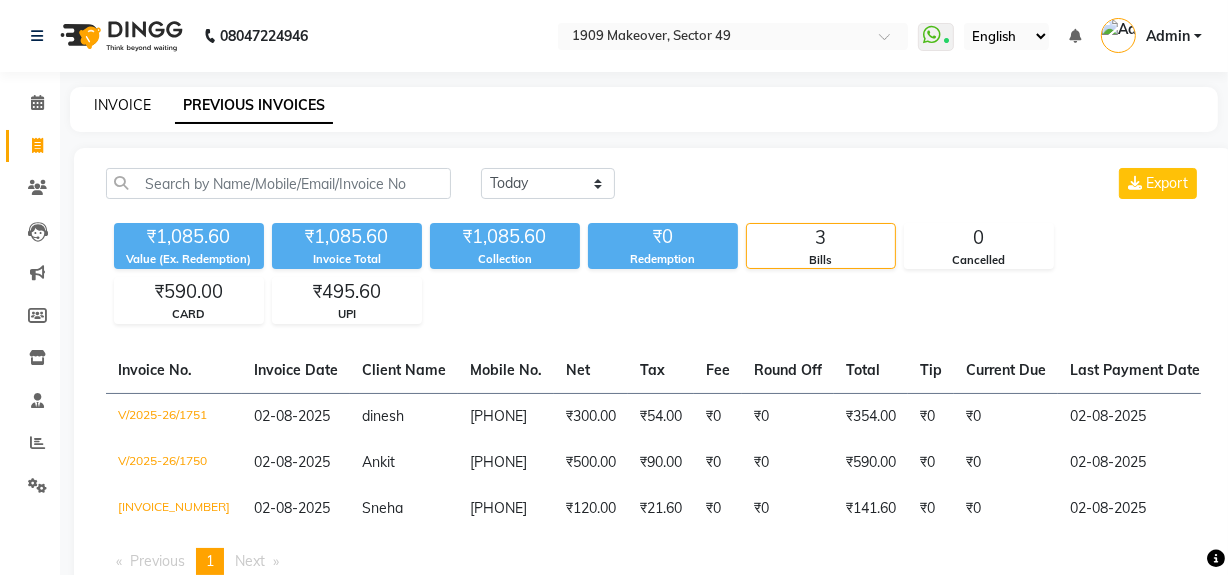 click on "INVOICE" 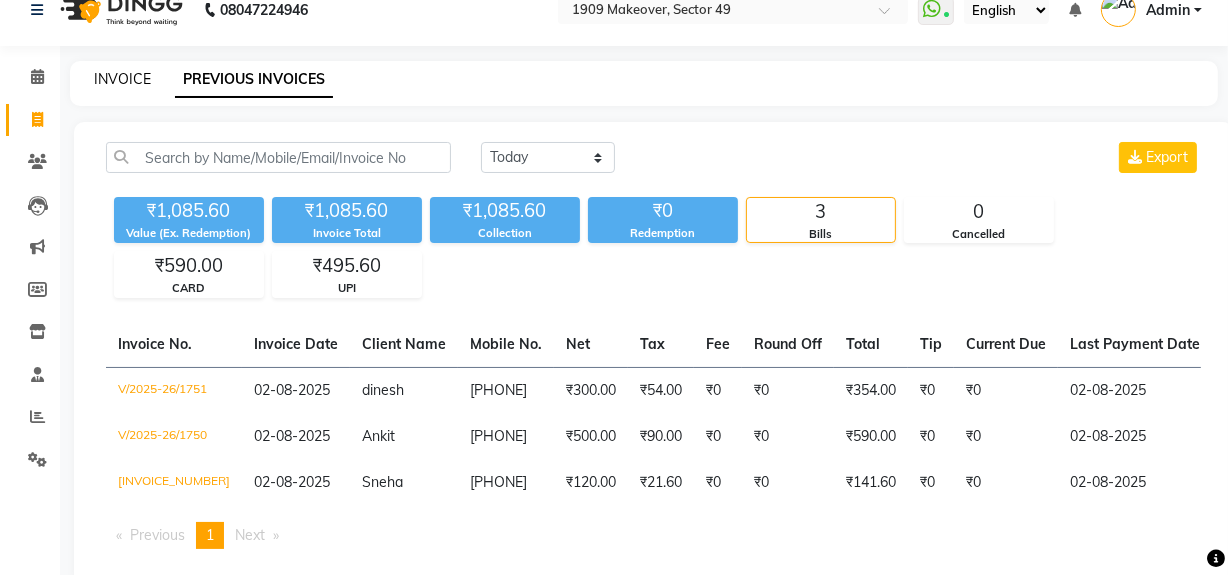 select on "6923" 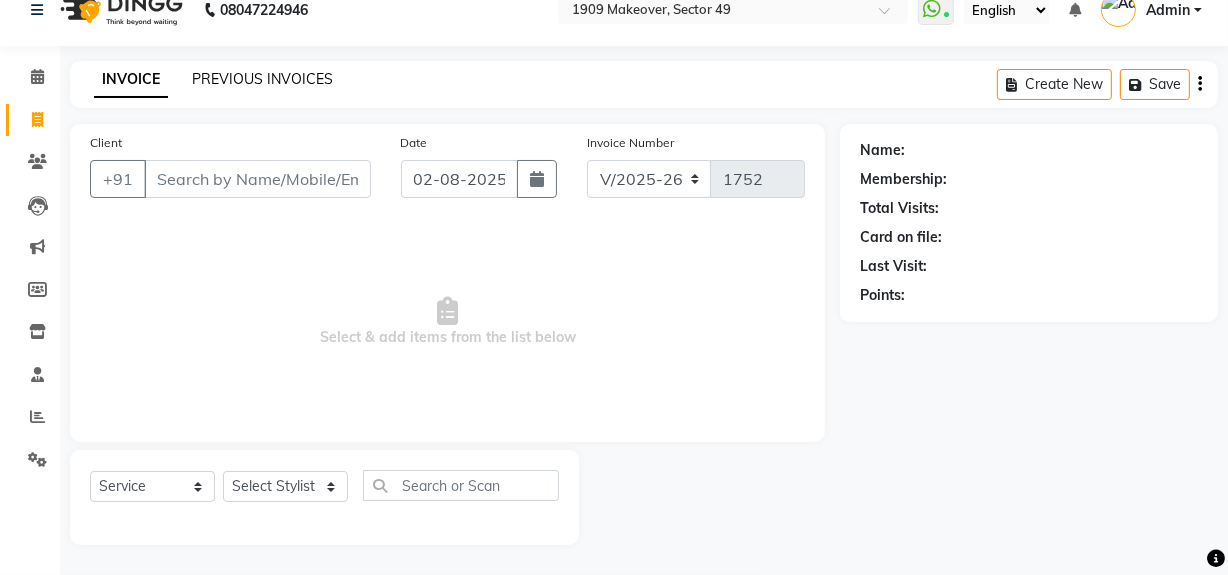 click on "PREVIOUS INVOICES" 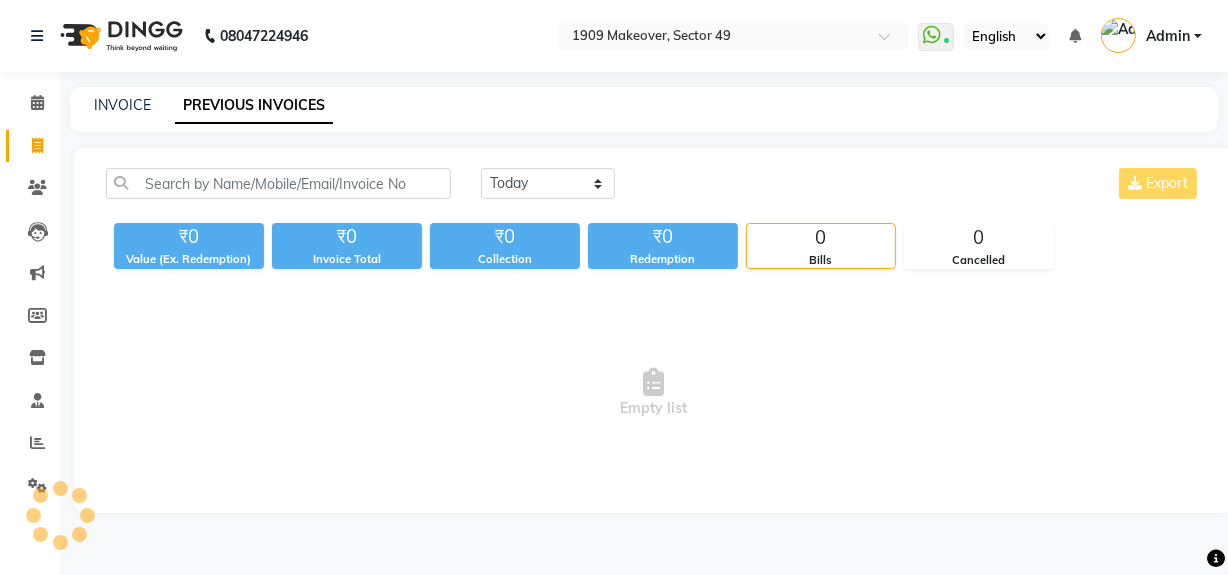 scroll, scrollTop: 0, scrollLeft: 0, axis: both 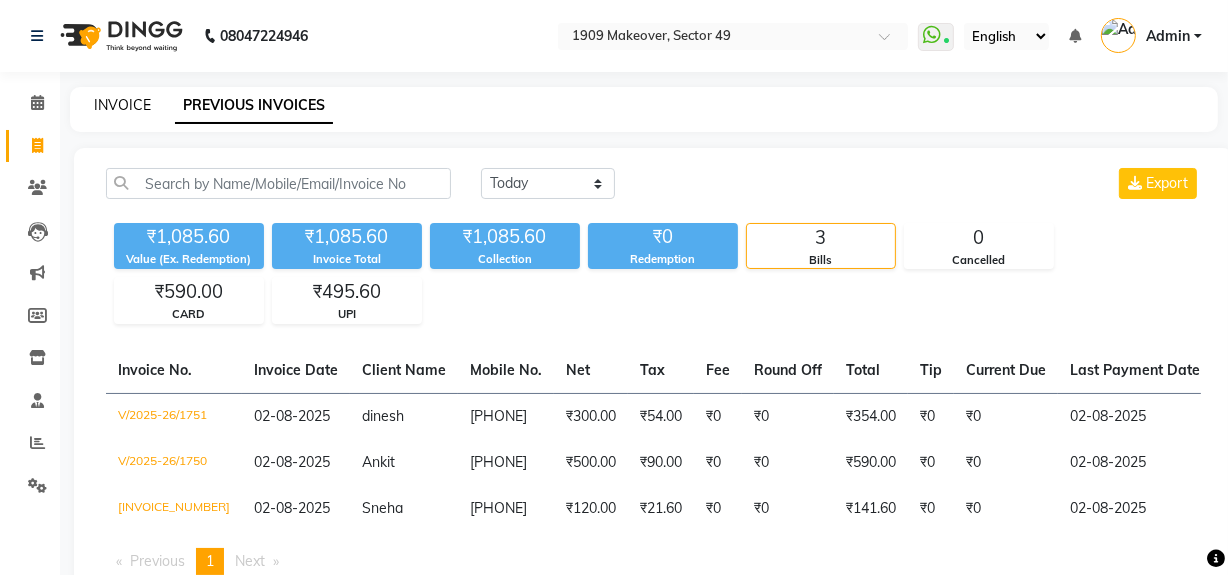 click on "INVOICE" 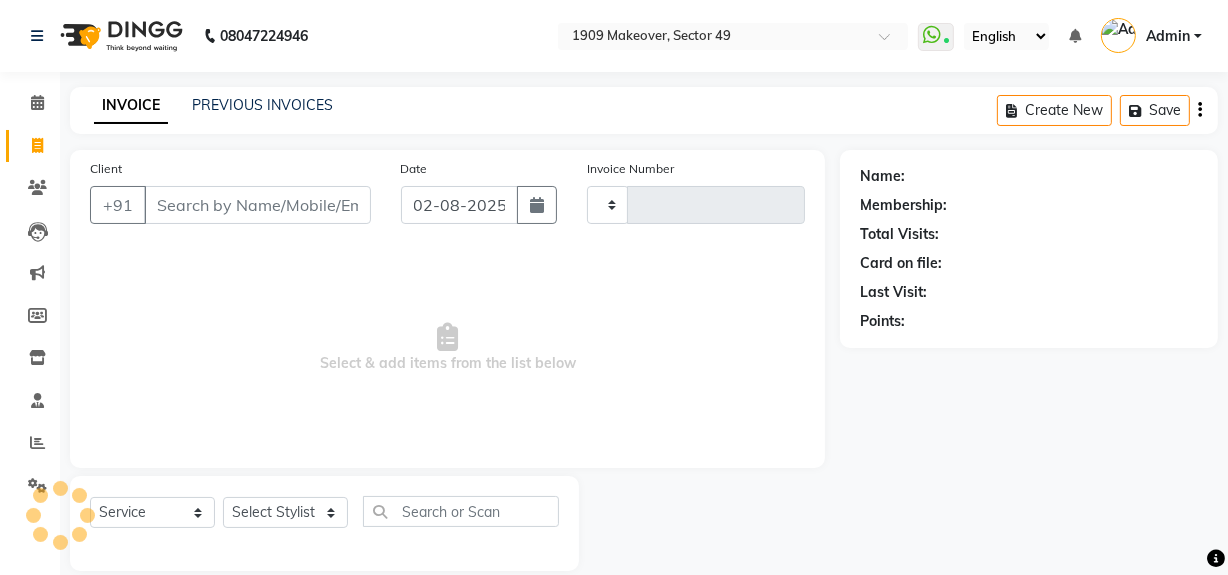 scroll, scrollTop: 26, scrollLeft: 0, axis: vertical 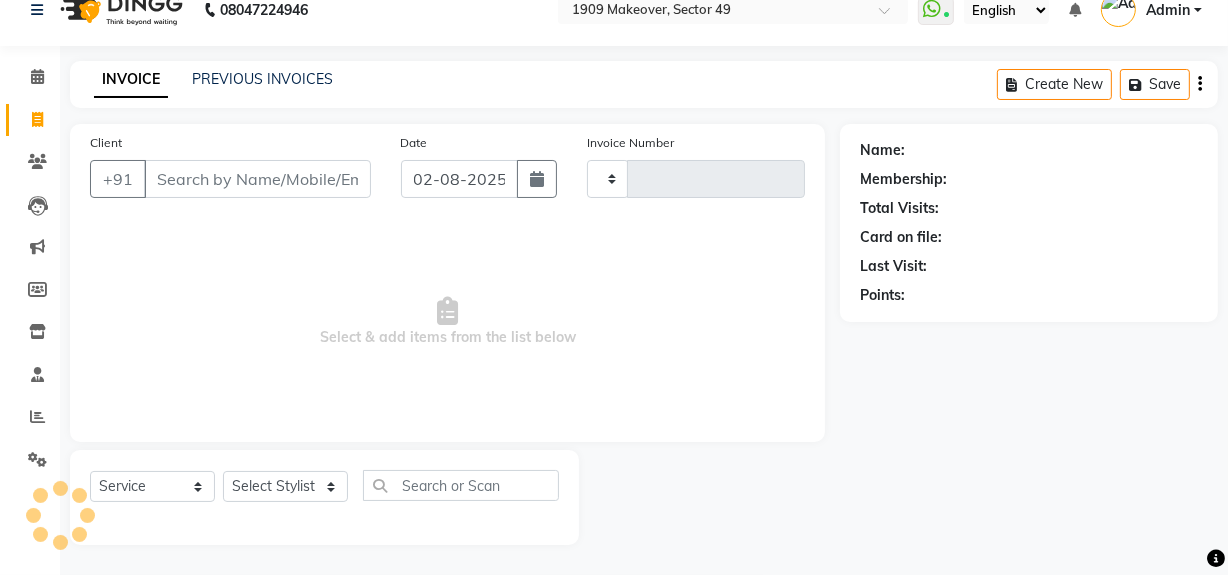 type on "1752" 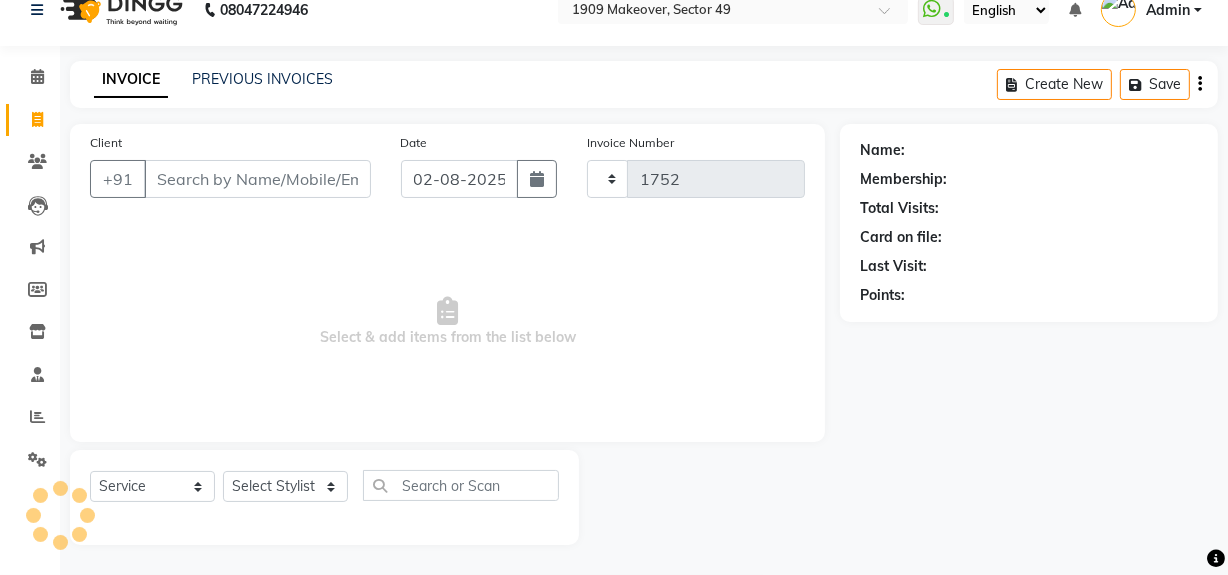 select on "6923" 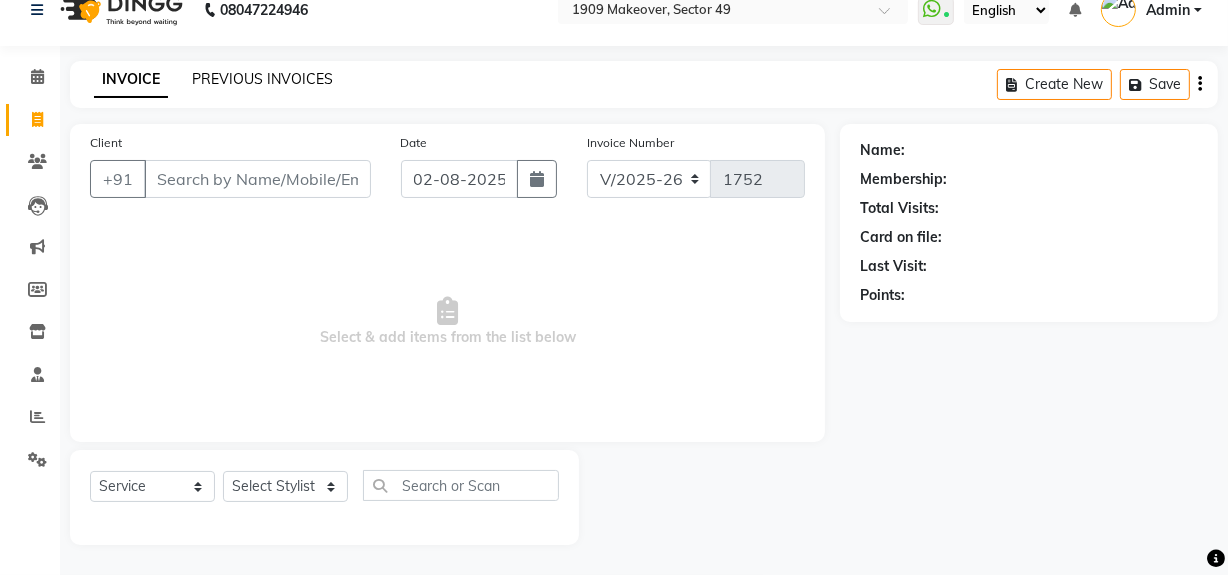 click on "PREVIOUS INVOICES" 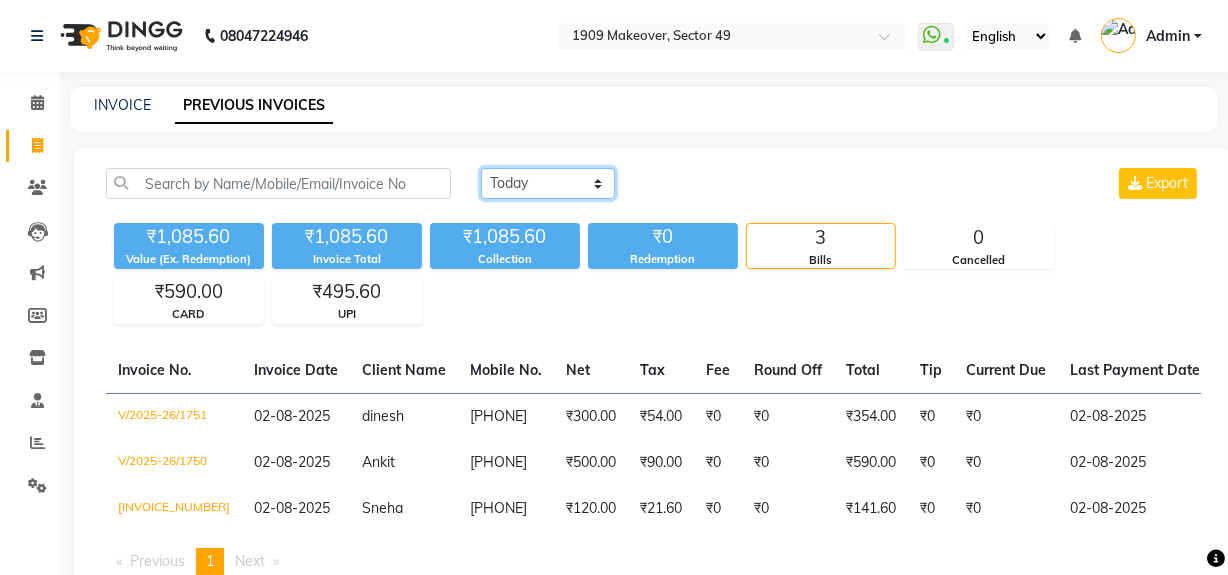 click on "Today Yesterday Custom Range" 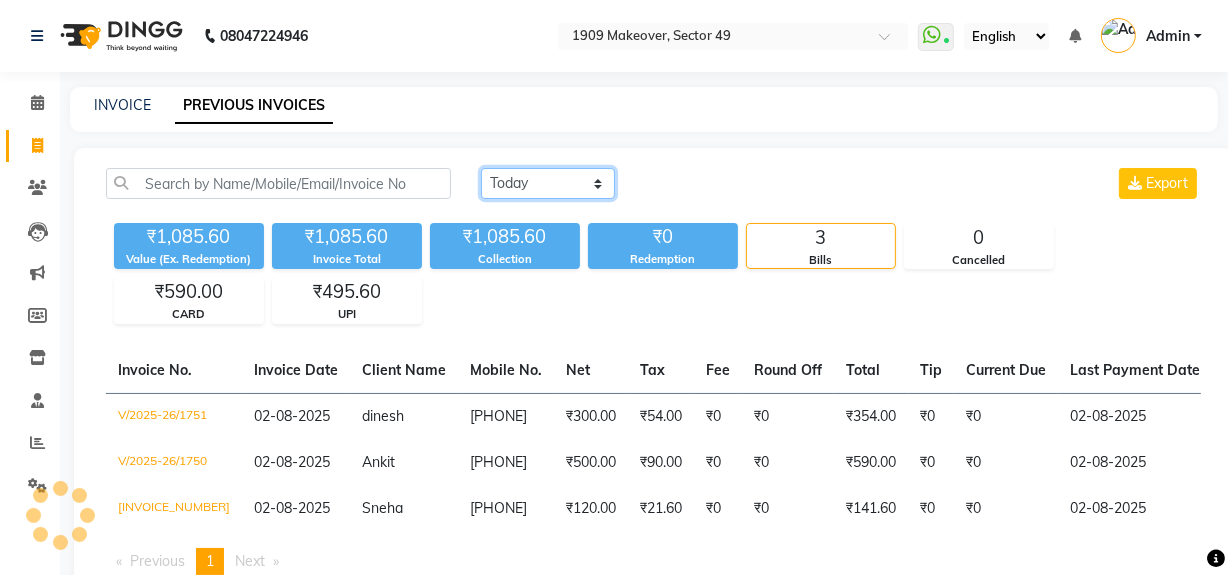 select on "yesterday" 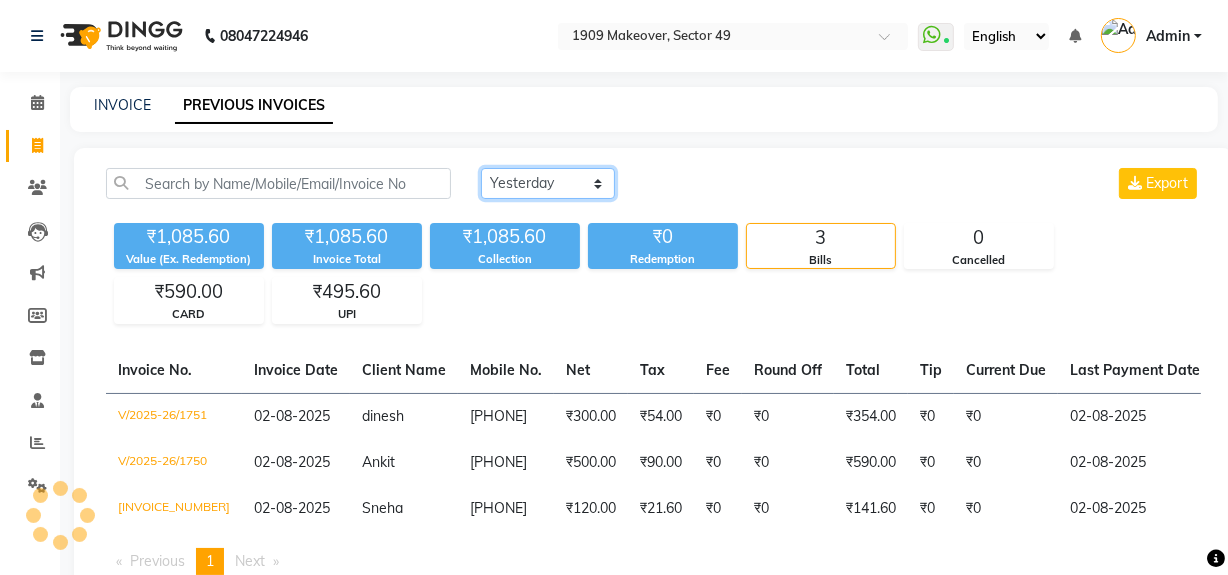 click on "Today Yesterday Custom Range" 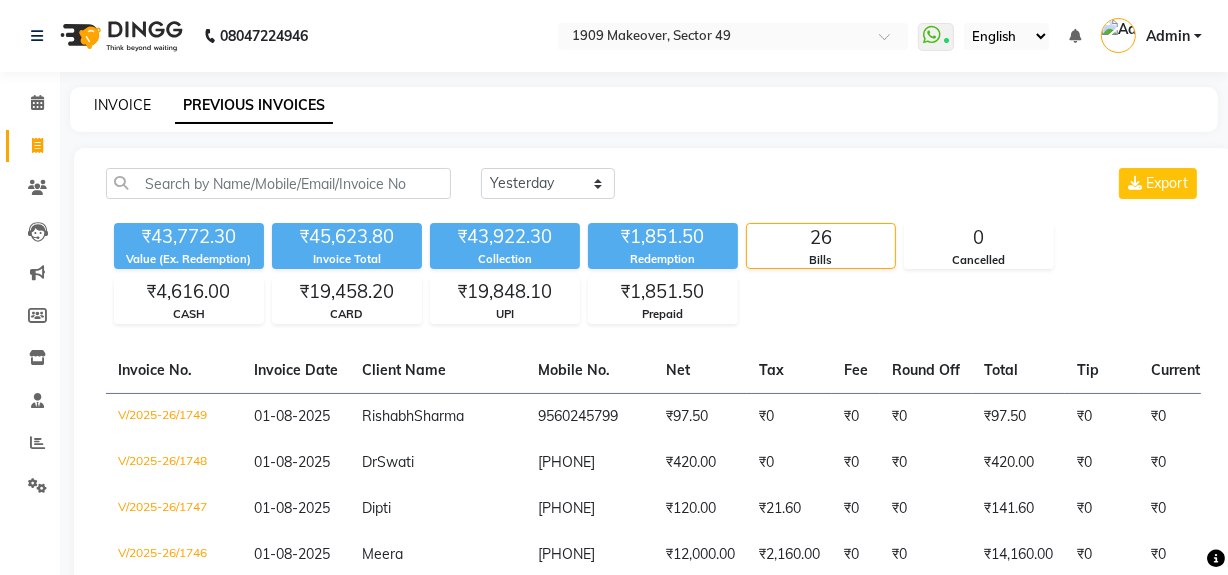 click on "INVOICE" 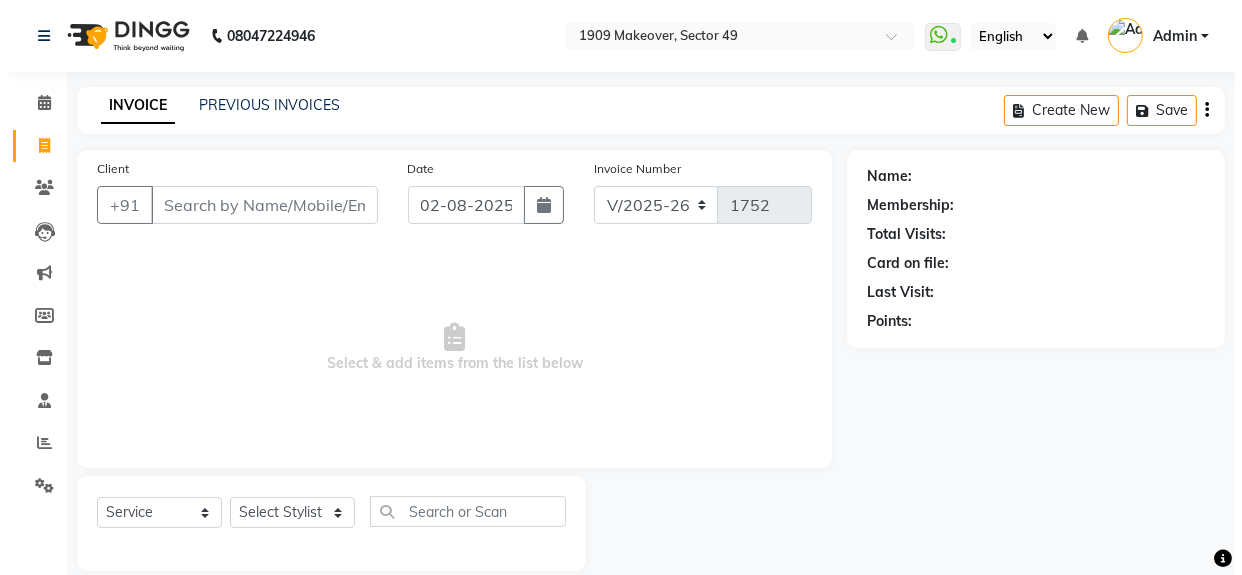 scroll, scrollTop: 26, scrollLeft: 0, axis: vertical 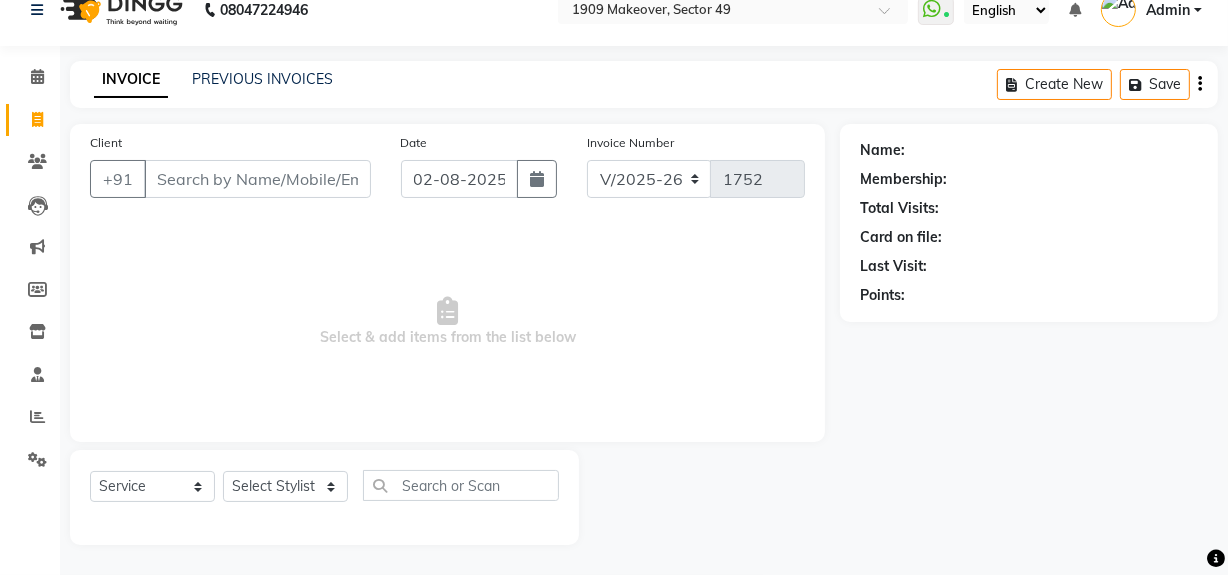 click on "Client" at bounding box center (257, 179) 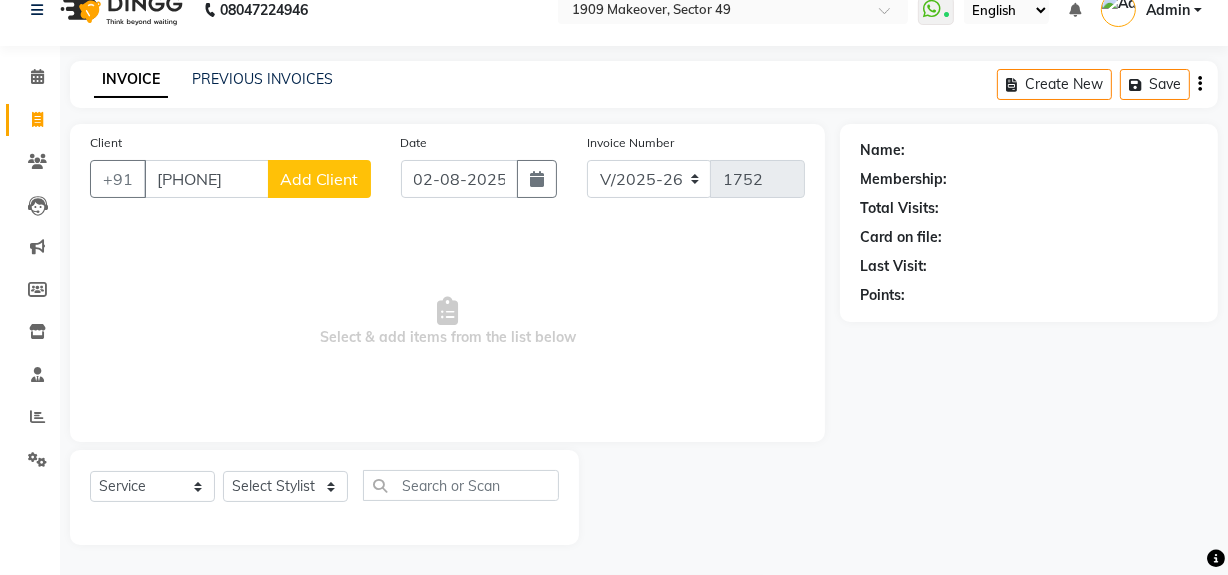type on "[PHONE]" 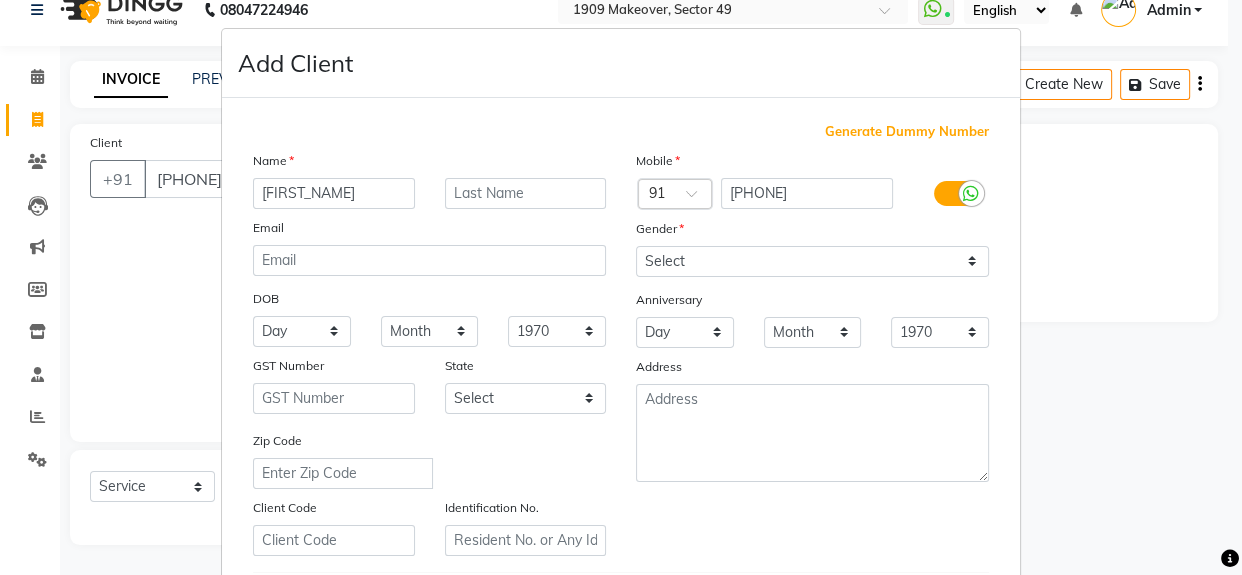 type on "[FIRST_NAME]" 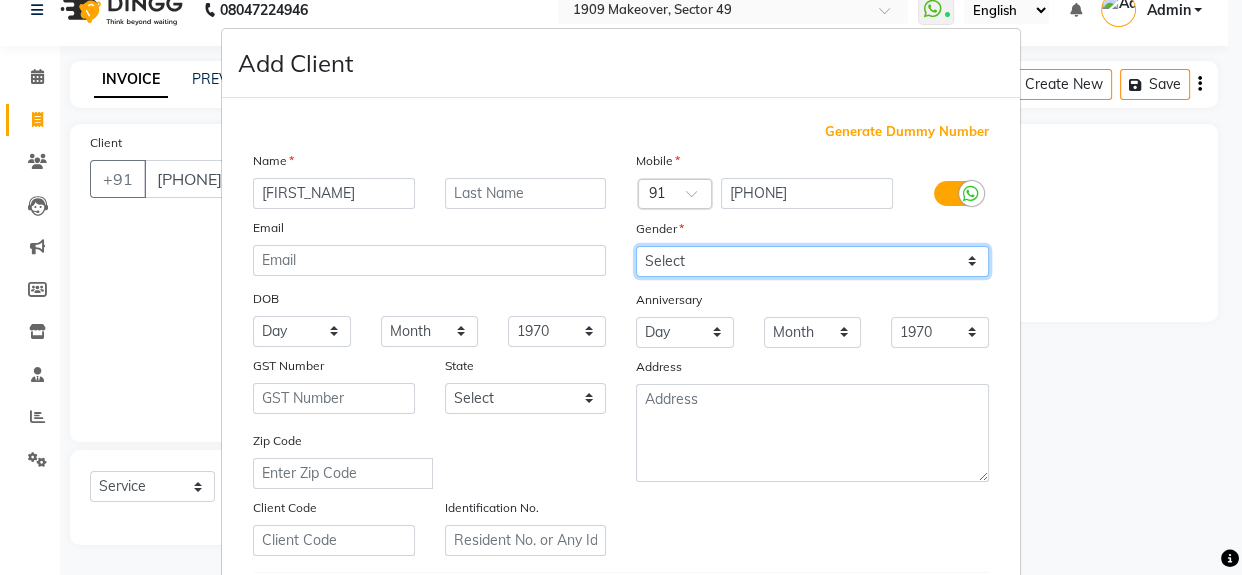 click on "Select Male Female Other Prefer Not To Say" at bounding box center (812, 261) 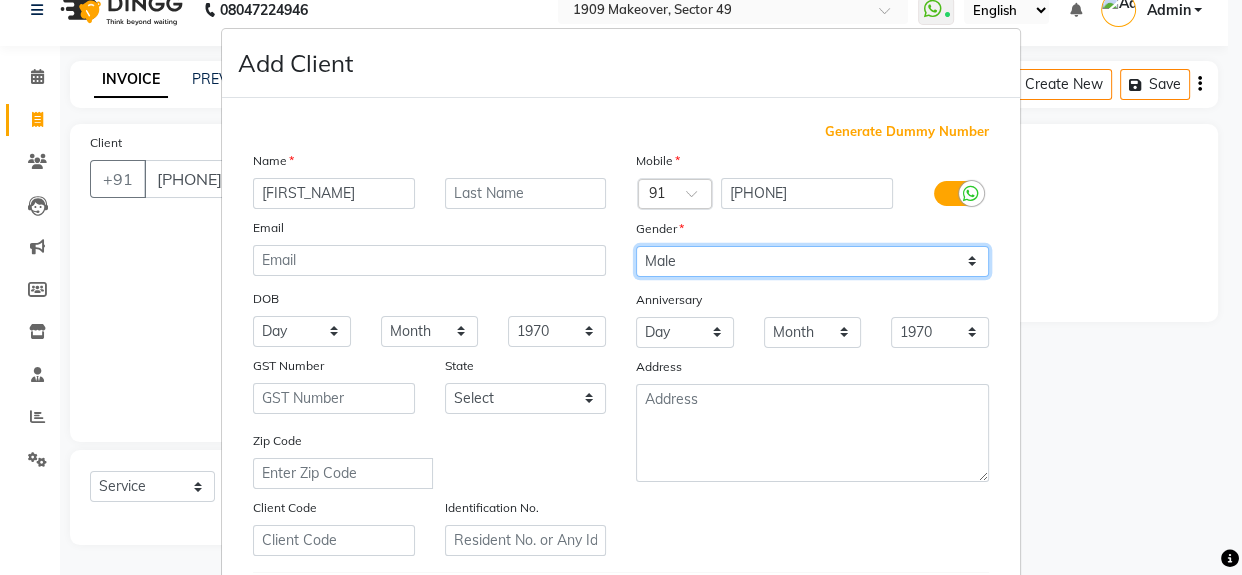 click on "Select Male Female Other Prefer Not To Say" at bounding box center [812, 261] 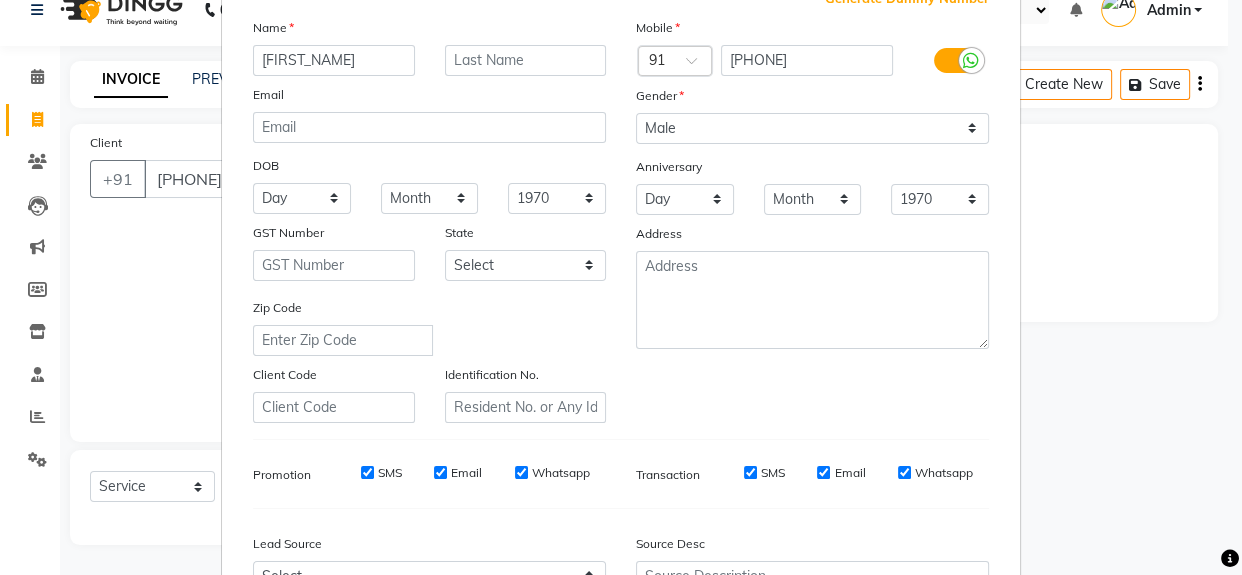 scroll, scrollTop: 353, scrollLeft: 0, axis: vertical 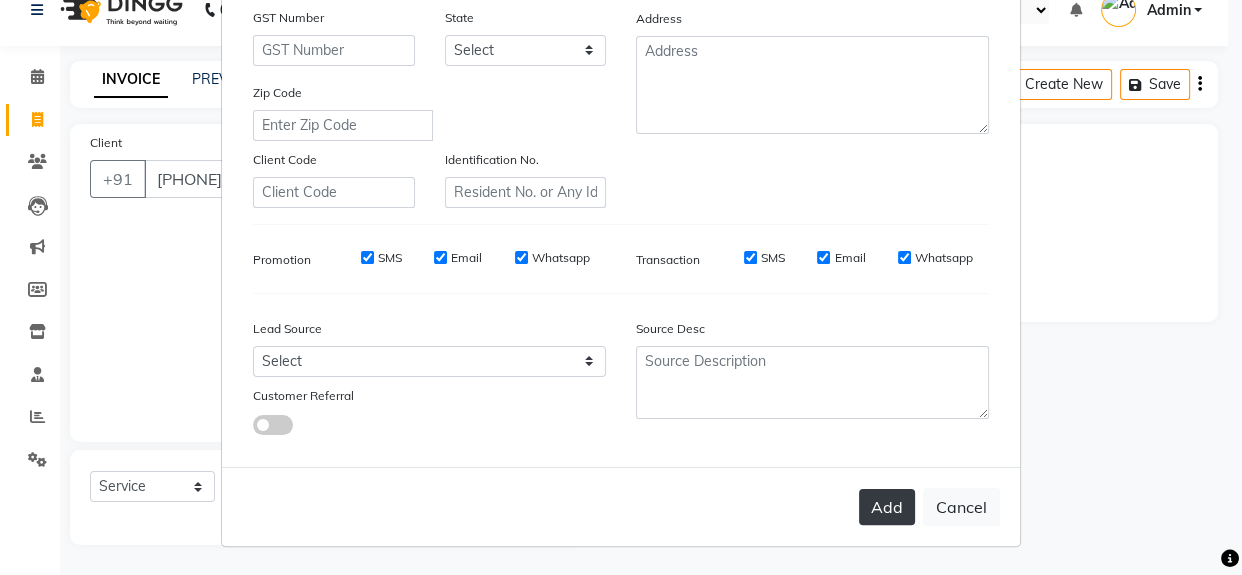click on "Add" at bounding box center (887, 507) 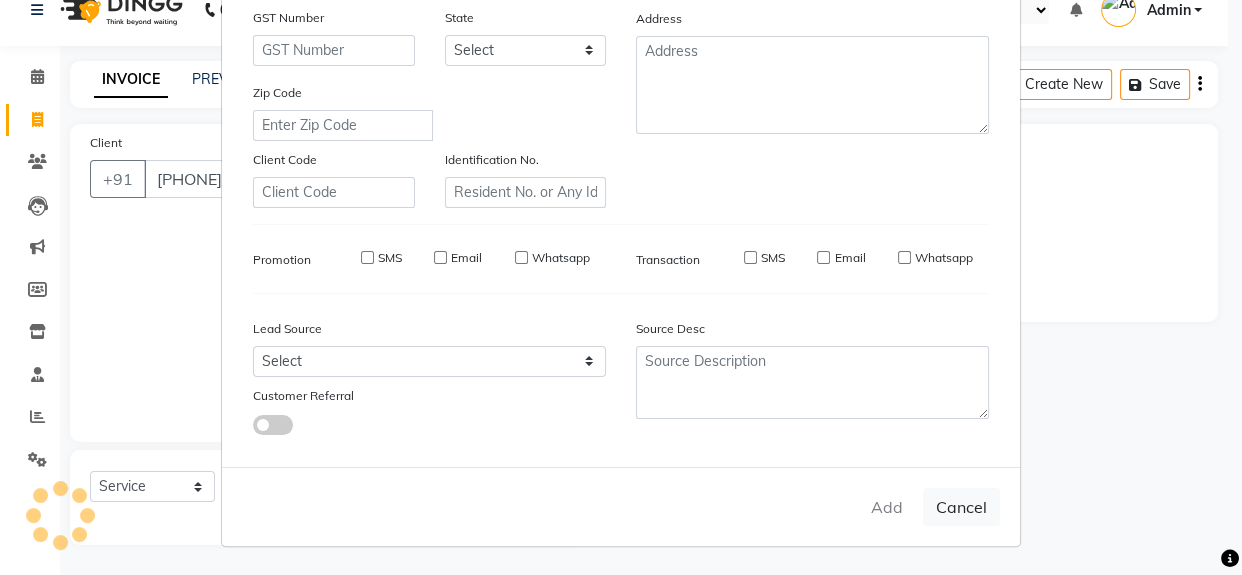 type 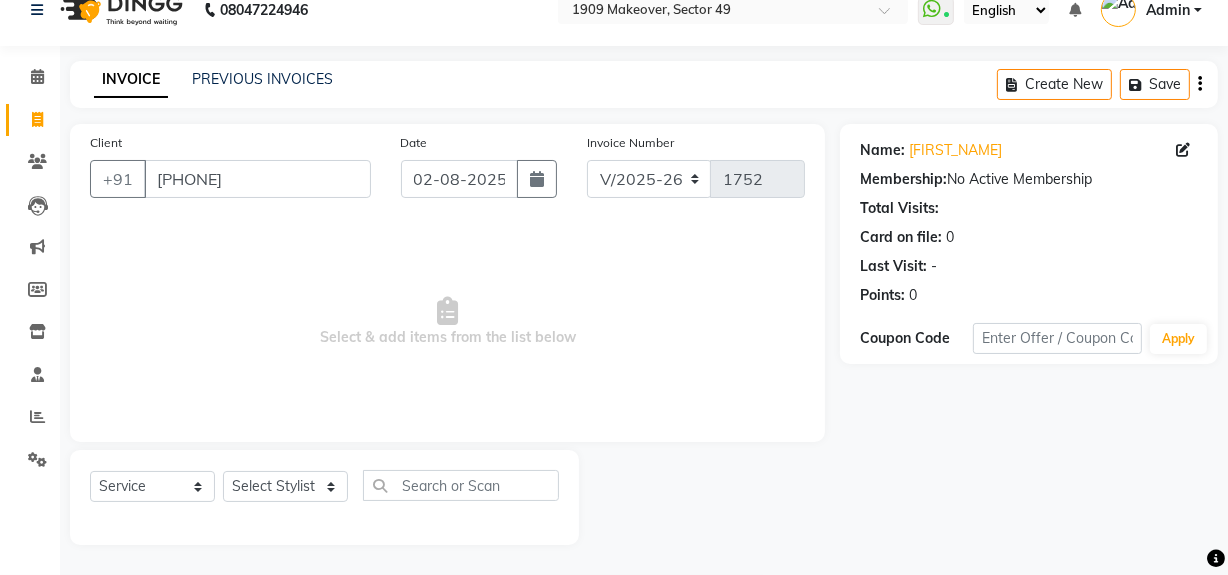 click 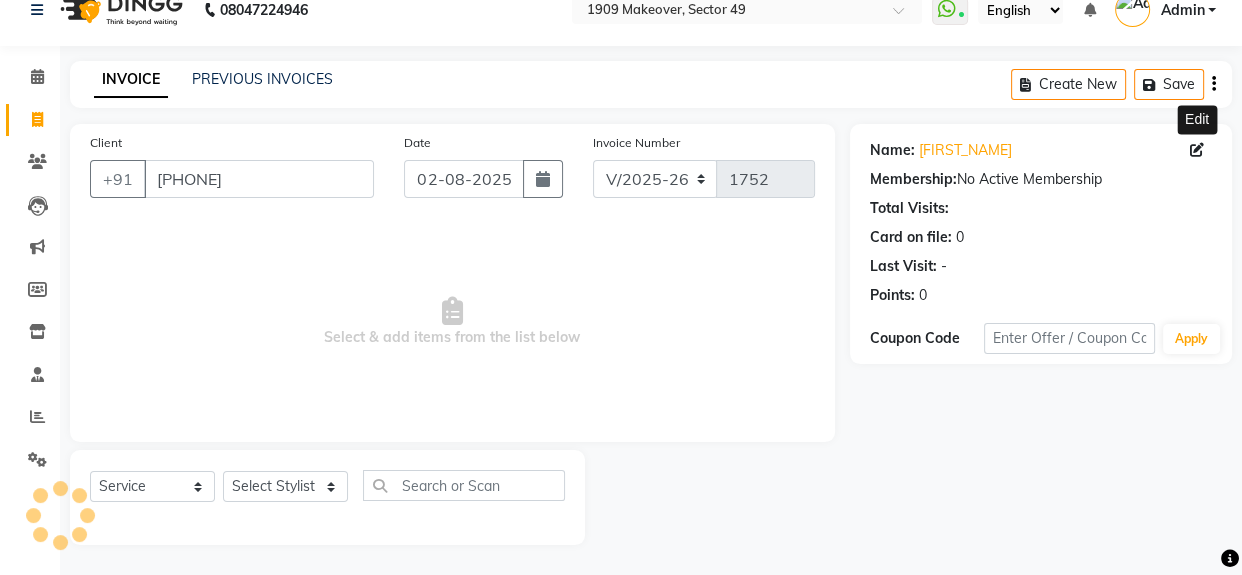 select on "male" 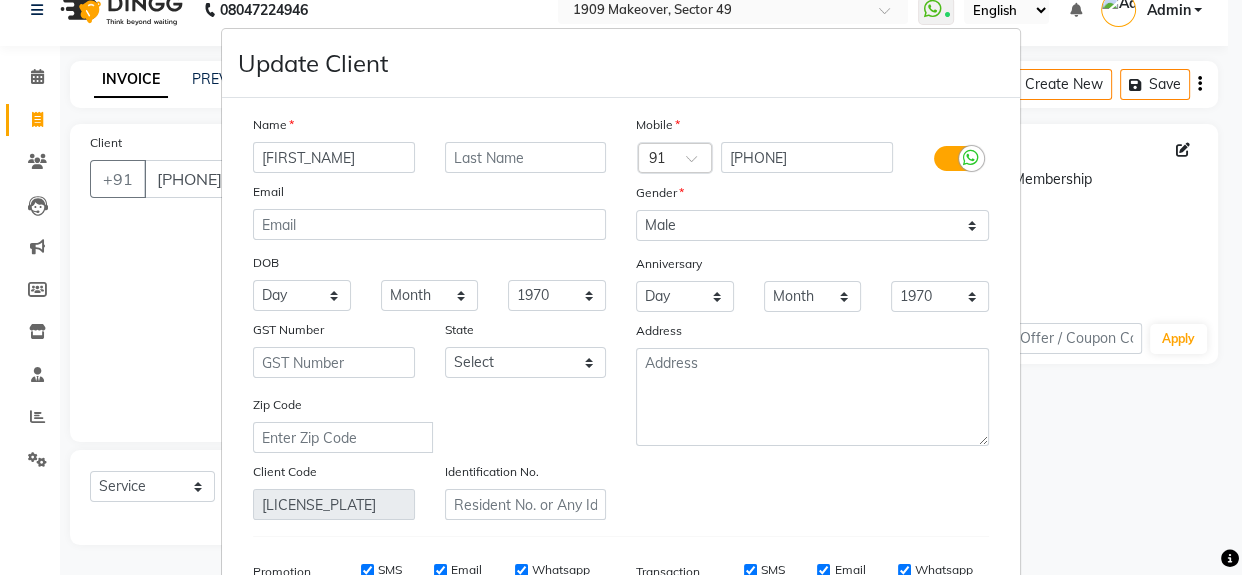 click on "[FIRST_NAME]" at bounding box center [334, 157] 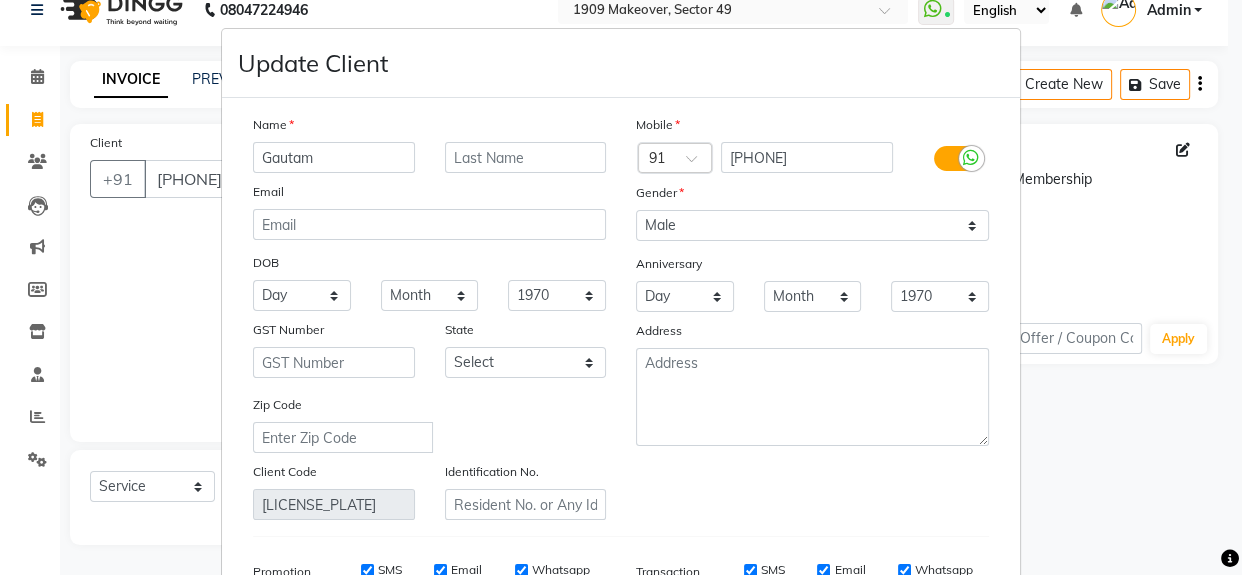 type on "Gautam" 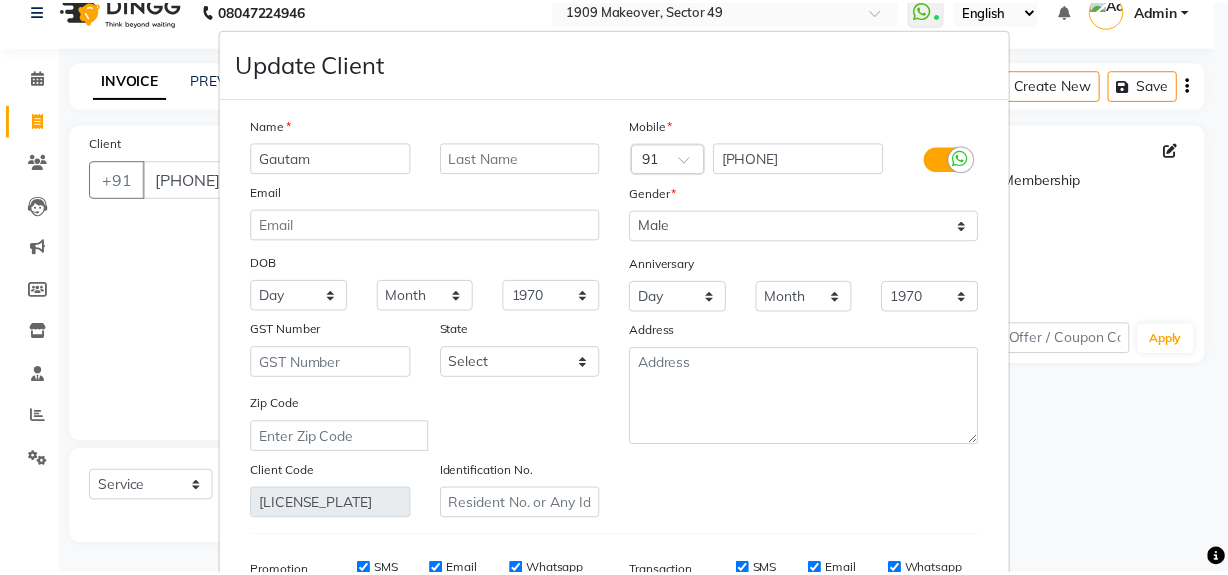 scroll, scrollTop: 250, scrollLeft: 0, axis: vertical 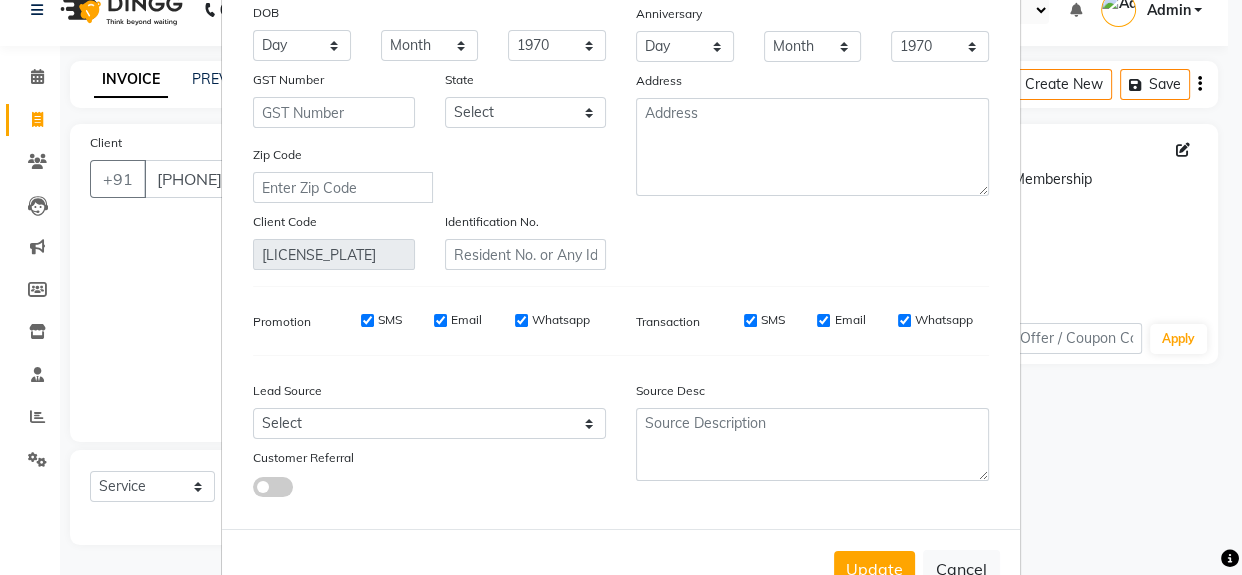 click on "Update" at bounding box center (874, 569) 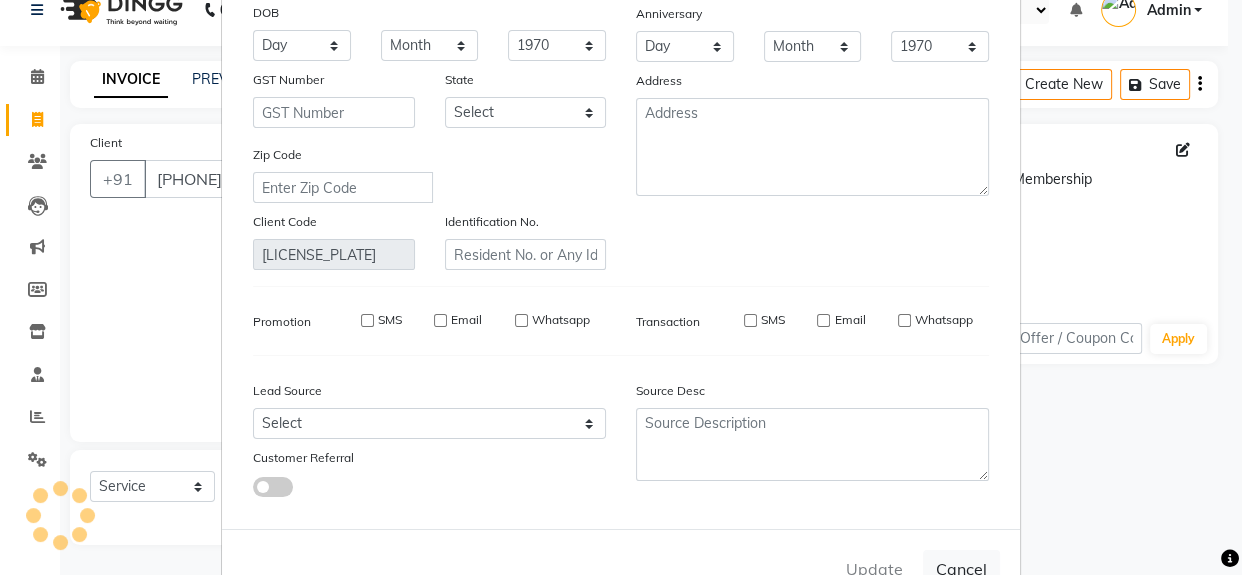 type 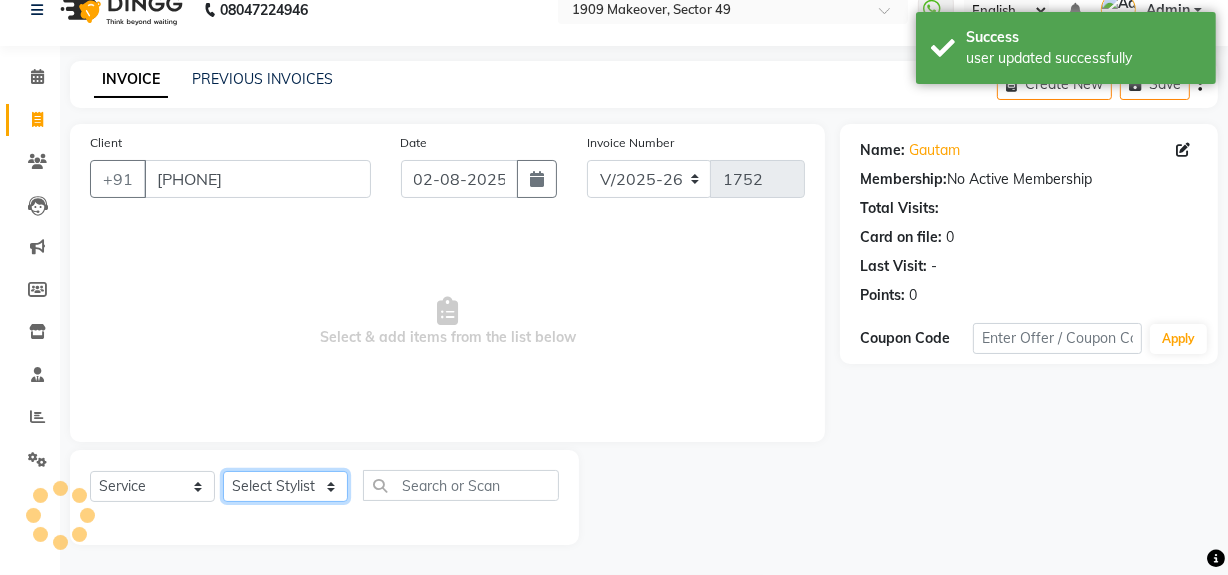 click on "Select Stylist Abdul Ahmed Arif Harun House Sale Jyoti Nisha Rehaan Ujjwal Umesh Veer vikram mehta Vishal" 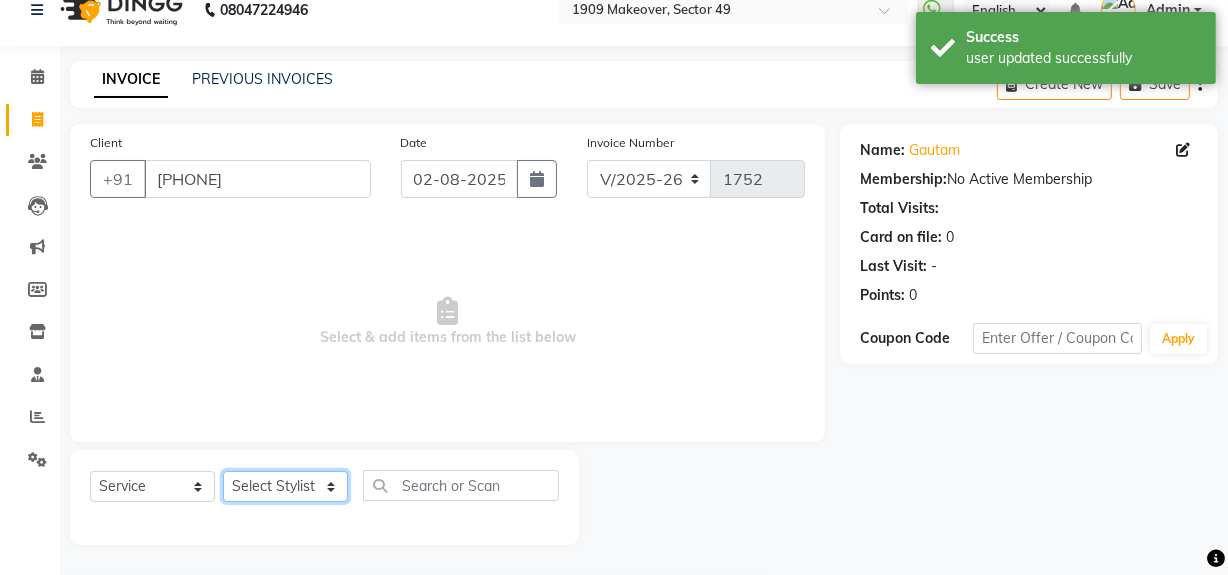 select on "57119" 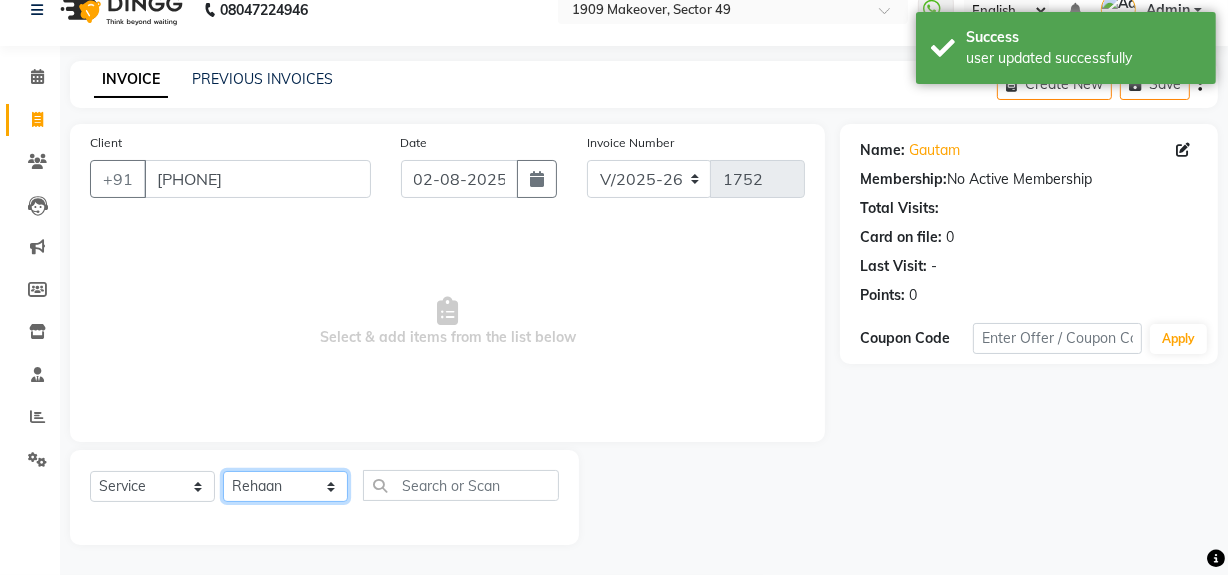 click on "Select Stylist Abdul Ahmed Arif Harun House Sale Jyoti Nisha Rehaan Ujjwal Umesh Veer vikram mehta Vishal" 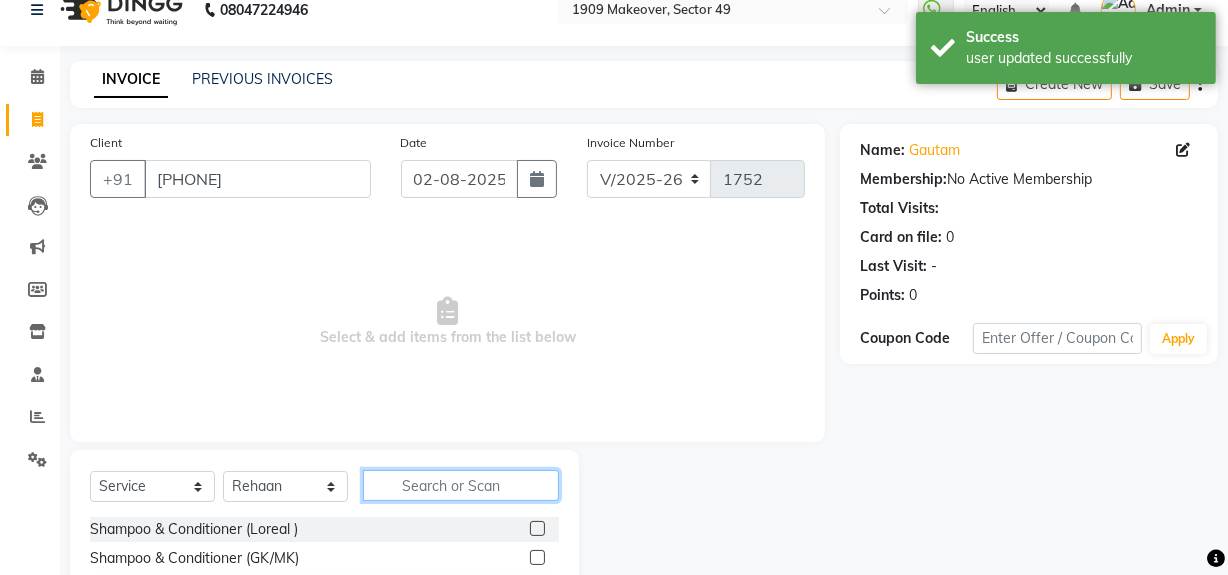 click 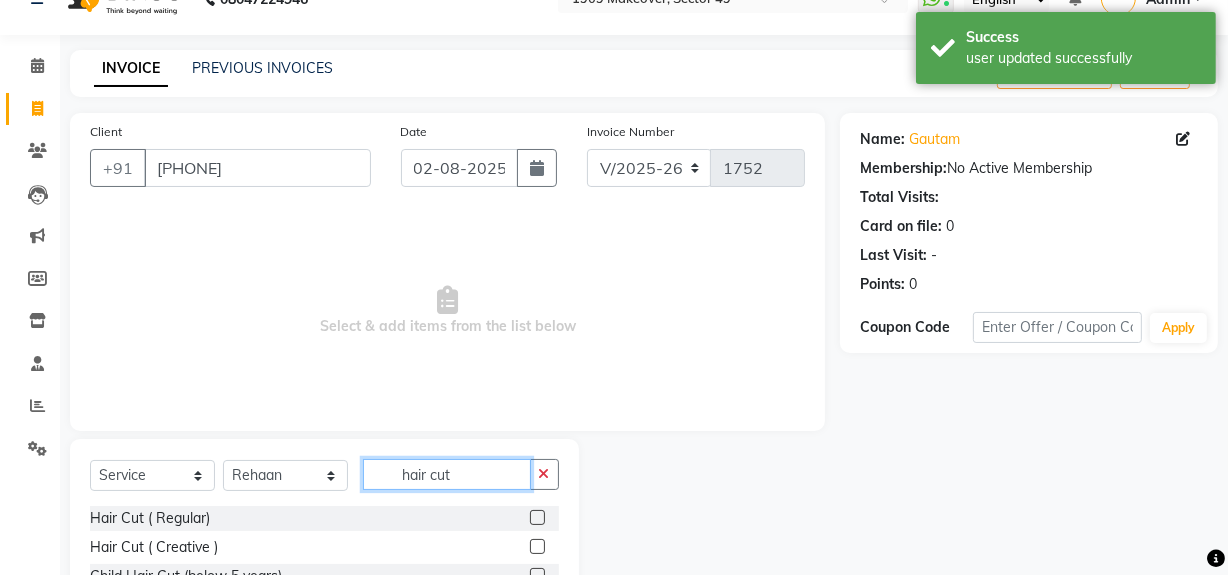 scroll, scrollTop: 170, scrollLeft: 0, axis: vertical 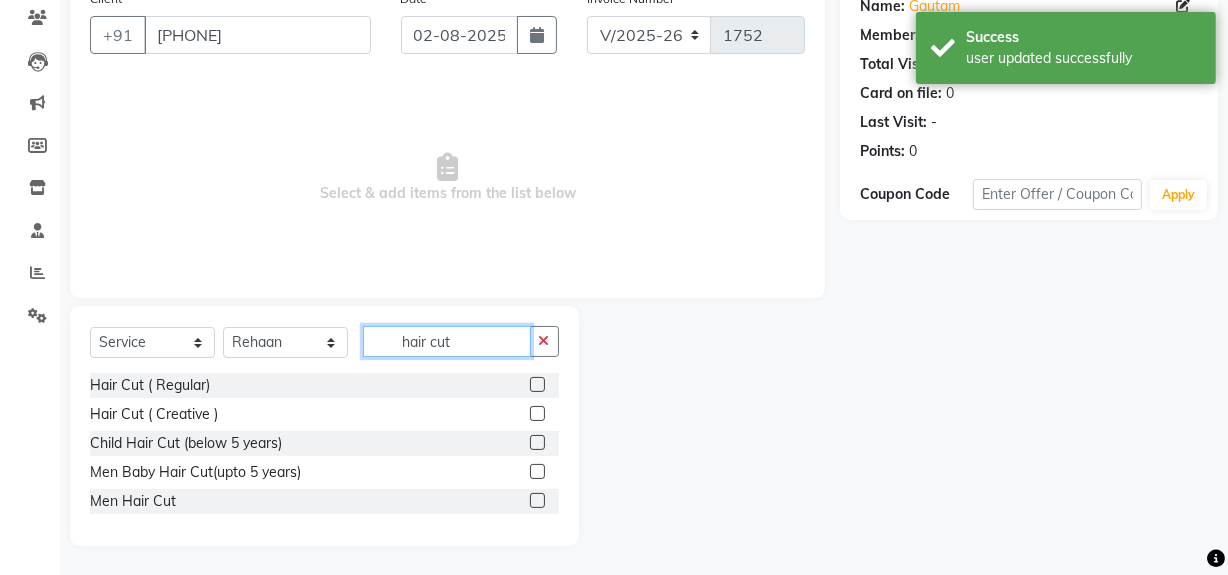 type on "hair cut" 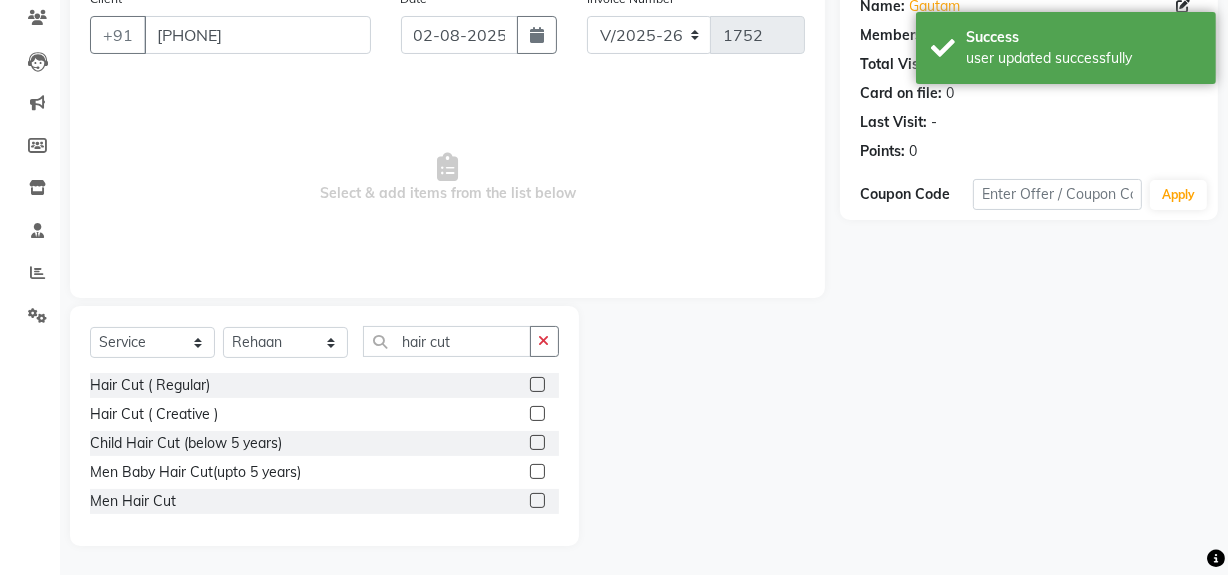 click 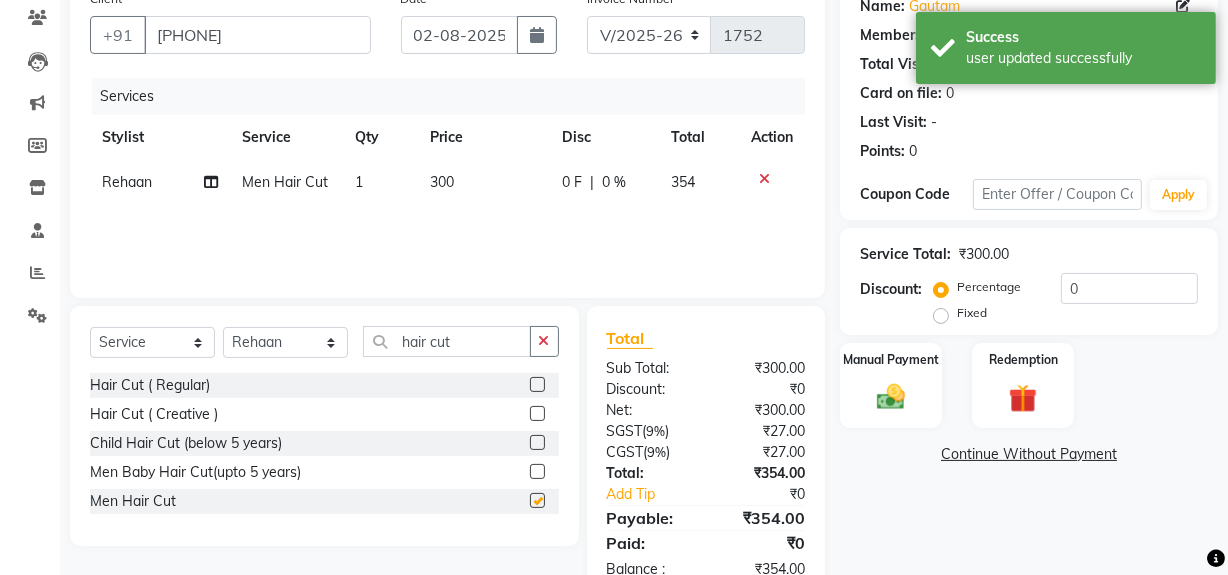 checkbox on "false" 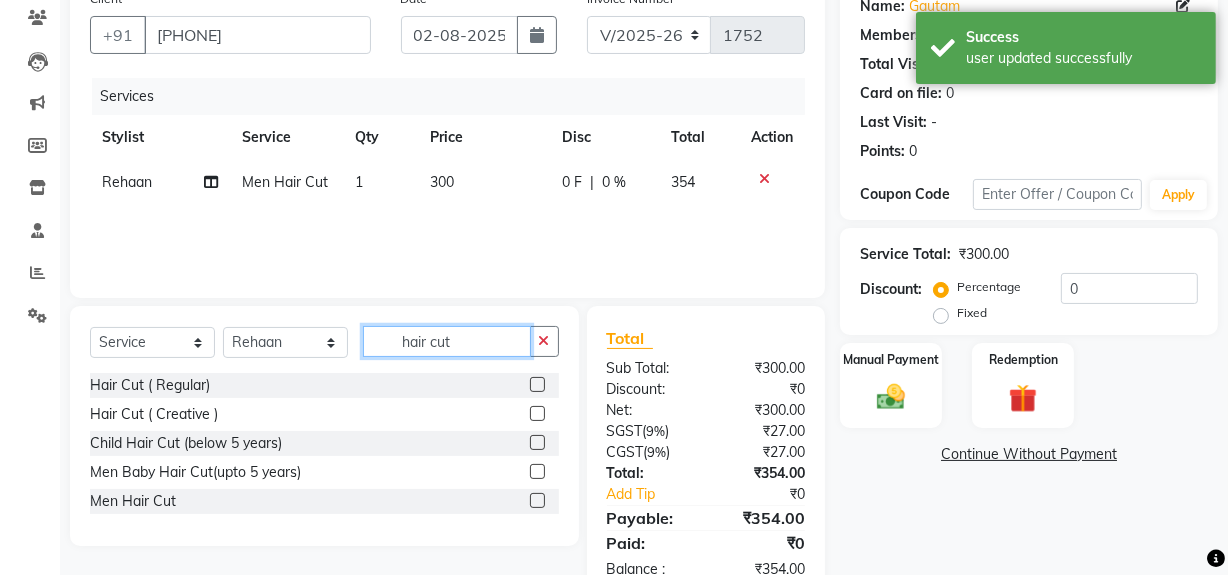 drag, startPoint x: 400, startPoint y: 338, endPoint x: 481, endPoint y: 338, distance: 81 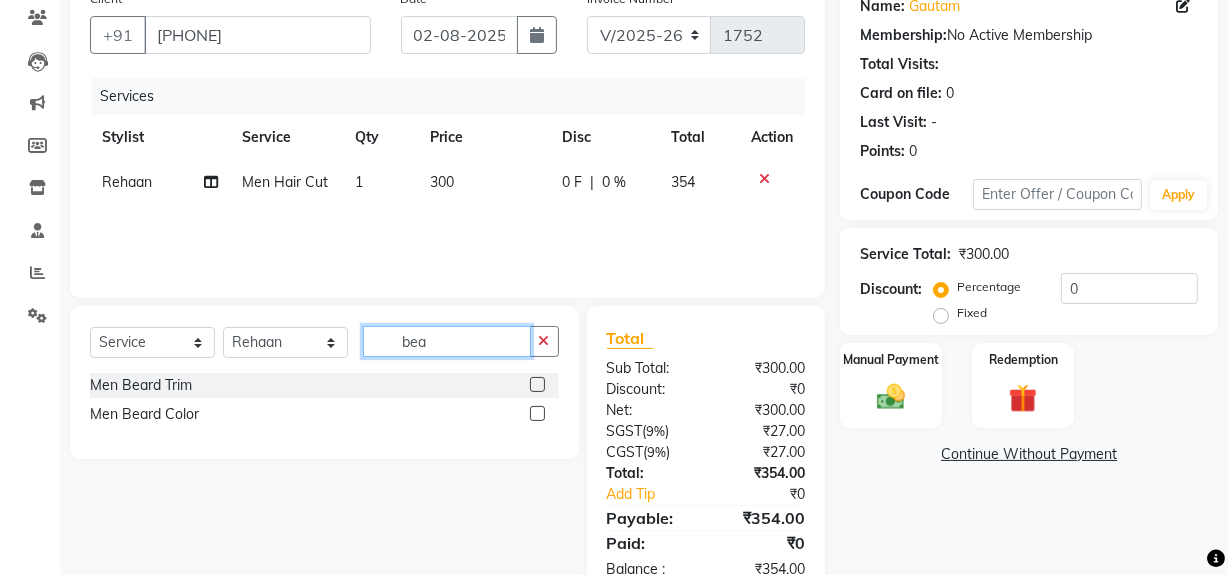 type on "bea" 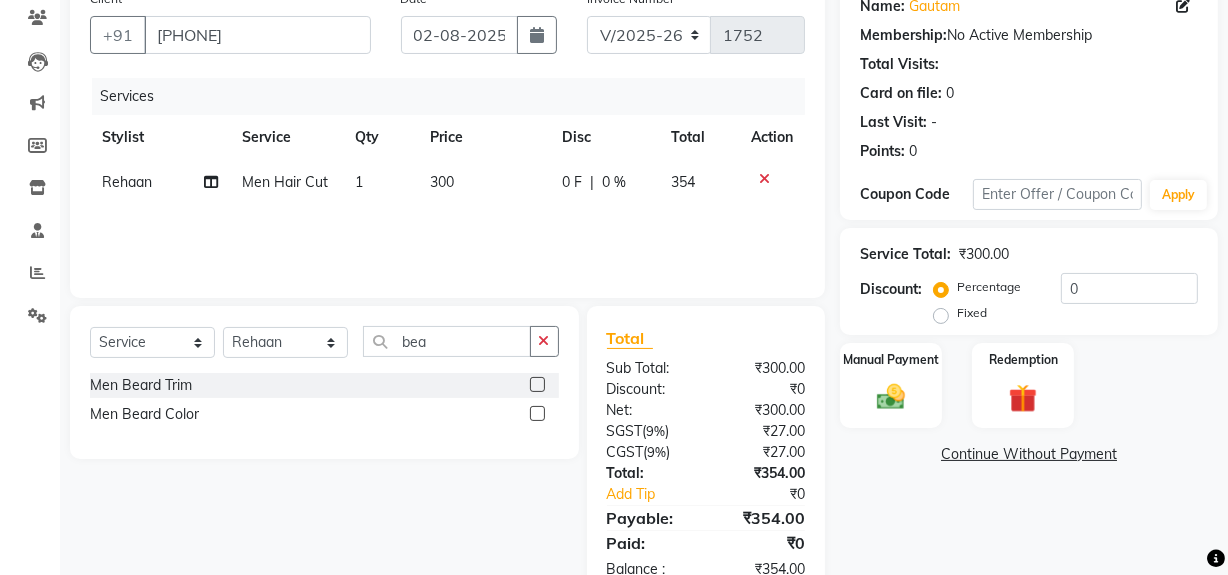 click 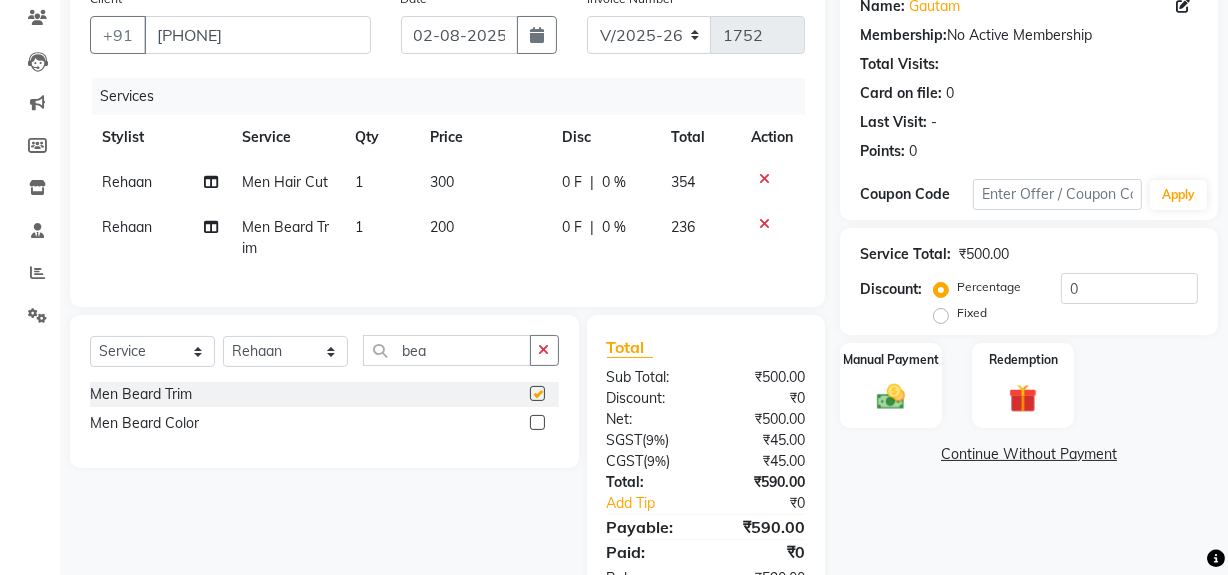 checkbox on "false" 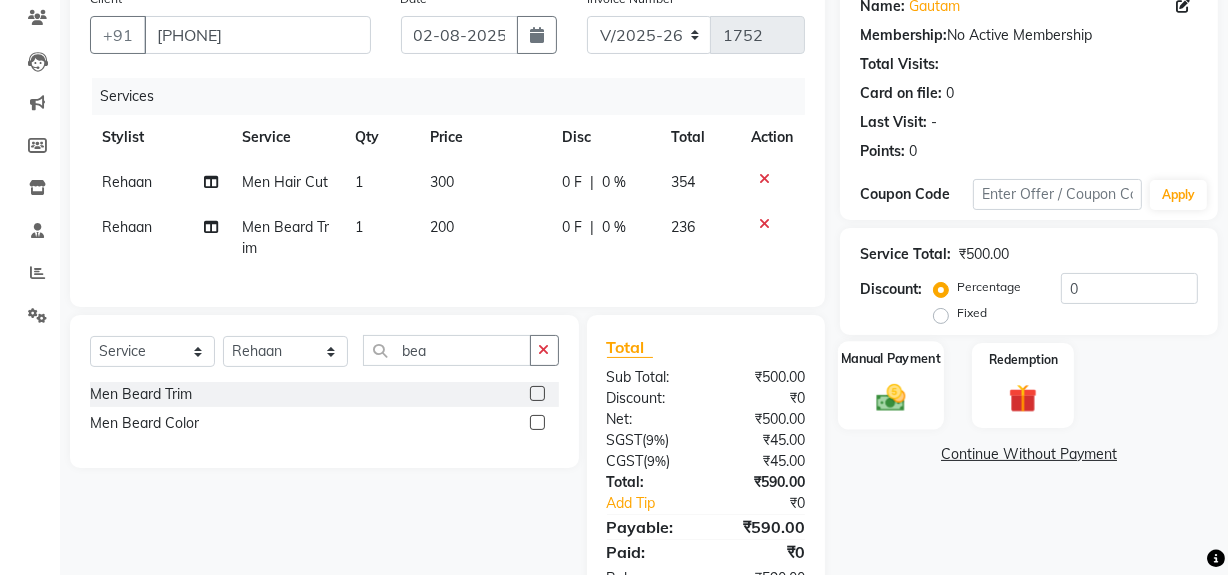 click on "Manual Payment" 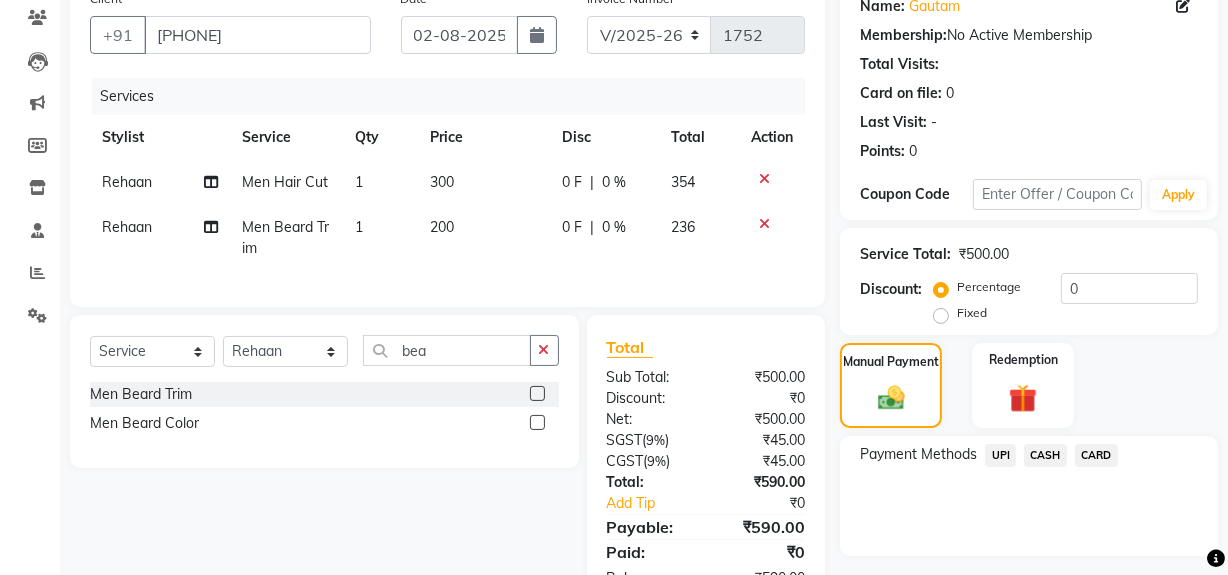 click on "UPI" 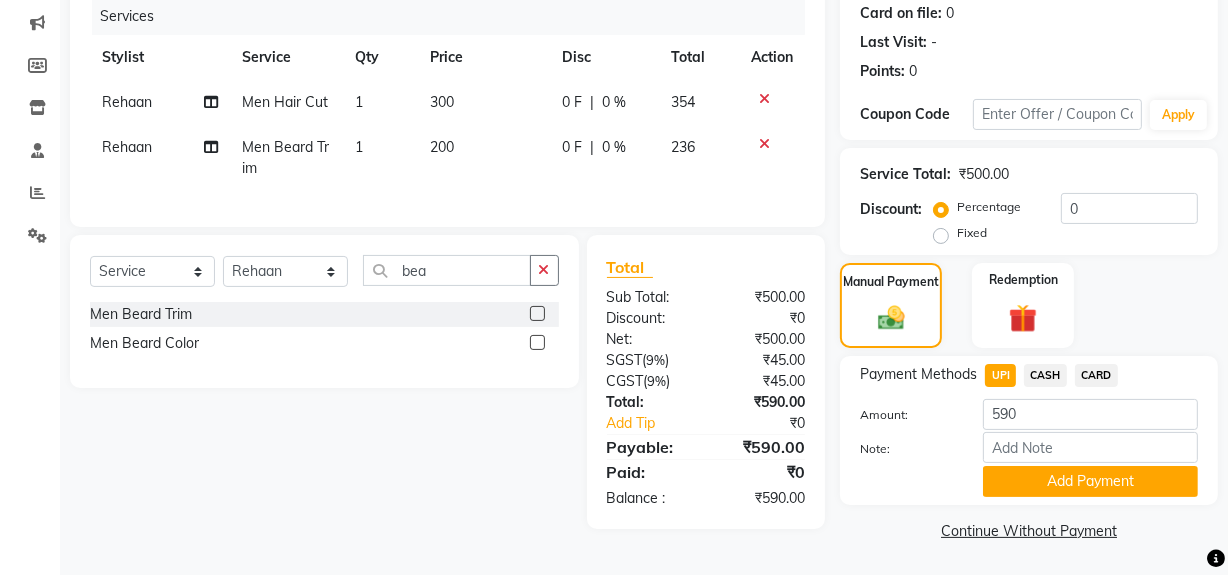 drag, startPoint x: 1137, startPoint y: 479, endPoint x: 1180, endPoint y: 470, distance: 43.931767 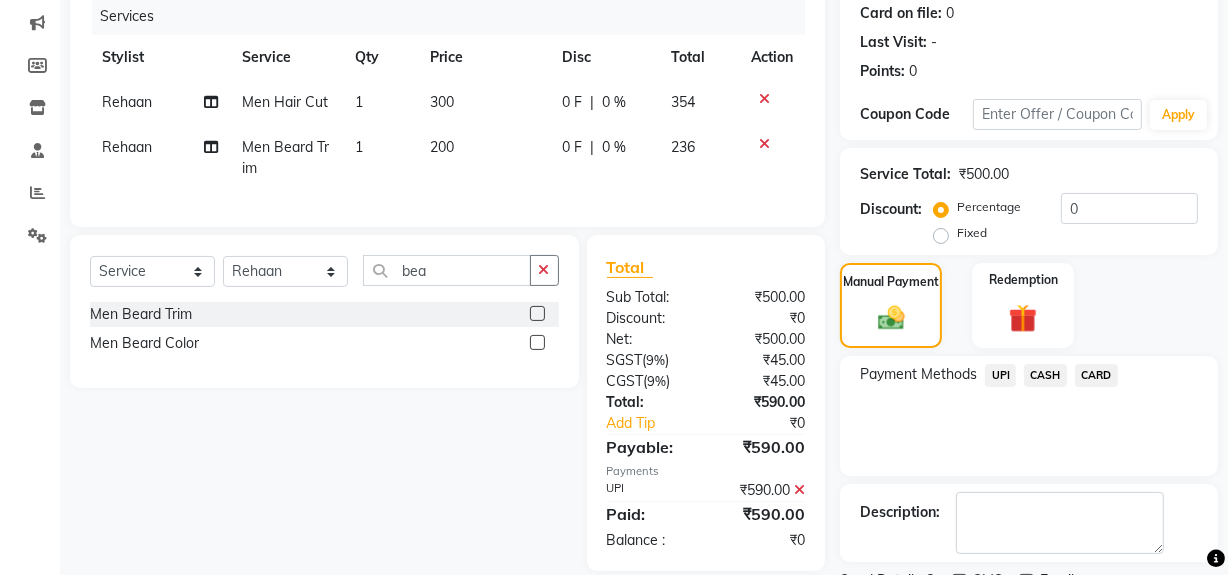 scroll, scrollTop: 333, scrollLeft: 0, axis: vertical 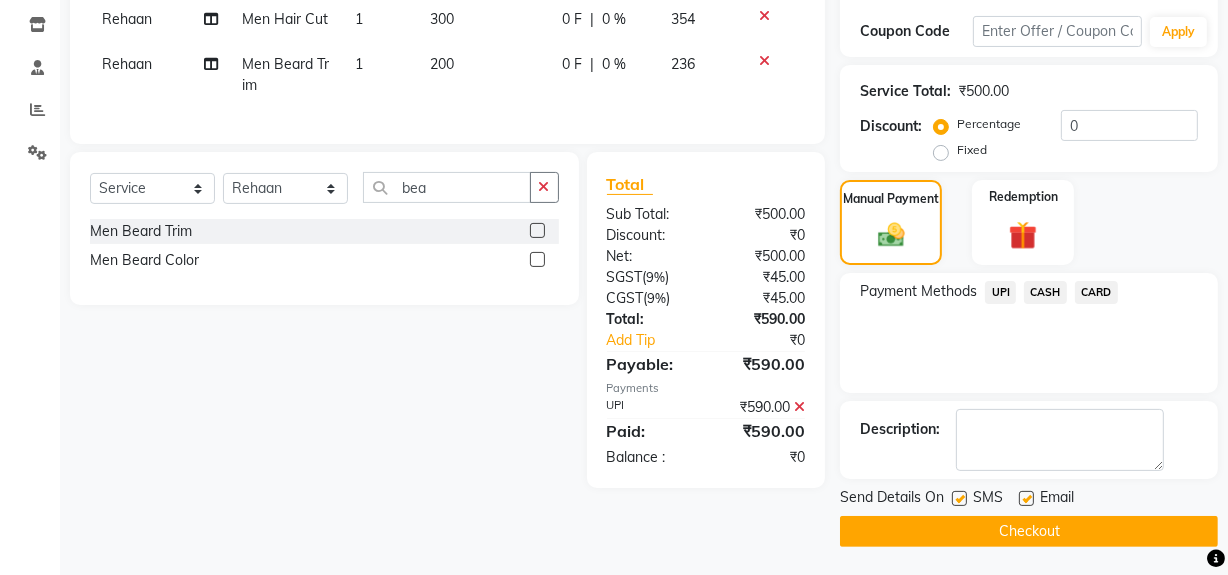 click on "Checkout" 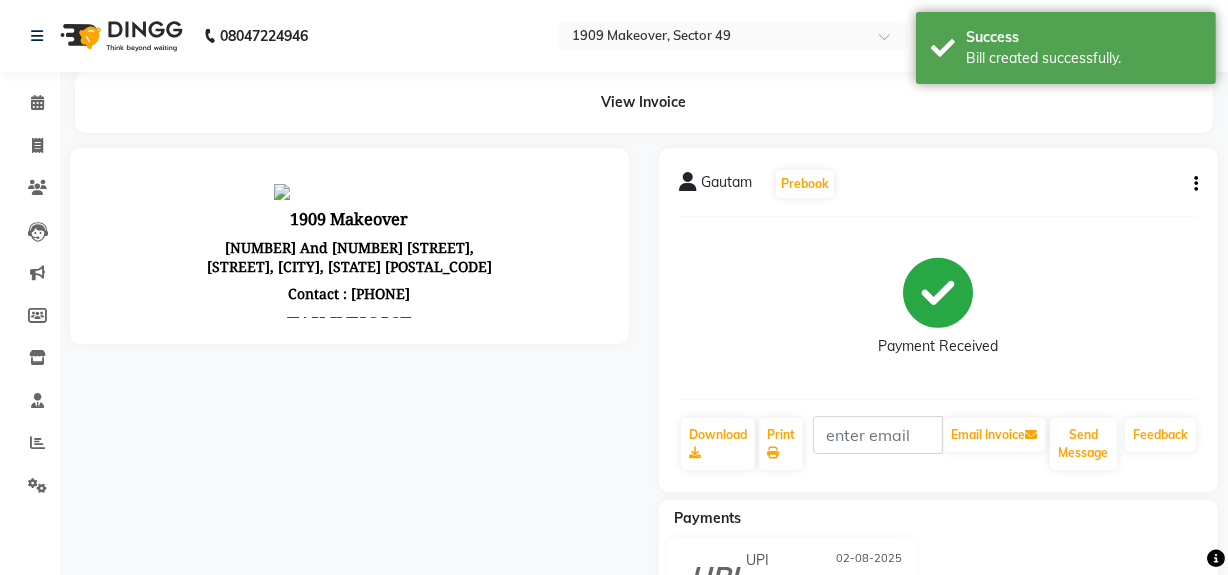 scroll, scrollTop: 0, scrollLeft: 0, axis: both 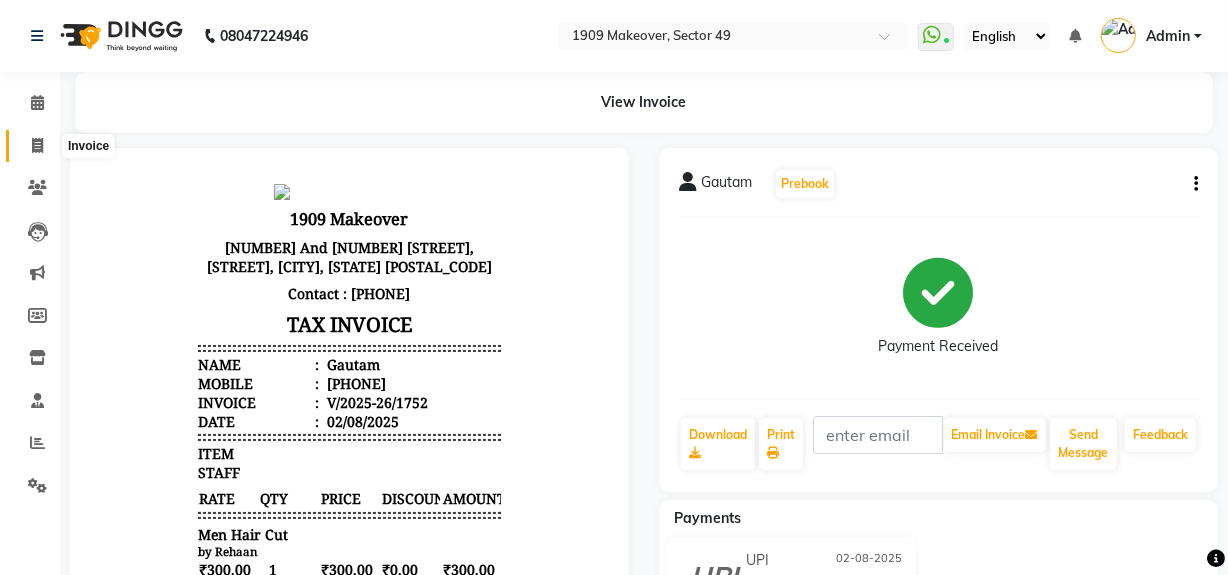click 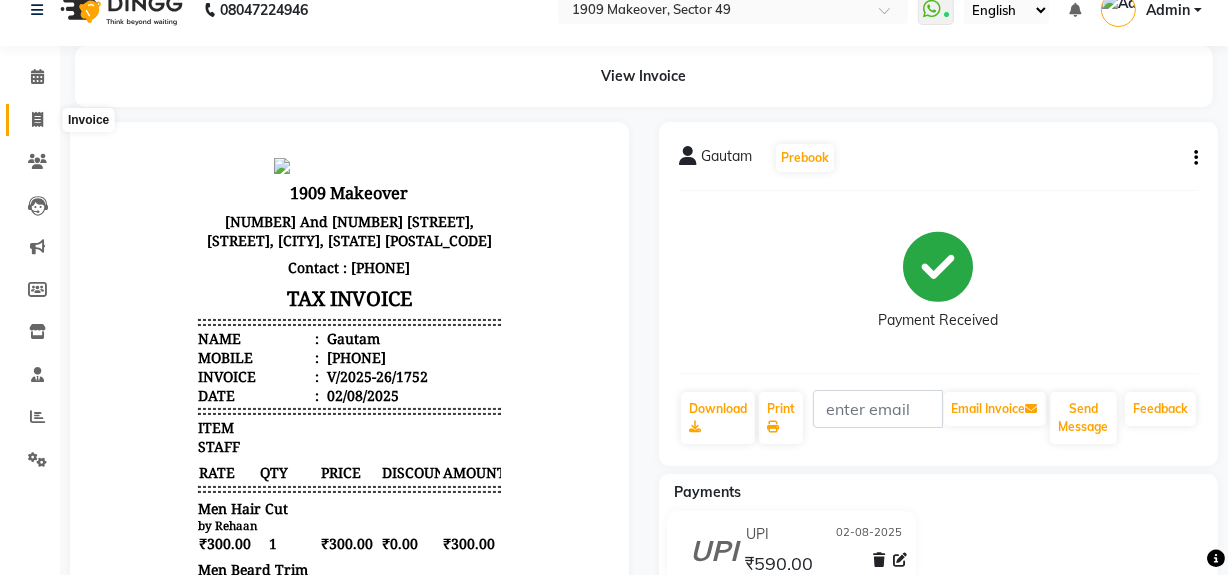 select on "service" 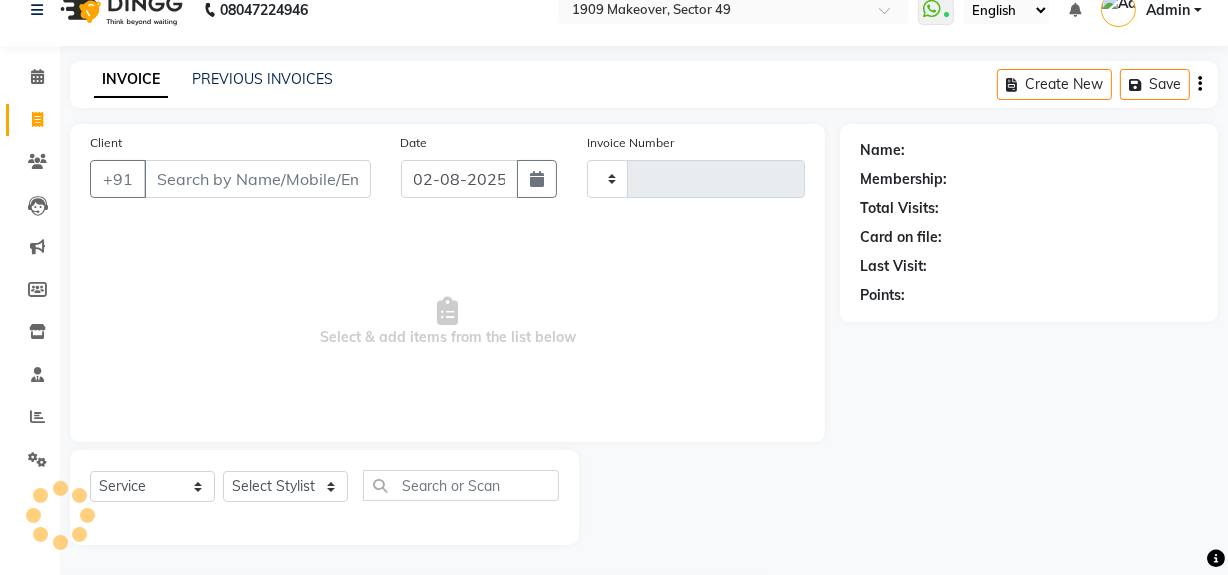 type on "1753" 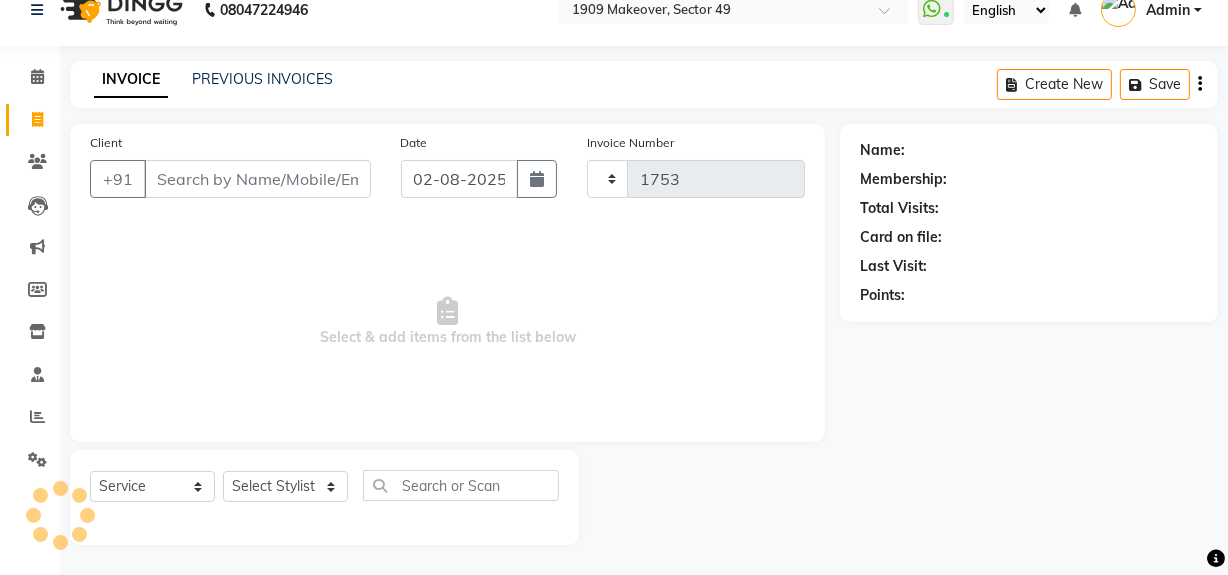 select on "6923" 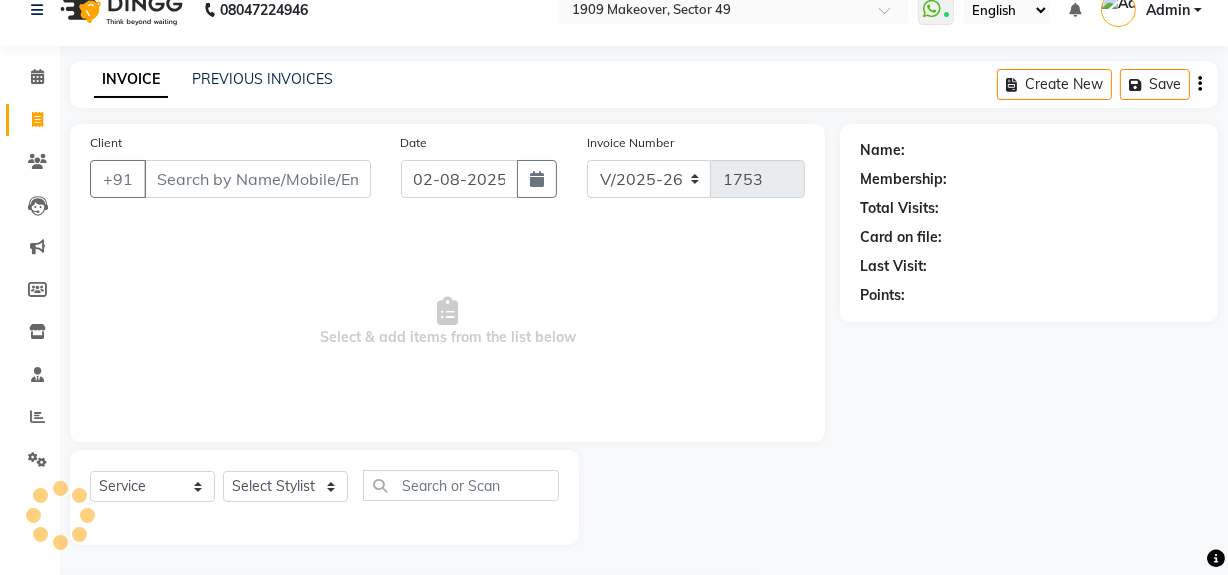 click on "Client" at bounding box center (257, 179) 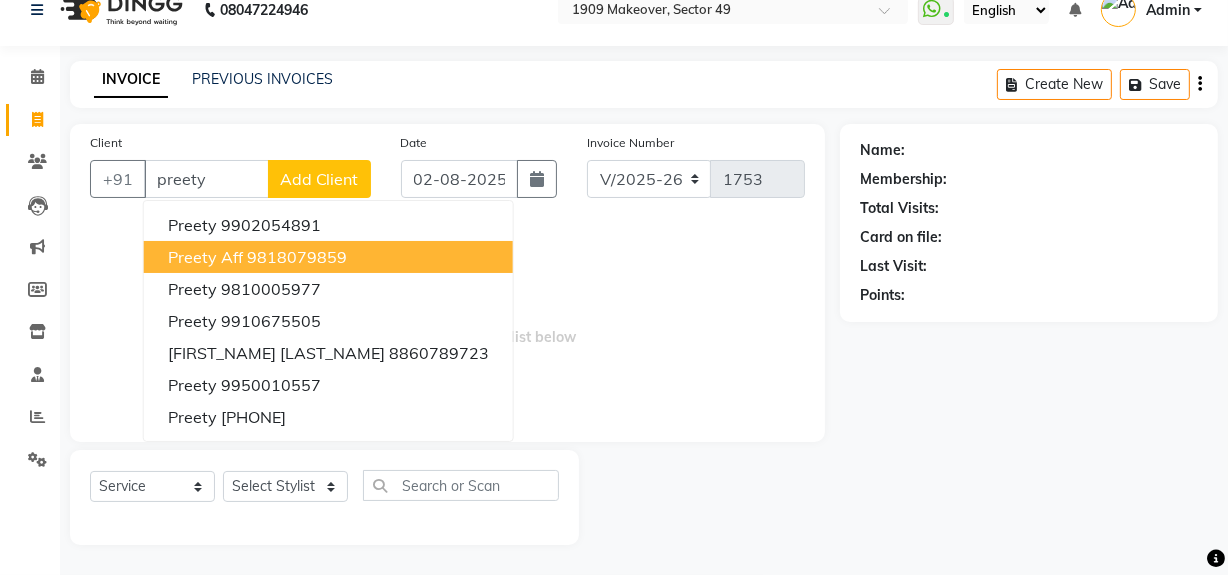 click on "9818079859" at bounding box center (297, 257) 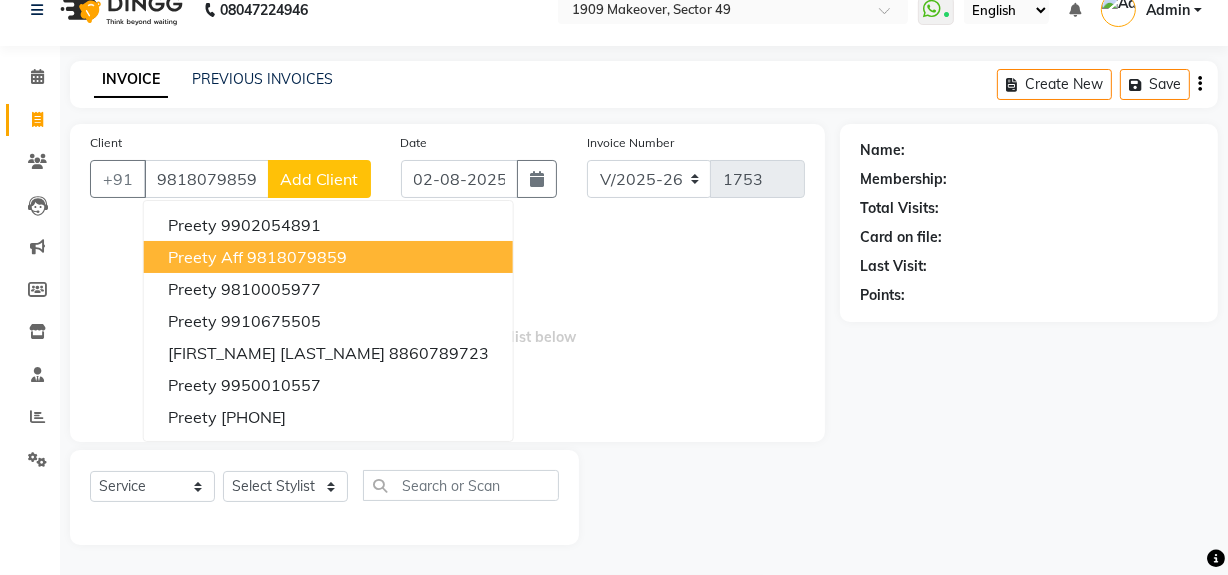 type on "9818079859" 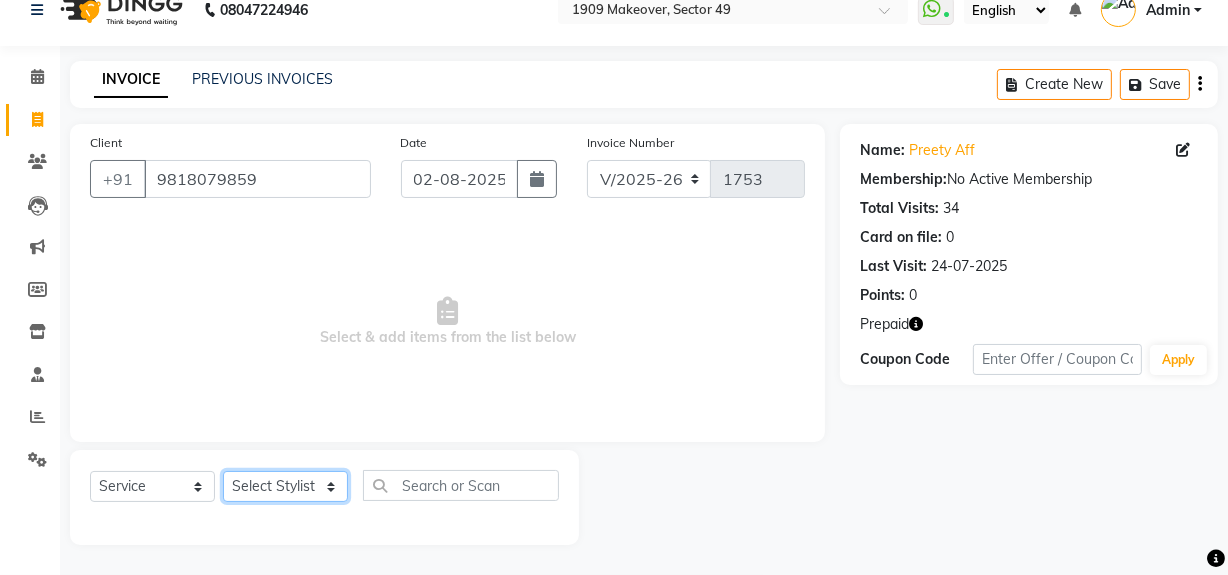 click on "Select Stylist Abdul Ahmed Arif Harun House Sale Jyoti Nisha Rehaan Ujjwal Umesh Veer vikram mehta Vishal" 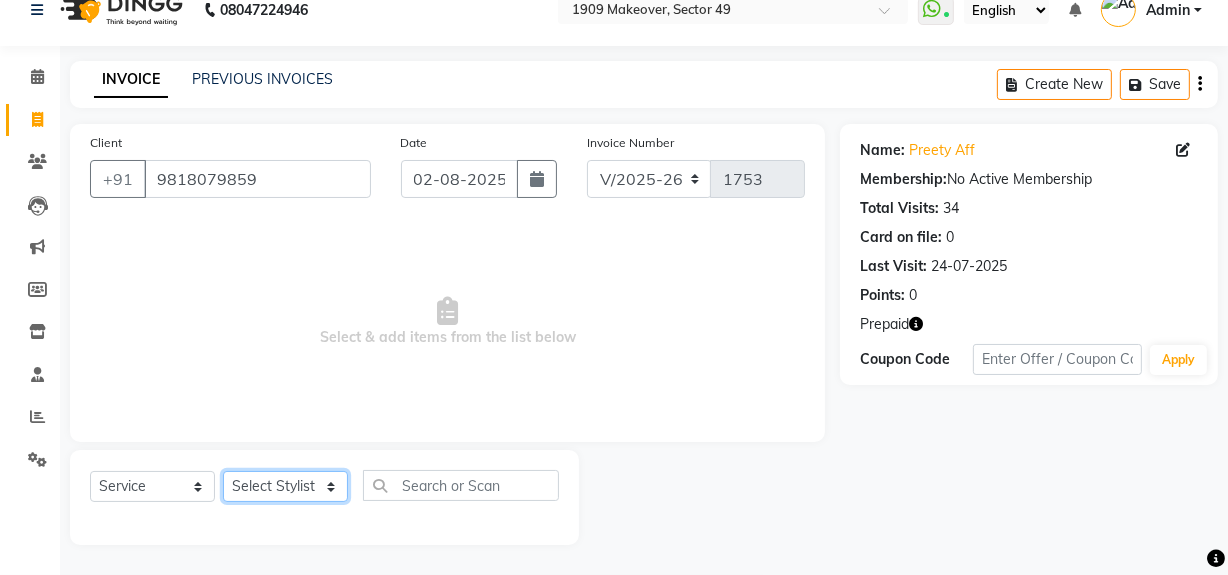 select on "57119" 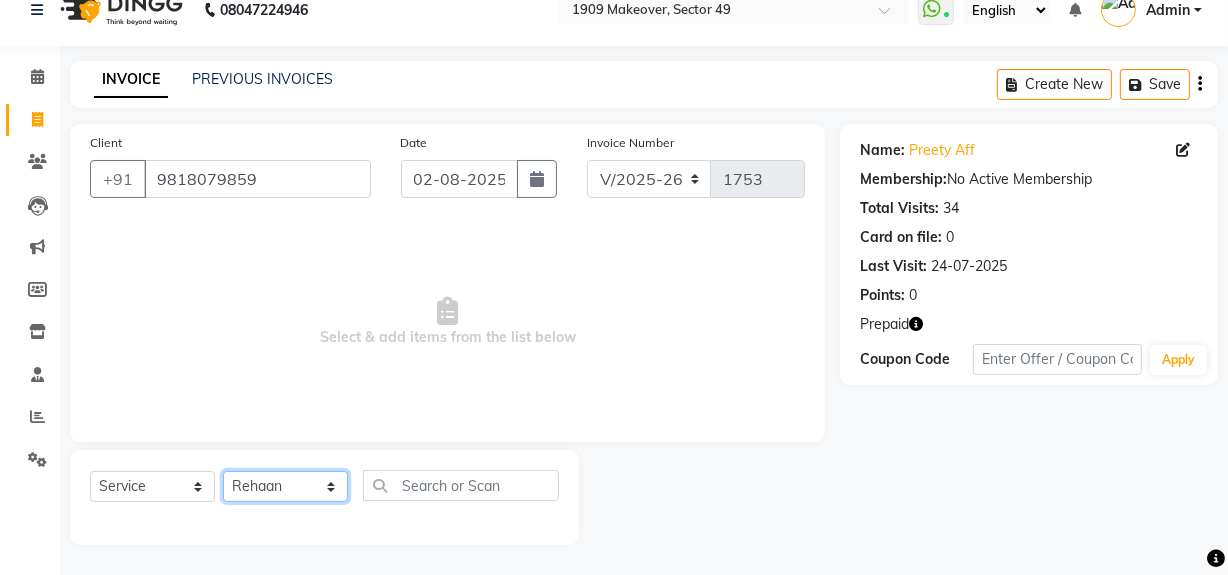 click on "Select Stylist Abdul Ahmed Arif Harun House Sale Jyoti Nisha Rehaan Ujjwal Umesh Veer vikram mehta Vishal" 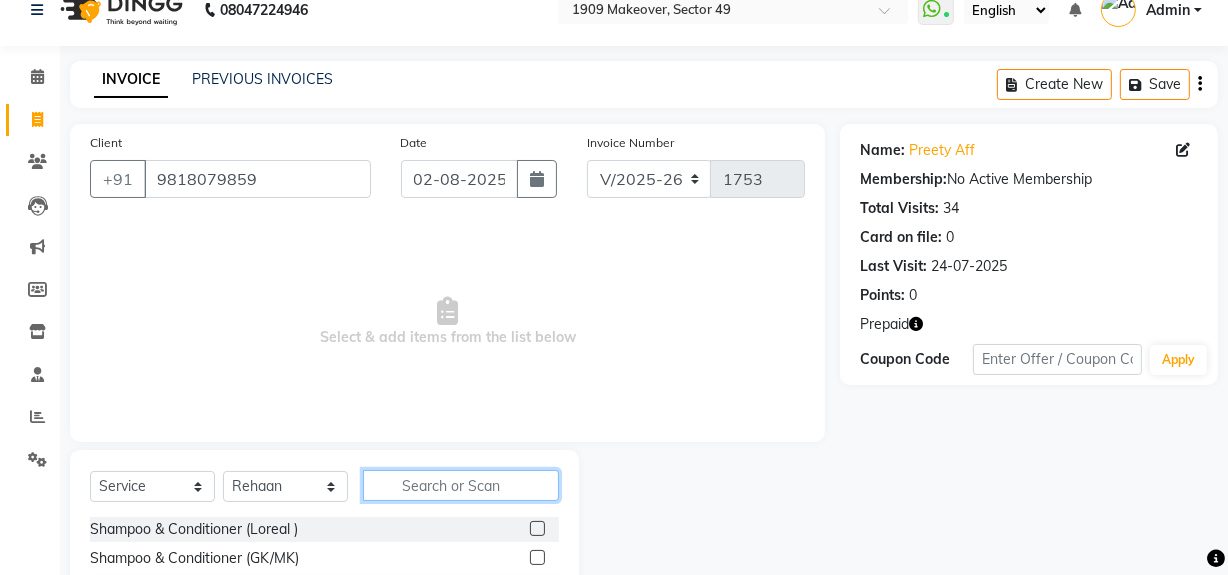 click 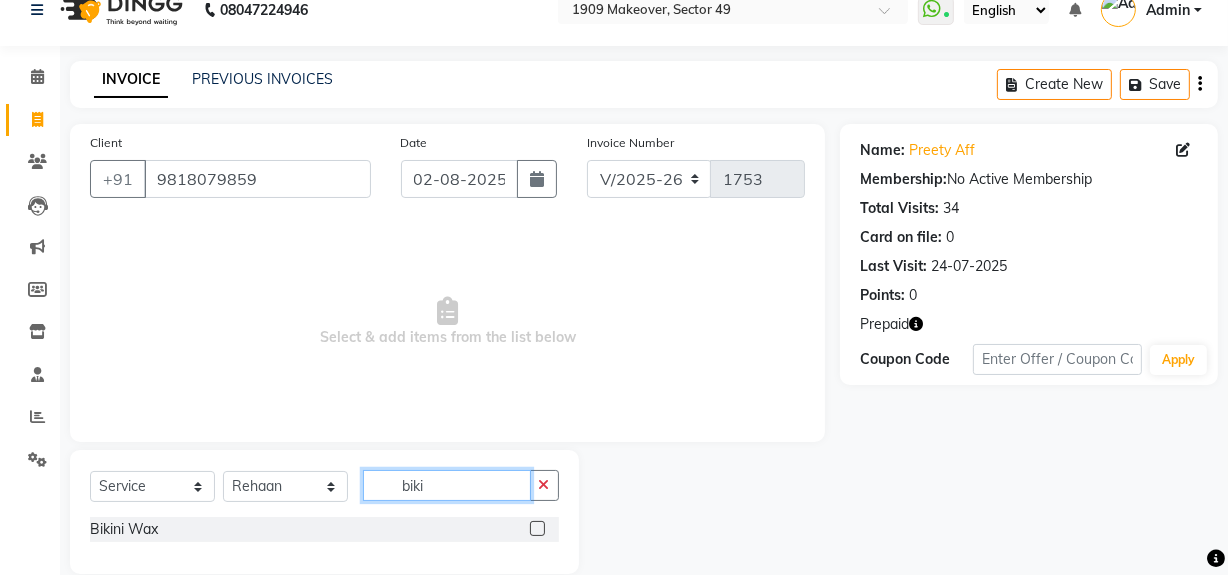 type on "biki" 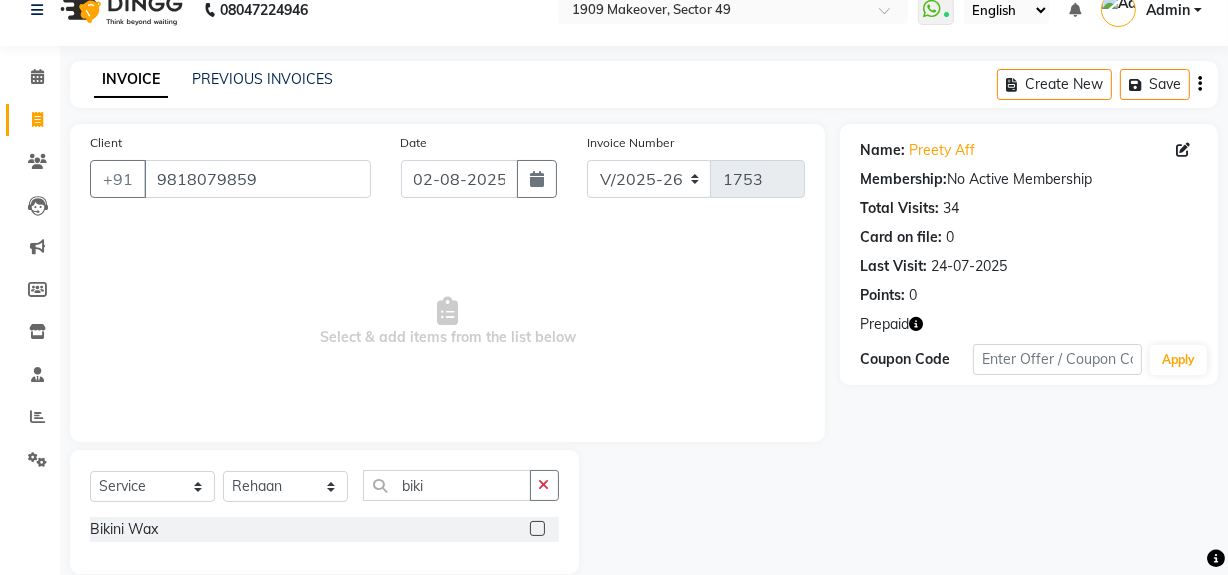click 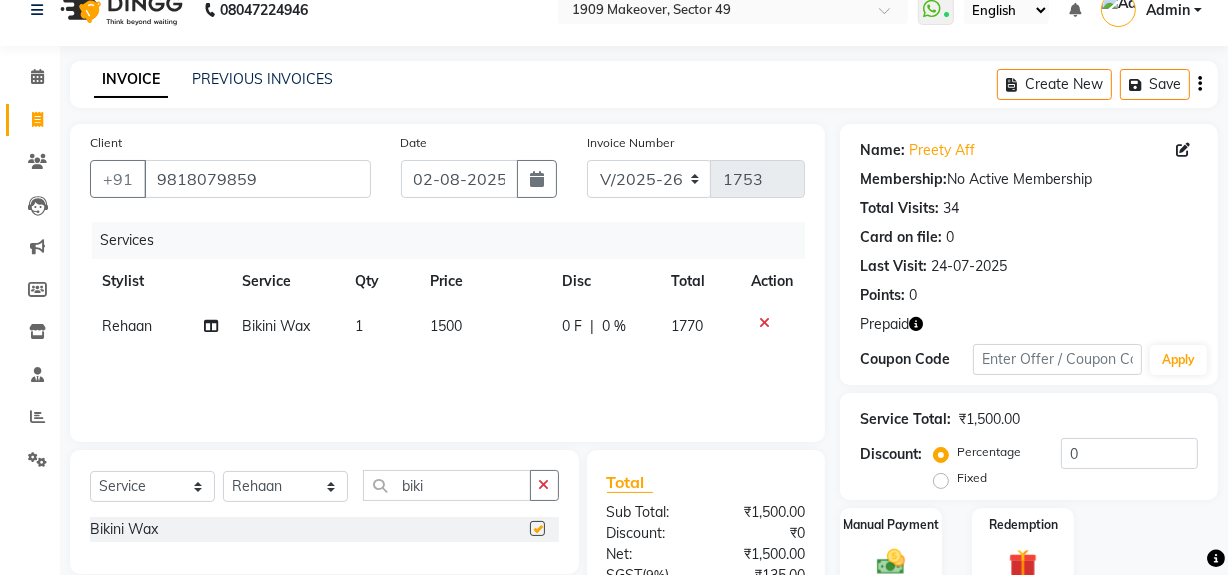 checkbox on "false" 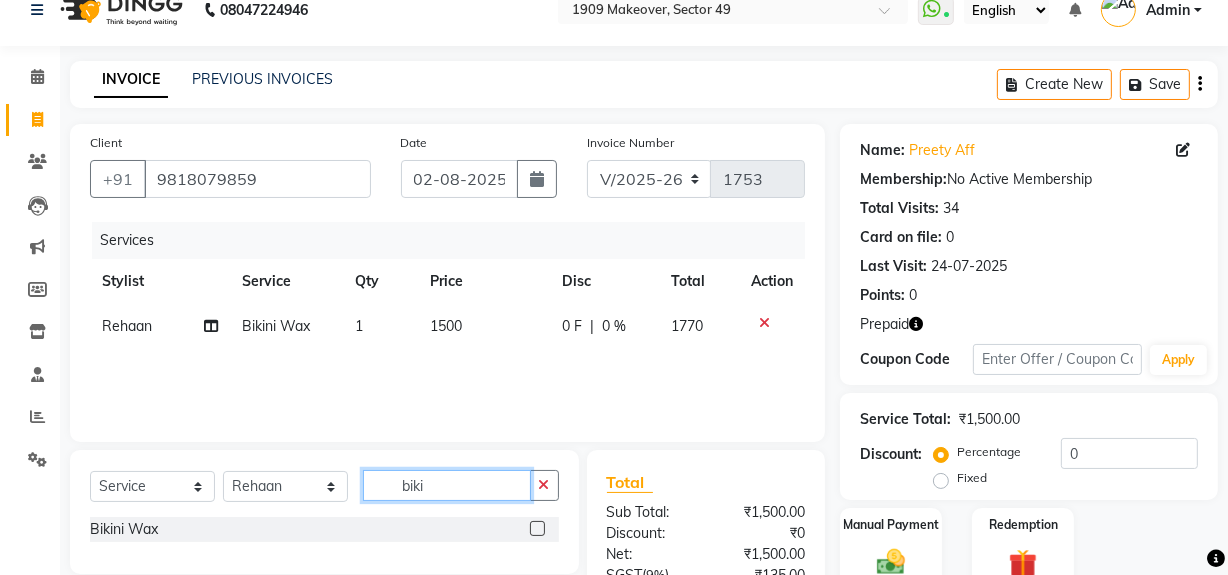 click on "biki" 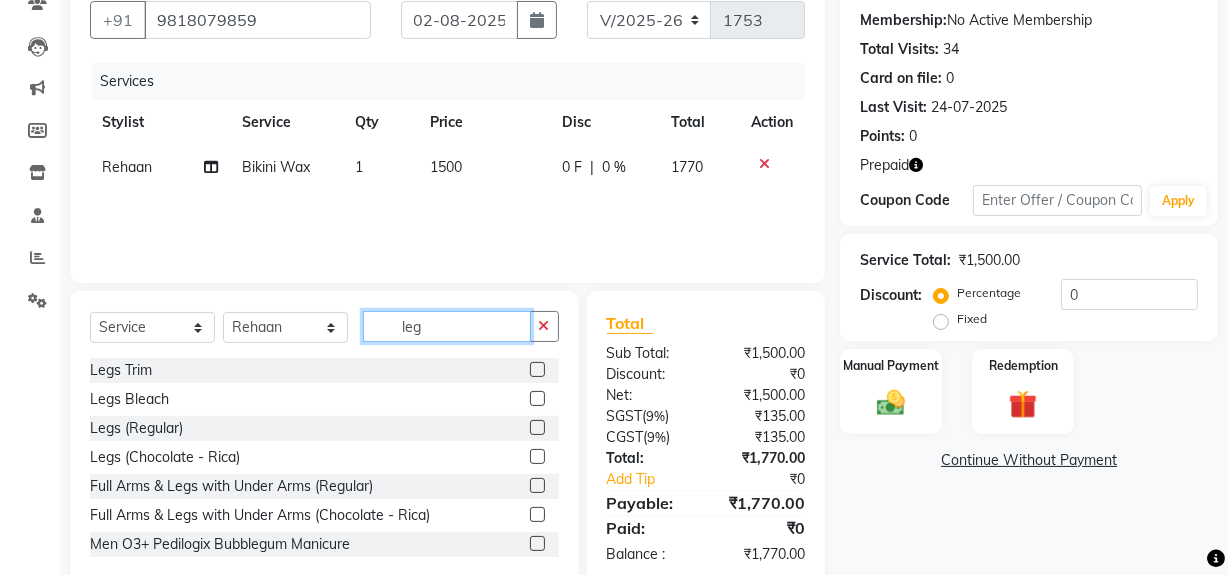 scroll, scrollTop: 224, scrollLeft: 0, axis: vertical 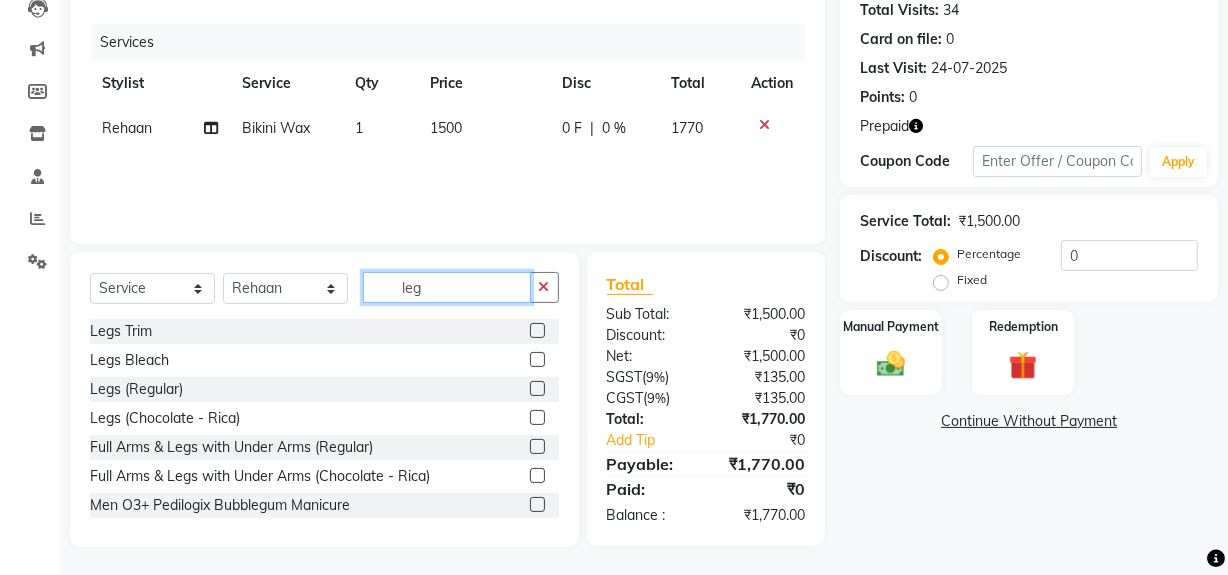 type on "leg" 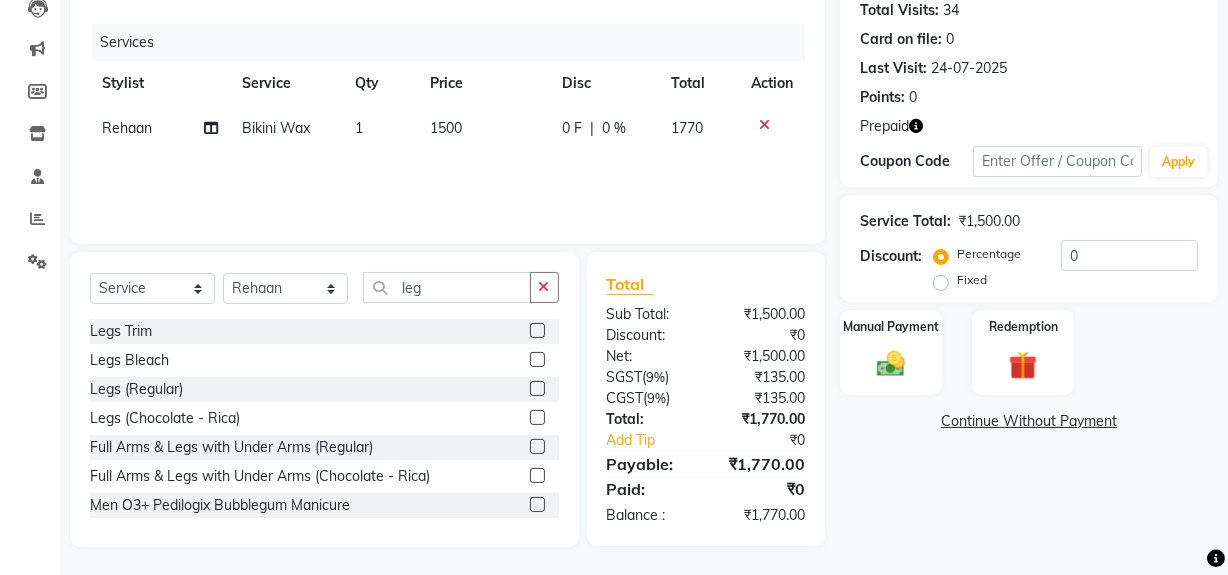 click 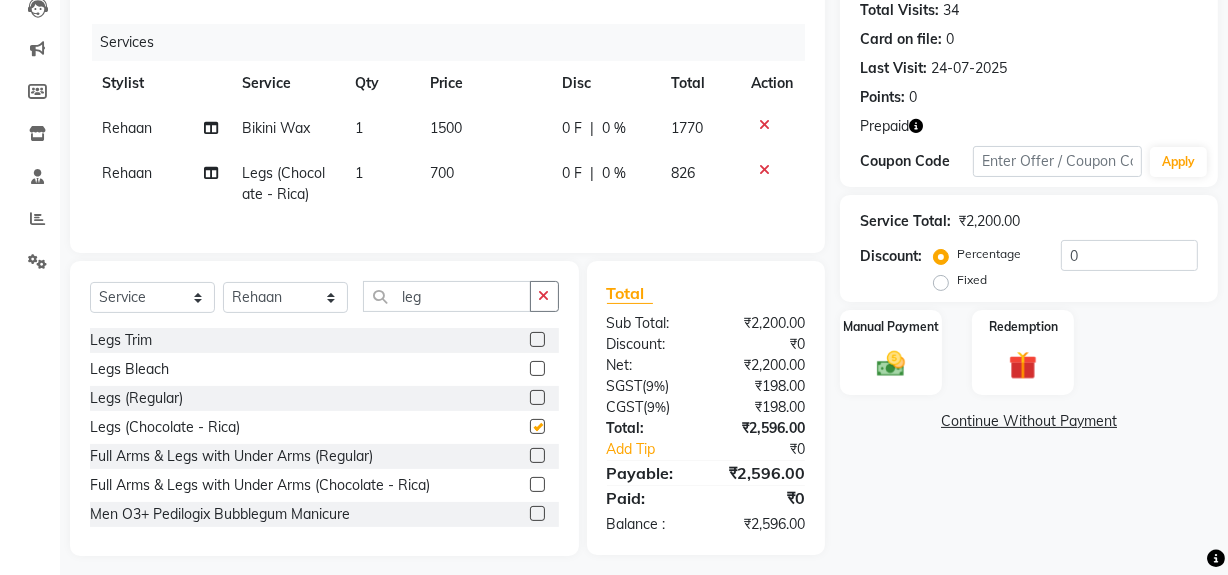 checkbox on "false" 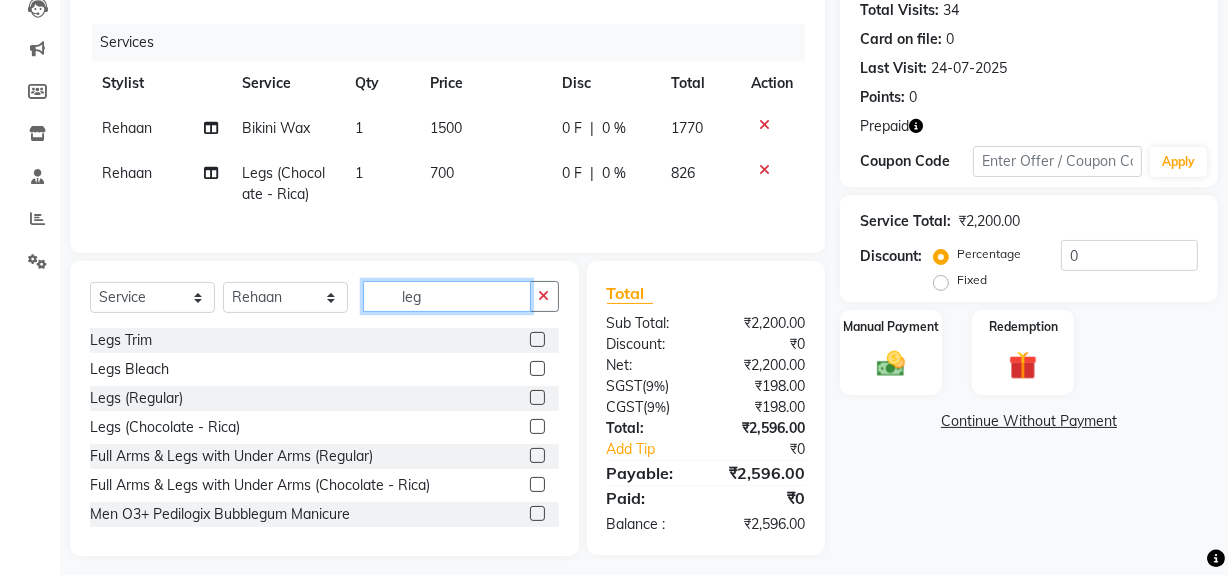 click on "leg" 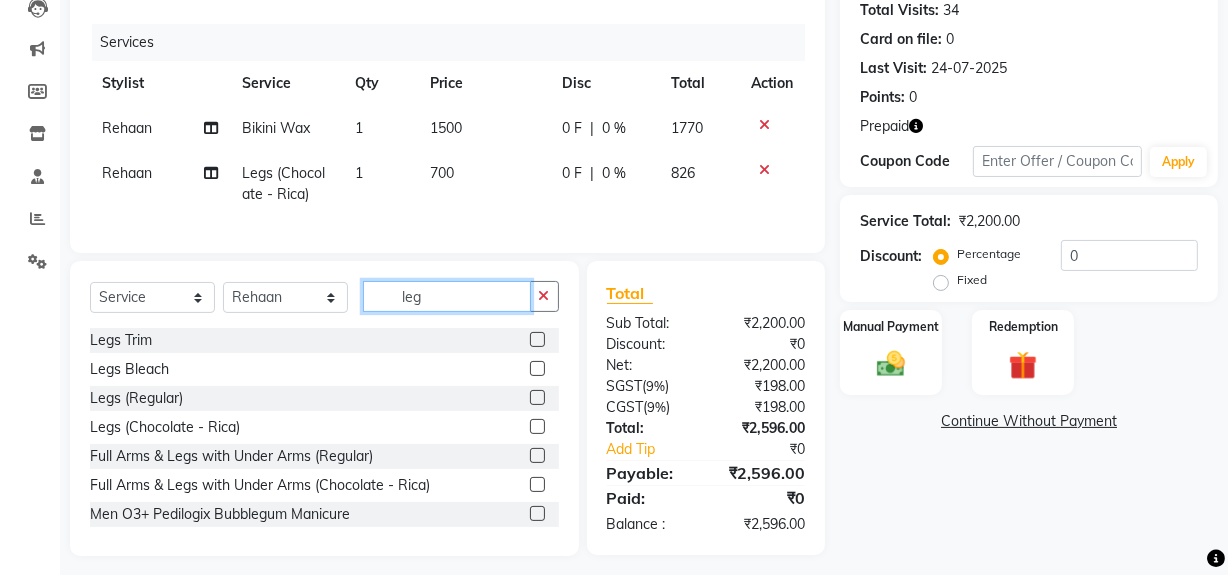 click on "leg" 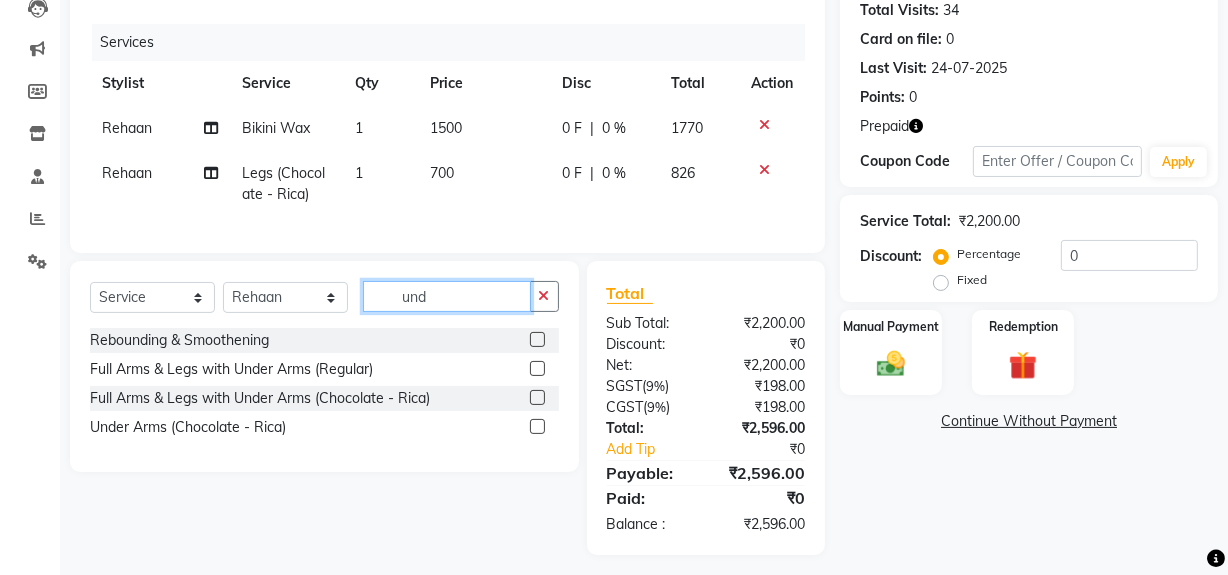 type on "und" 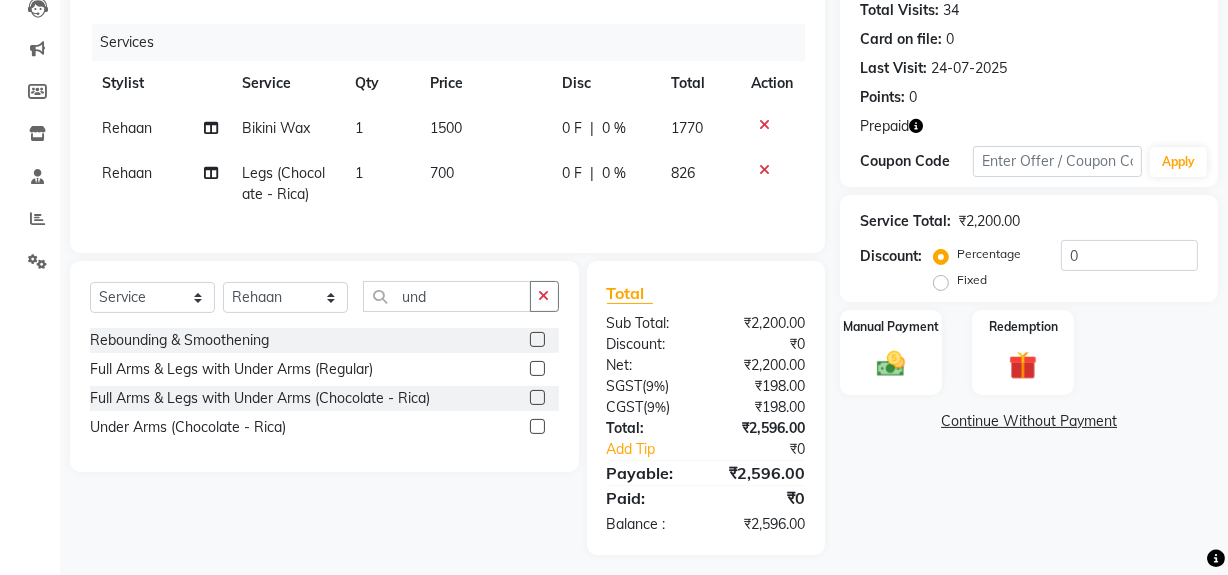 click 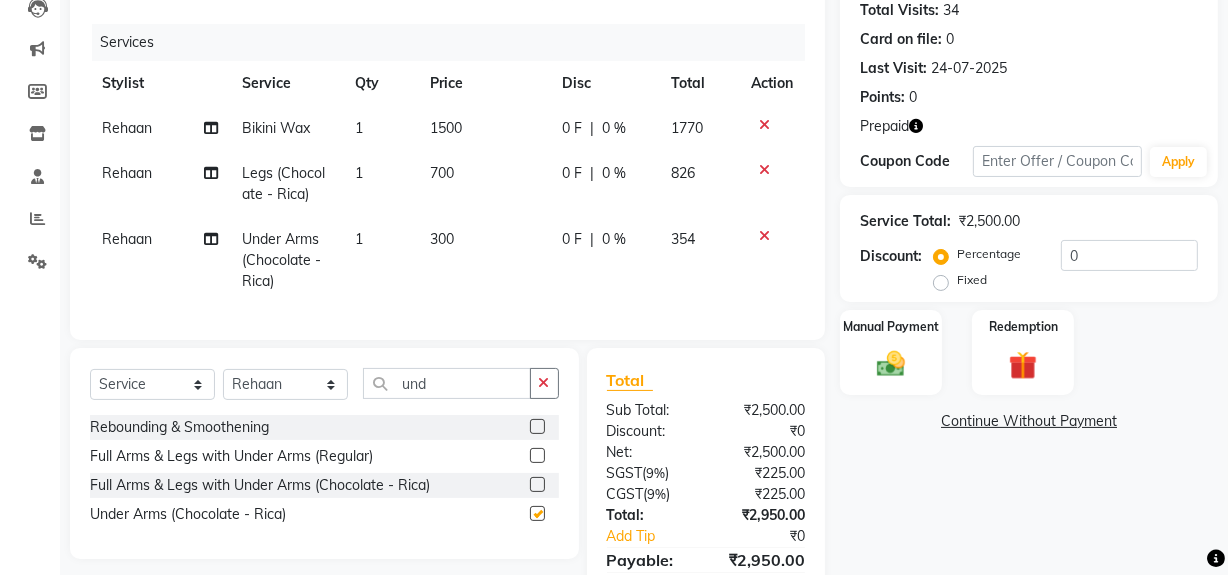 checkbox on "false" 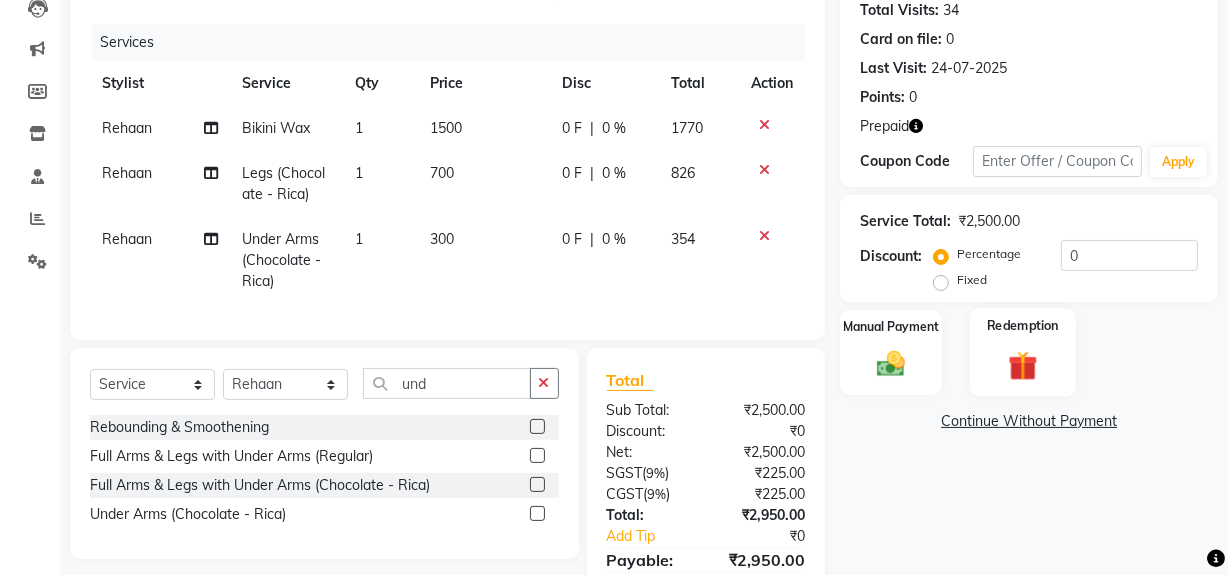 click on "Redemption" 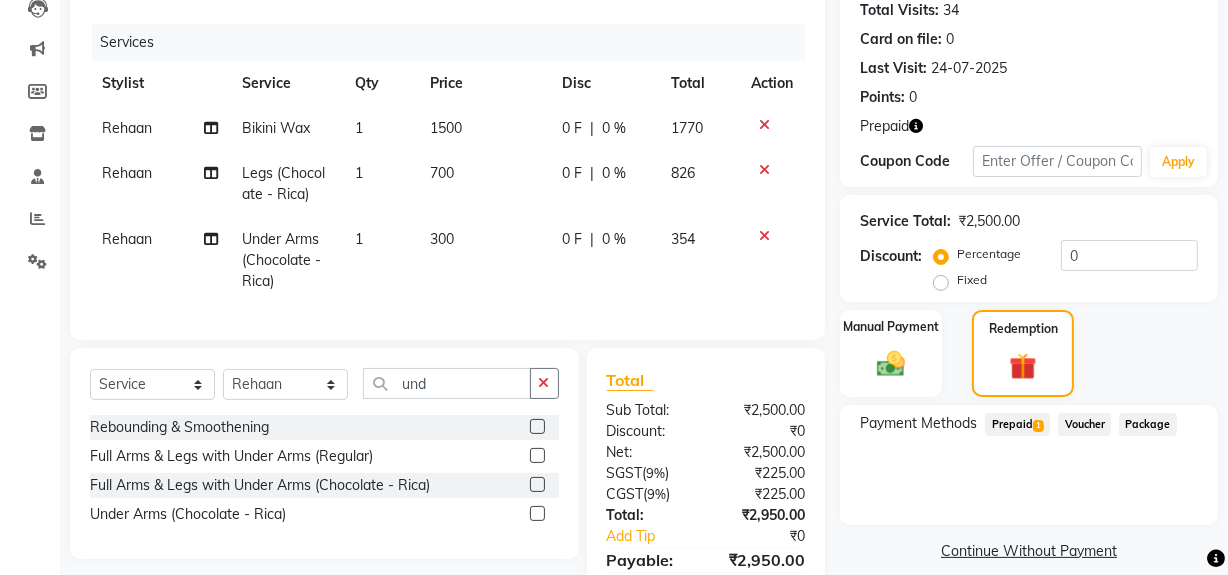 click on "Prepaid  1" 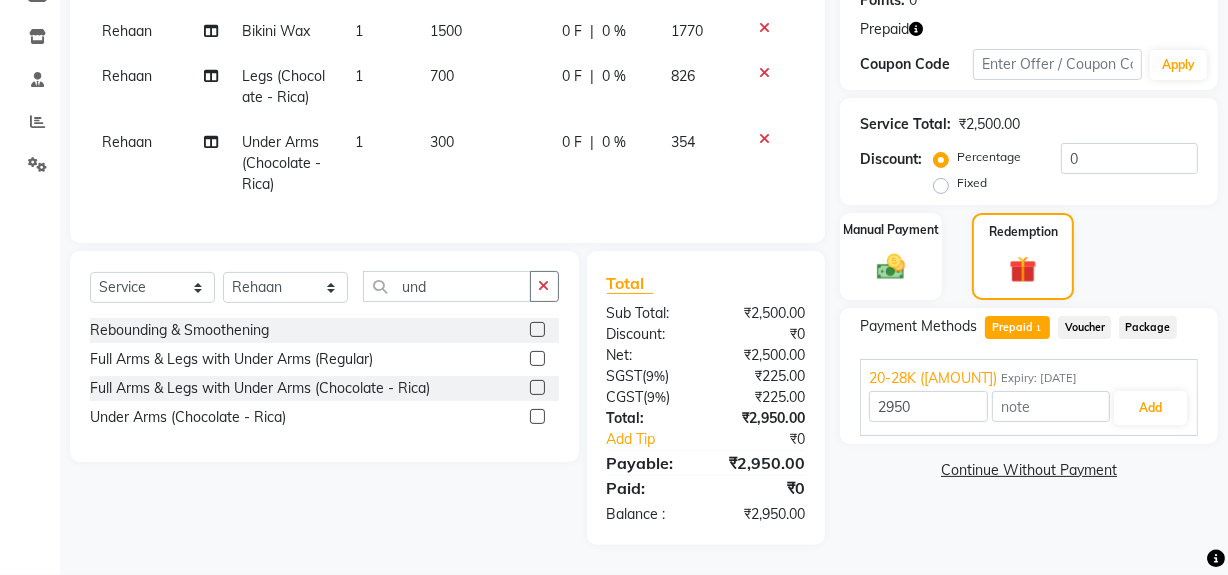 scroll, scrollTop: 335, scrollLeft: 0, axis: vertical 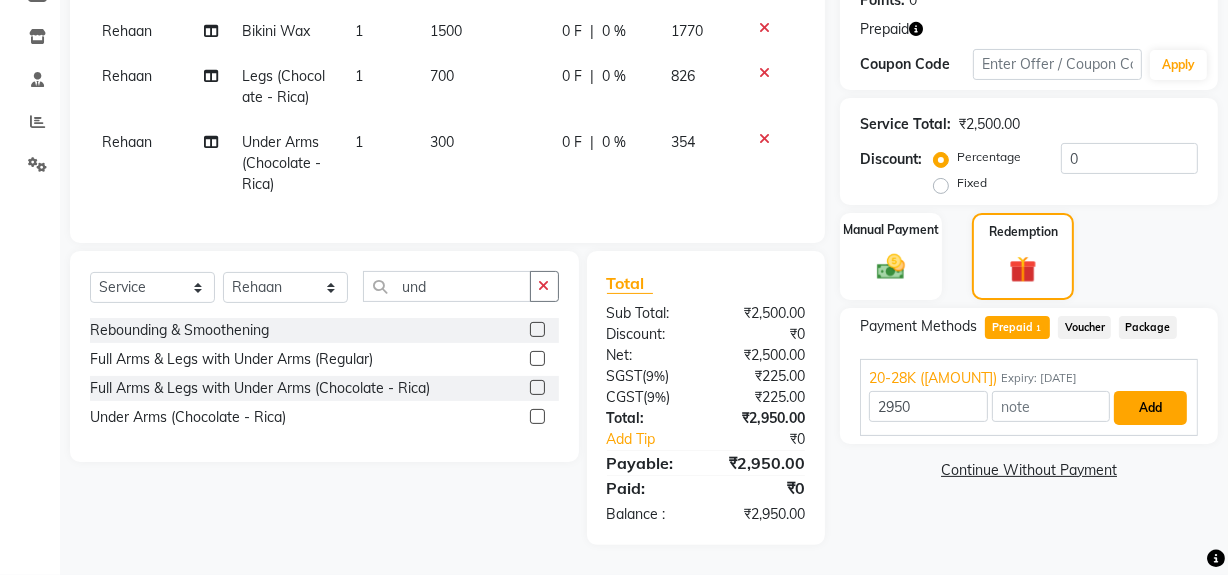click on "Add" at bounding box center (1150, 408) 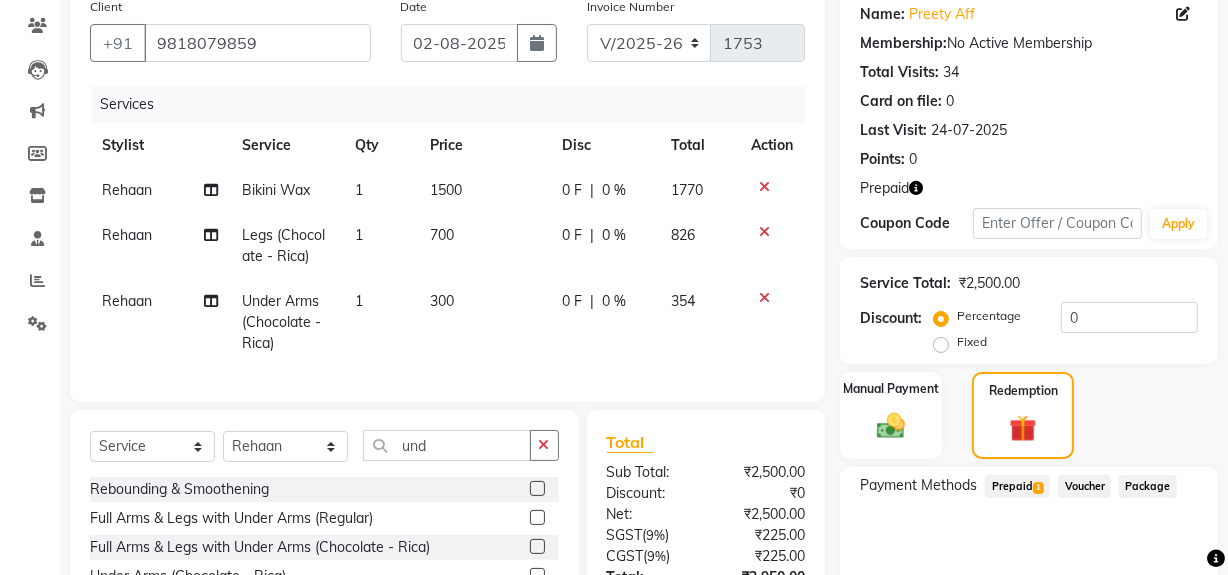 scroll, scrollTop: 160, scrollLeft: 0, axis: vertical 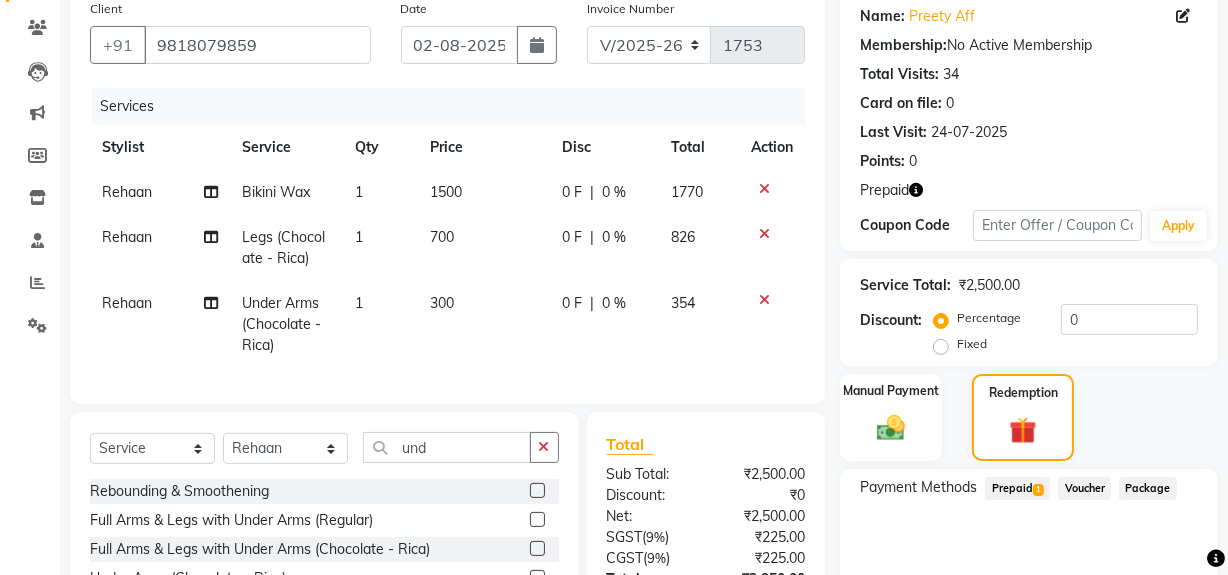 click on "700" 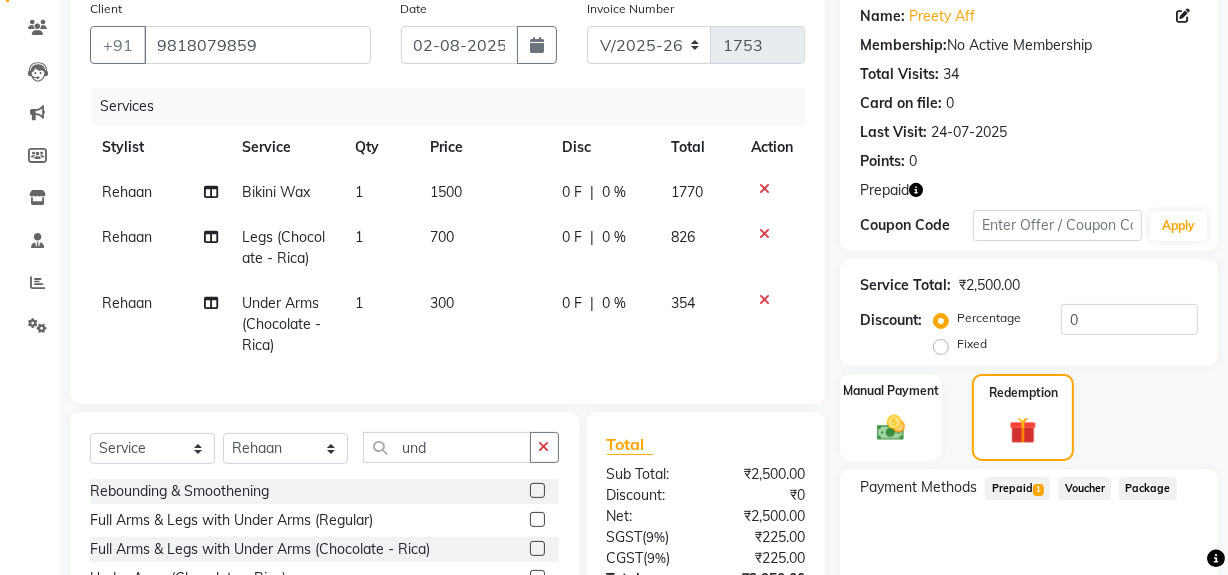 select on "57119" 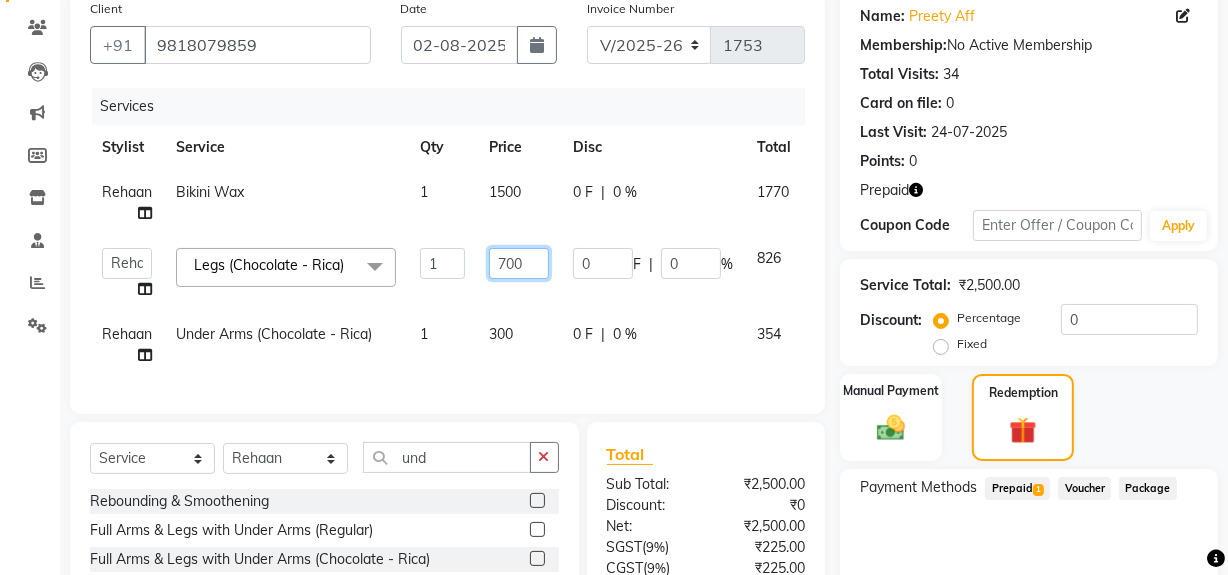click on "700" 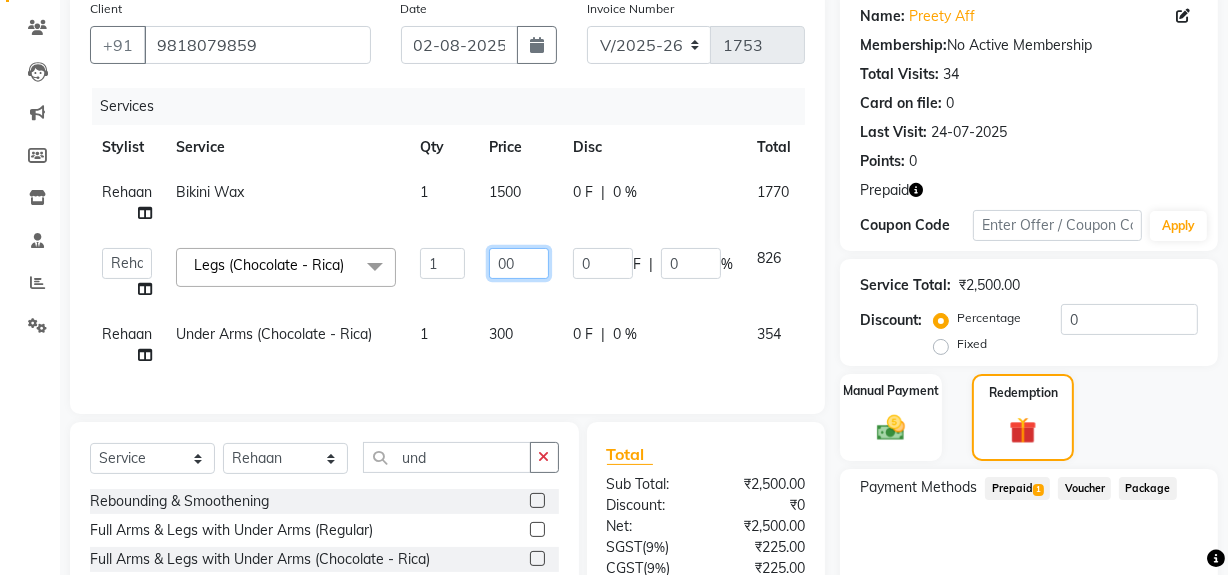 type on "800" 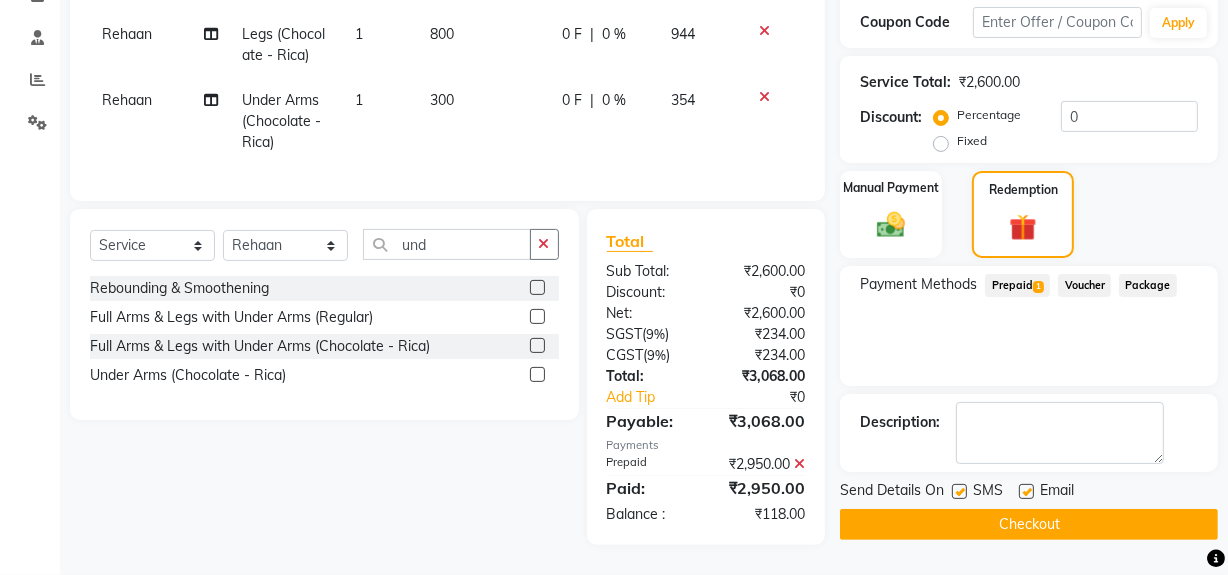 scroll, scrollTop: 377, scrollLeft: 0, axis: vertical 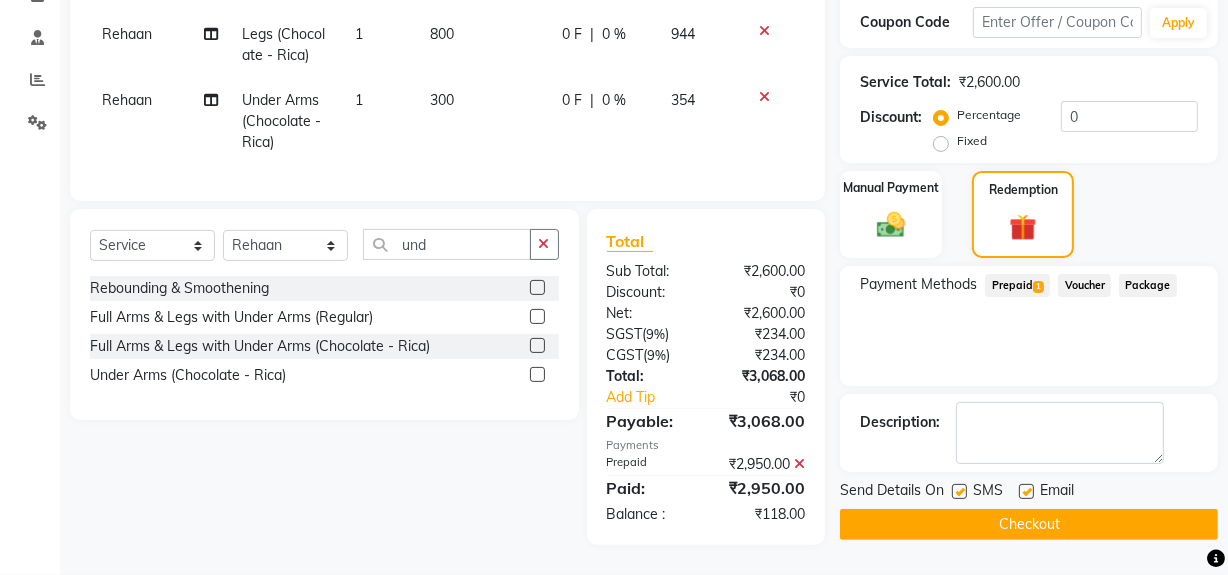 click on "Client +[COUNTRY_CODE] [PHONE] Date [DATE] Invoice Number [INVOICE_NUMBER] [INVOICE_NUMBER] Services Stylist Service Qty Price Disc Total Action [FIRST_NAME] Bikini Wax 1 1500 0 F | 0 % 1770 [FIRST_NAME] Legs (Chocolate - Rica) 1 800 0 F | 0 % 944 [FIRST_NAME] Under Arms (Chocolate - Rica) 1 300 0 F | 0 % 354 Select Service Product Membership Package Voucher Prepaid Gift Card Select Stylist Abdul Ahmed Arif Harun House Sale Jyoti Nisha [FIRST_NAME] Ujjwal Umesh Veer vikram mehta Vishal und Rebounding & Smoothening Full Arms & Legs with Under Arms (Regular) Full Arms & Legs with Under Arms (Chocolate - Rica) Under Arms (Chocolate - Rica) Total Sub Total: ₹2,600.00 Discount: ₹0 Net: ₹2,600.00 SGST ( 9% ) ₹234.00 CGST ( 9% ) ₹234.00 Total: ₹3,068.00 Add Tip ₹0 Payable: ₹3,068.00 Payments Prepaid ₹2,950.00 Paid: ₹2,950.00 Balance : ₹118.00 Name: [FIRST_NAME] Aff Membership: No Active Membership Total Visits: 34 Card on file: 0 Last Visit: [DATE] Points: 0 Prepaid 0" 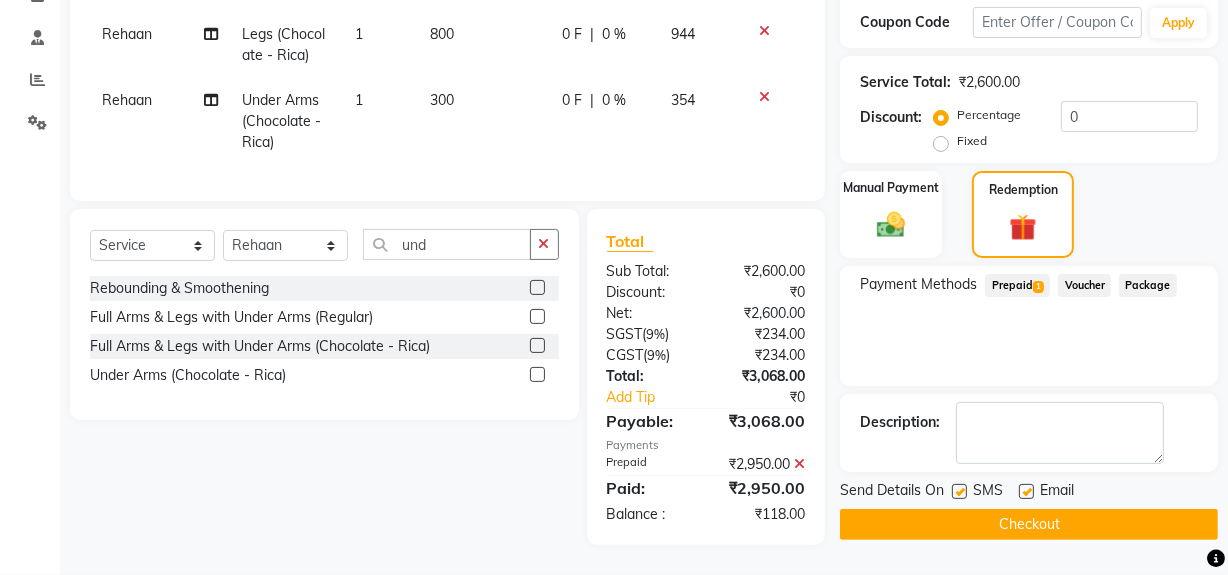 click 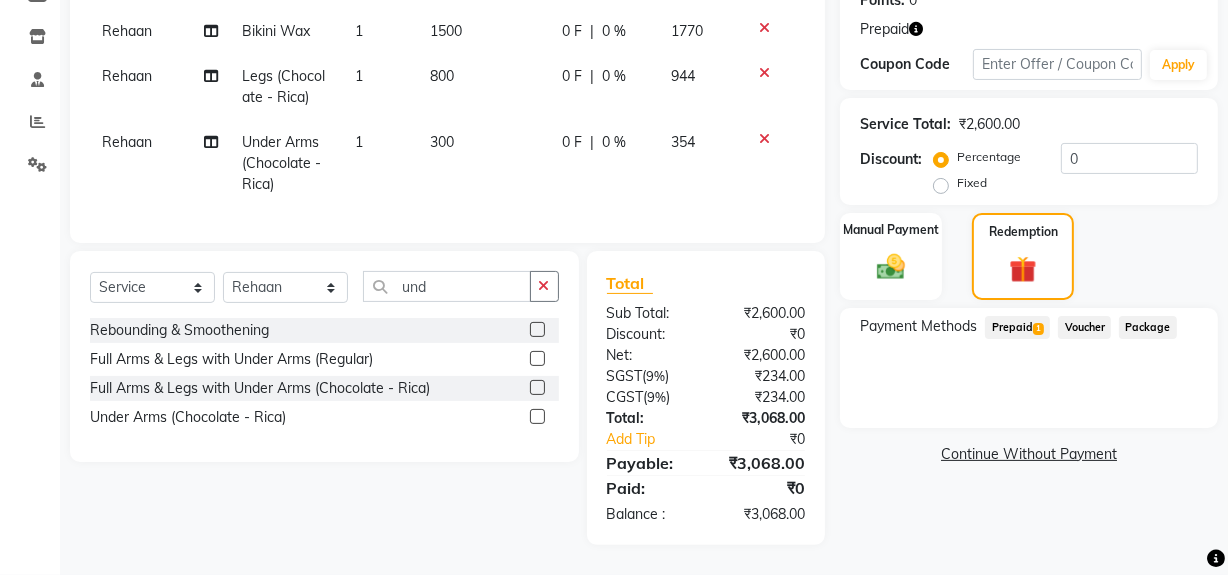 scroll, scrollTop: 335, scrollLeft: 0, axis: vertical 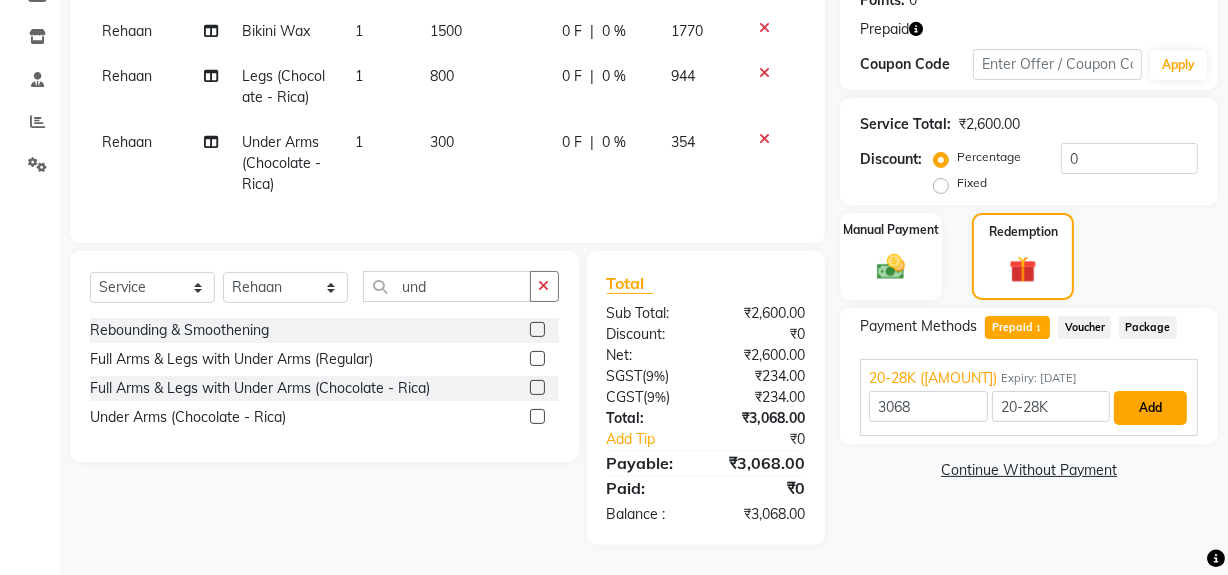 click on "Add" at bounding box center [1150, 408] 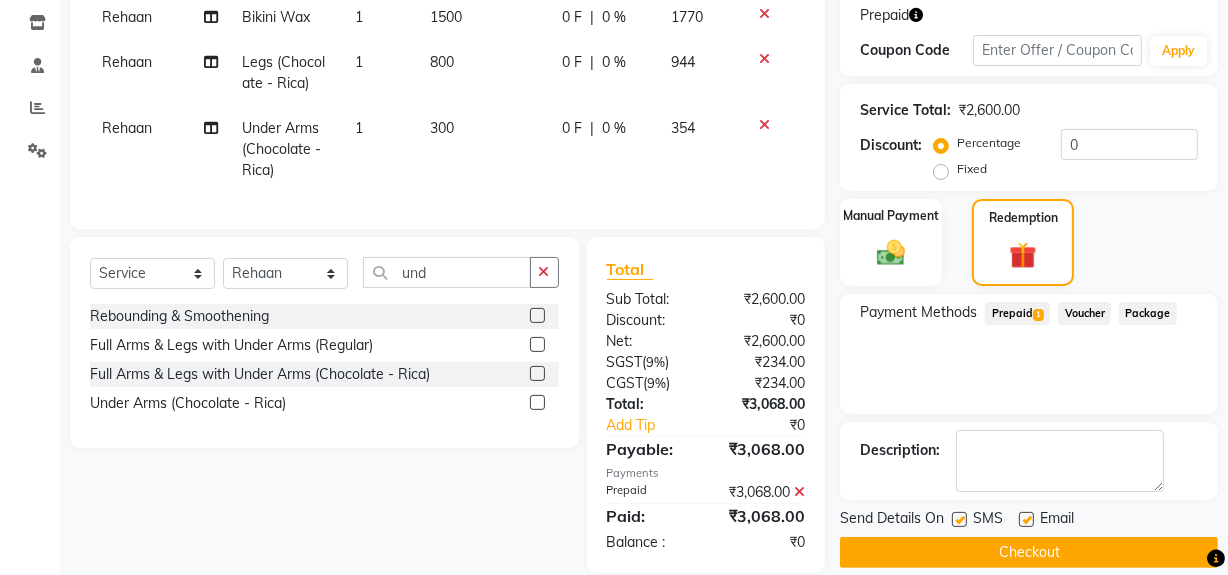 scroll, scrollTop: 377, scrollLeft: 0, axis: vertical 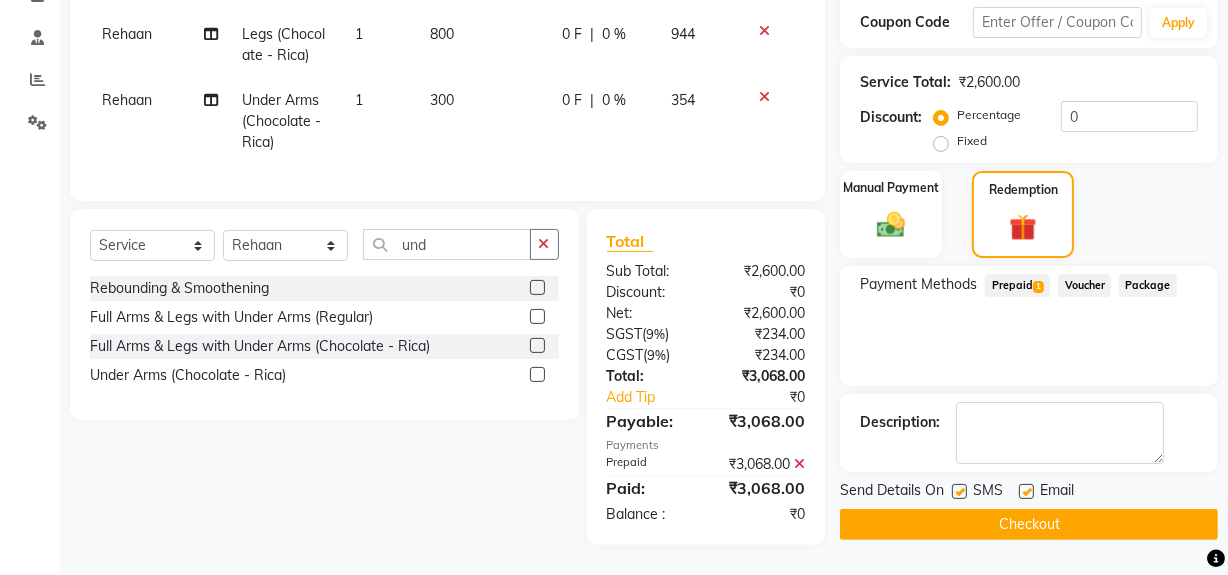 click on "Checkout" 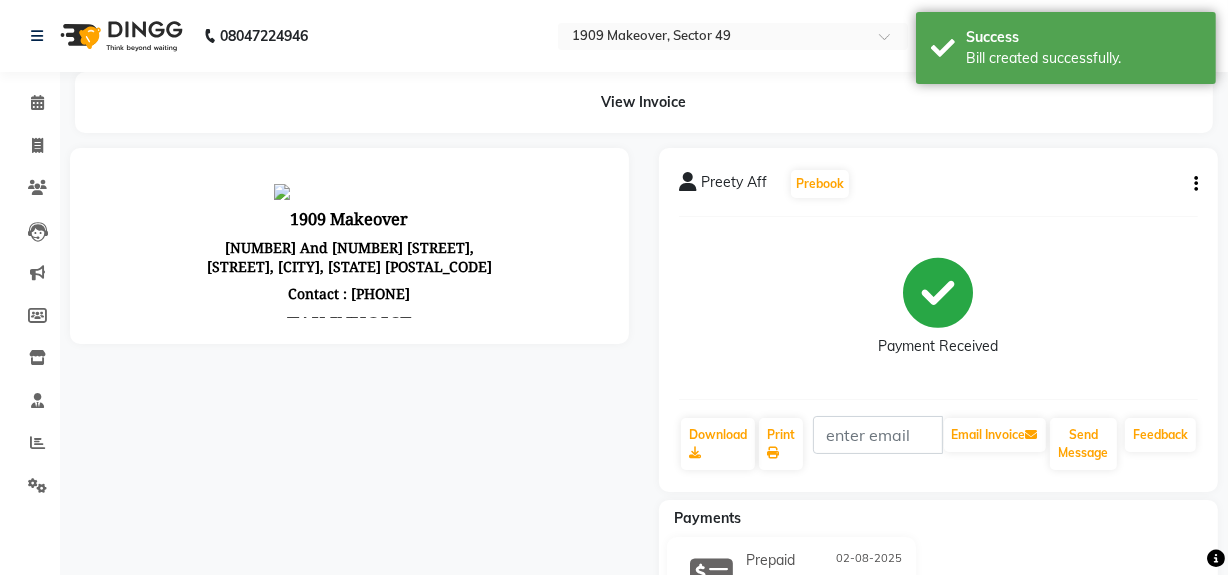 scroll, scrollTop: 0, scrollLeft: 0, axis: both 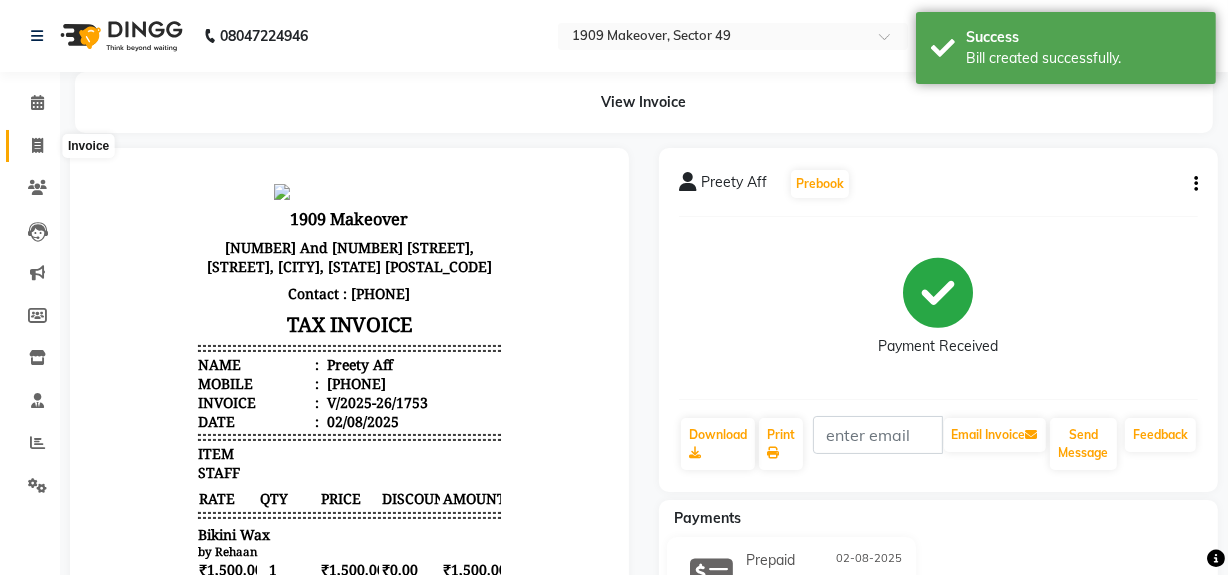 click 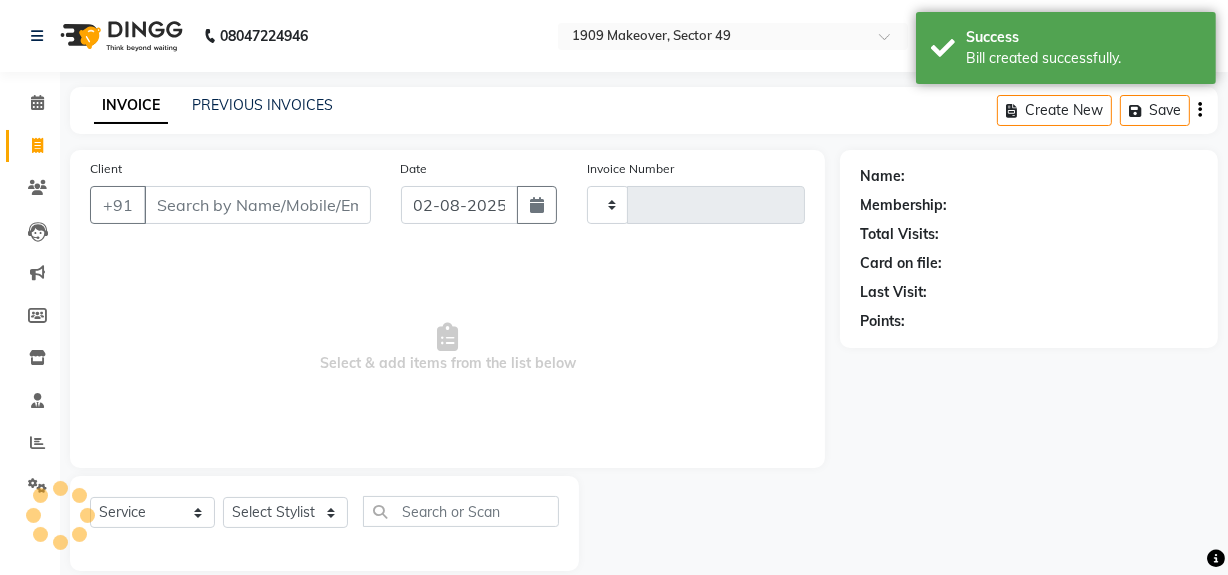 scroll, scrollTop: 26, scrollLeft: 0, axis: vertical 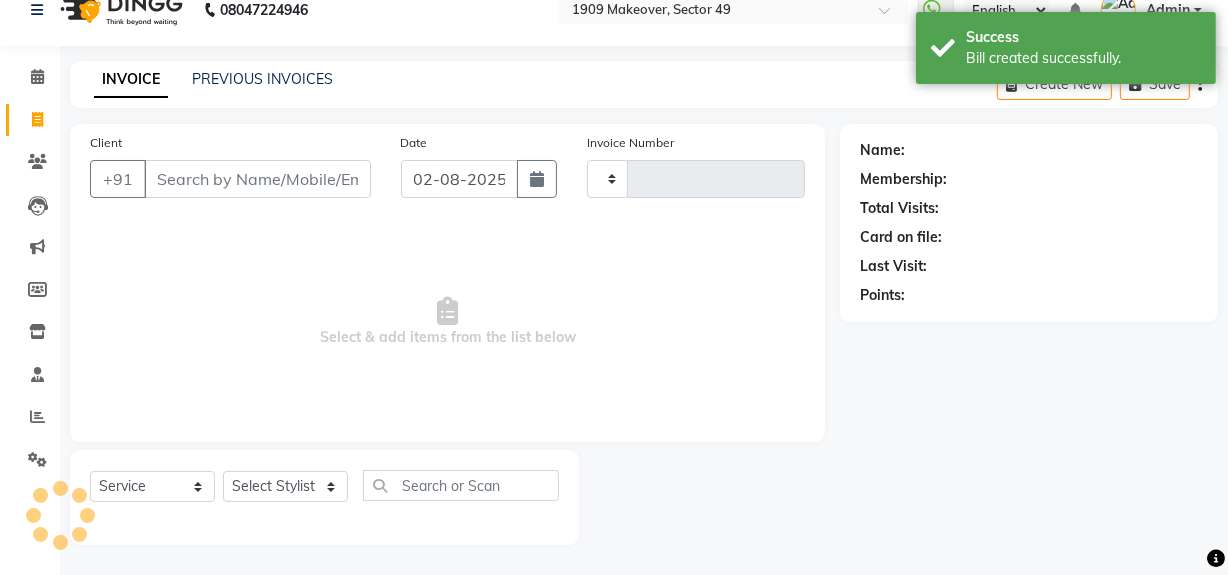 type on "1754" 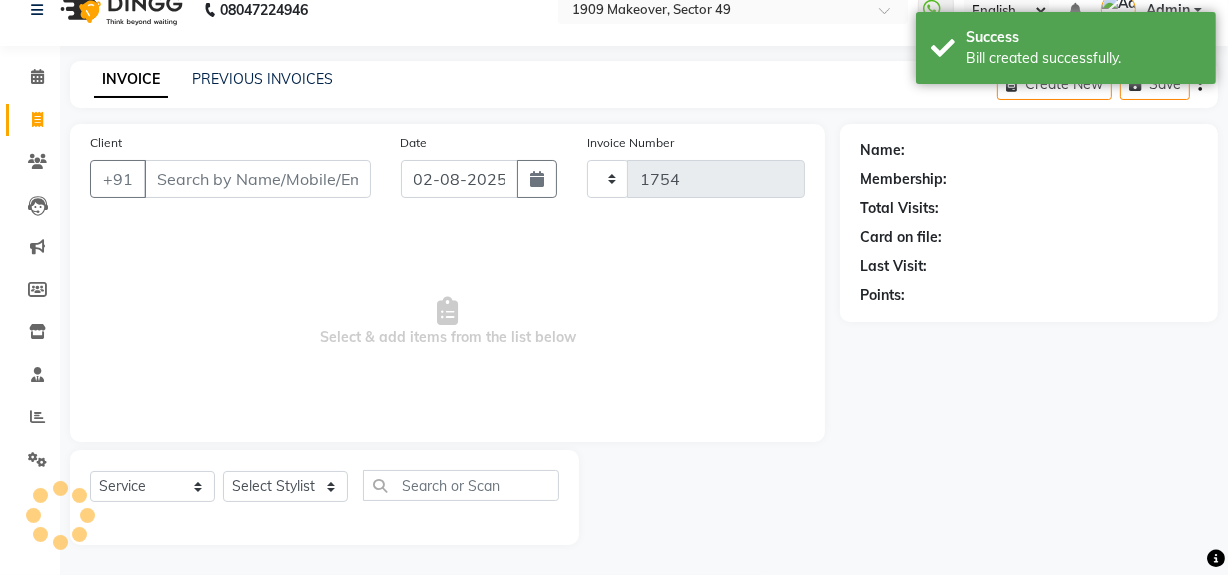 select on "6923" 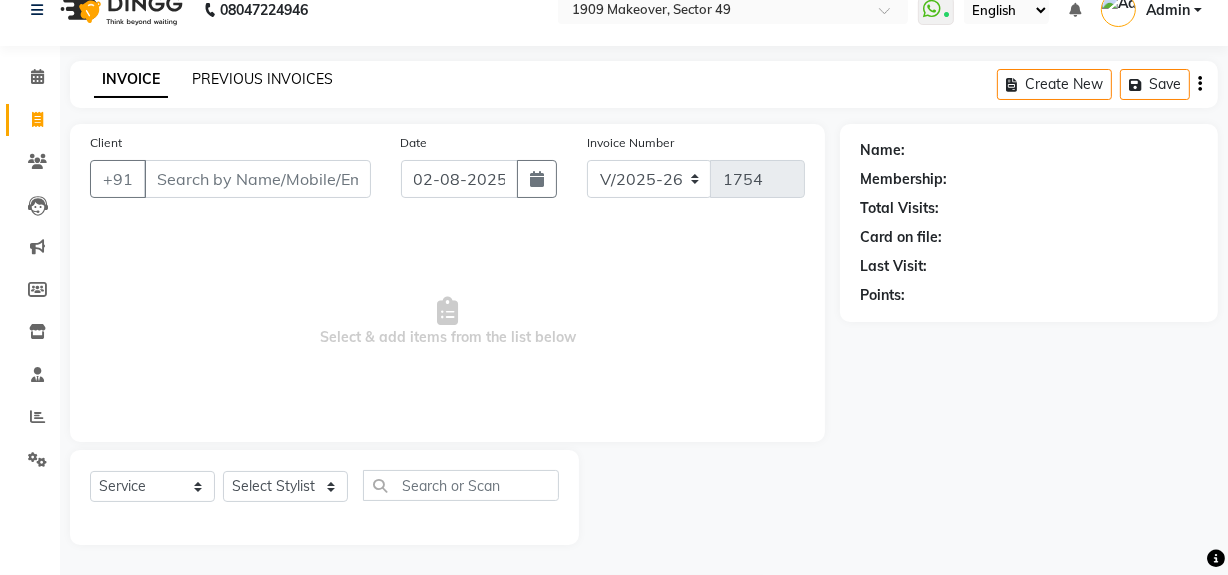 click on "PREVIOUS INVOICES" 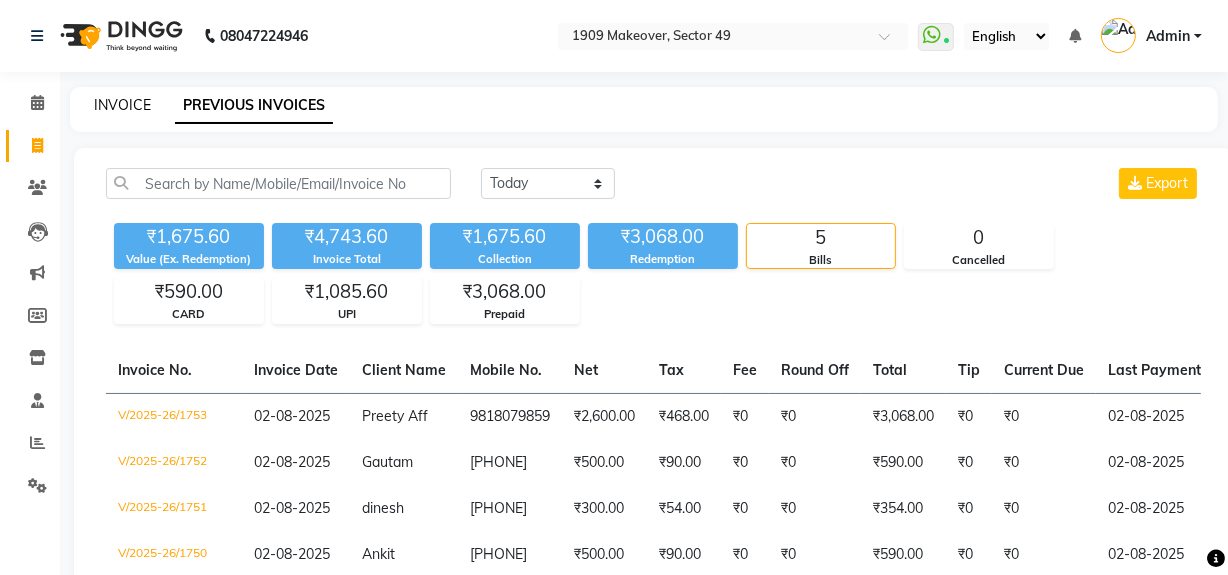 click on "INVOICE" 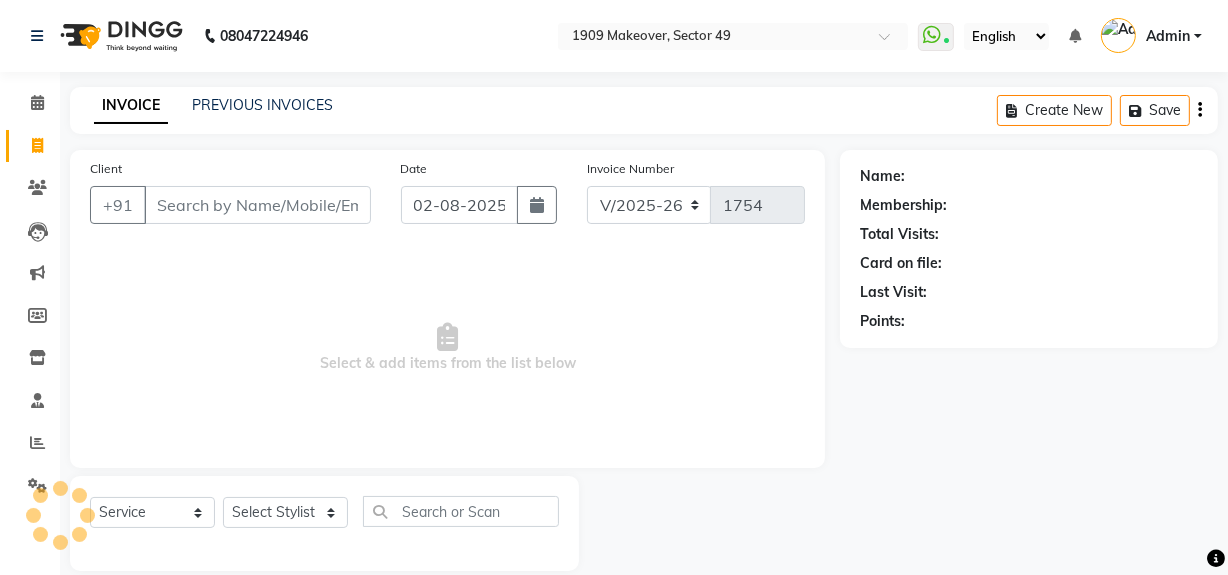 scroll, scrollTop: 26, scrollLeft: 0, axis: vertical 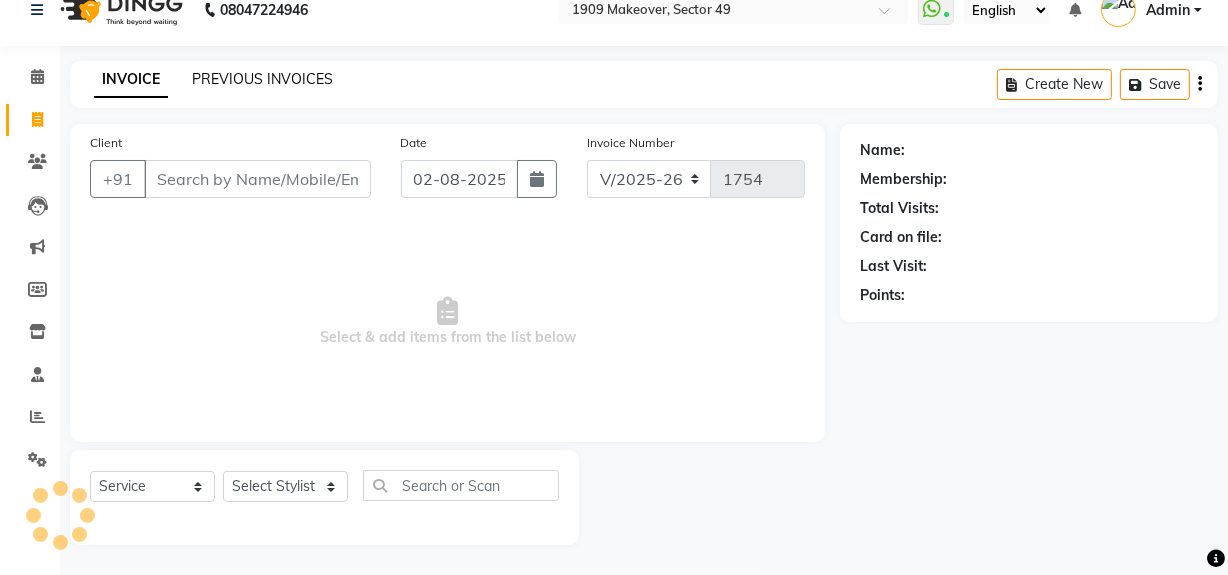 click on "PREVIOUS INVOICES" 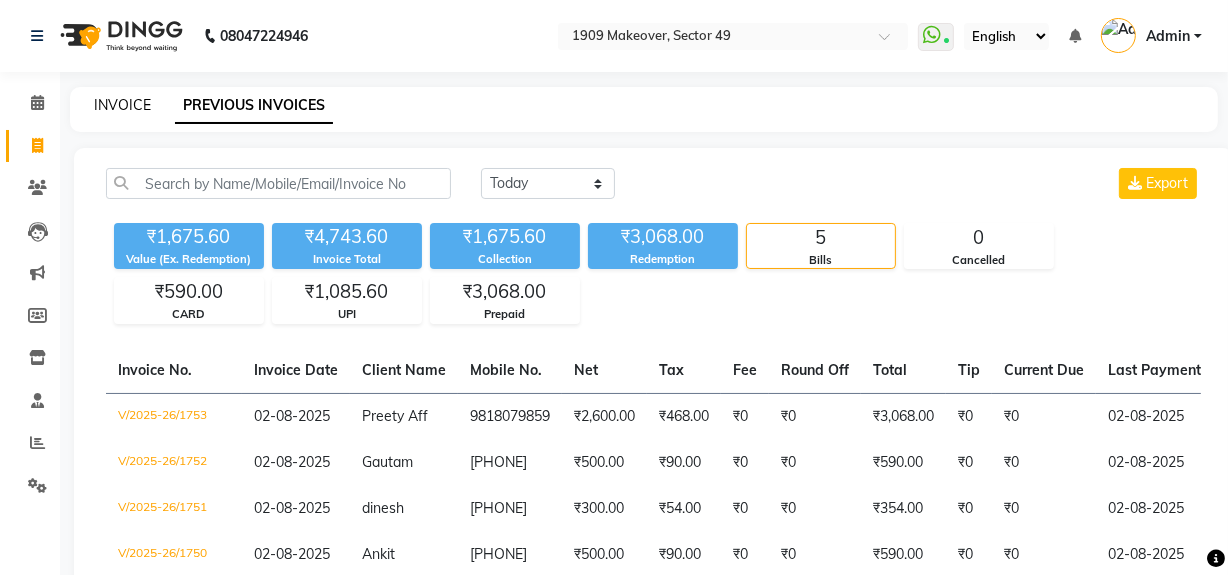 click on "INVOICE" 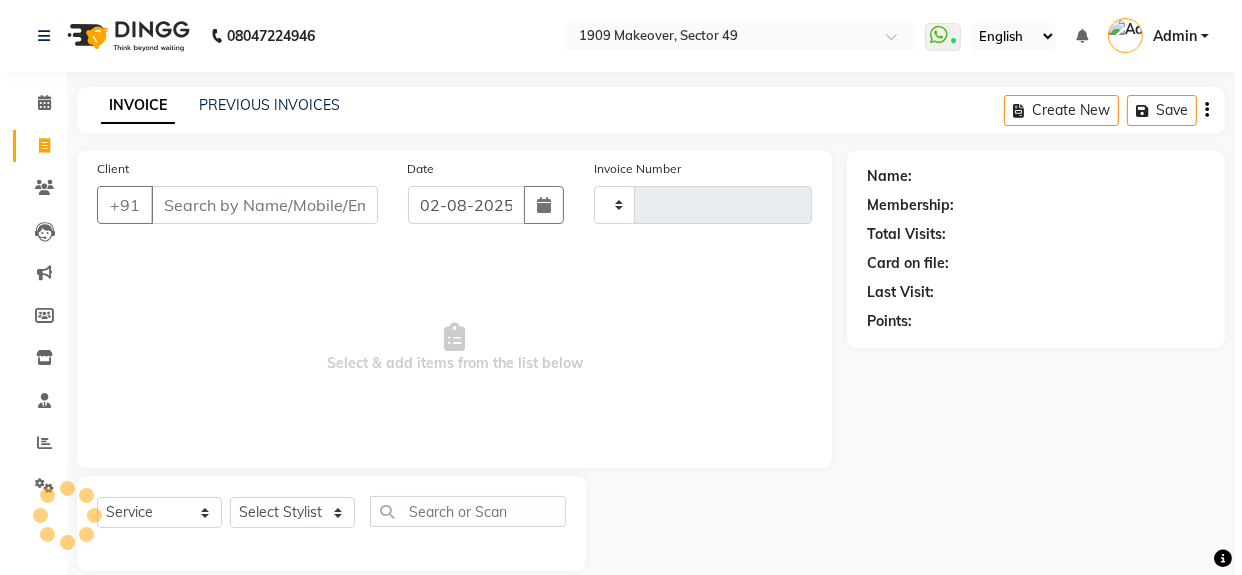 scroll, scrollTop: 26, scrollLeft: 0, axis: vertical 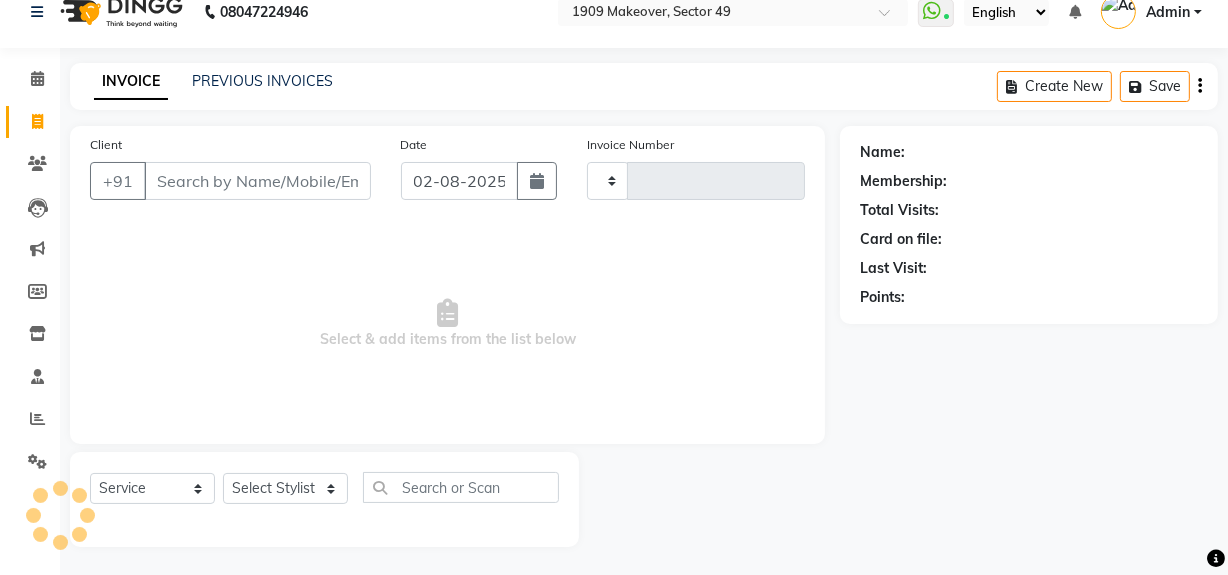 type on "1754" 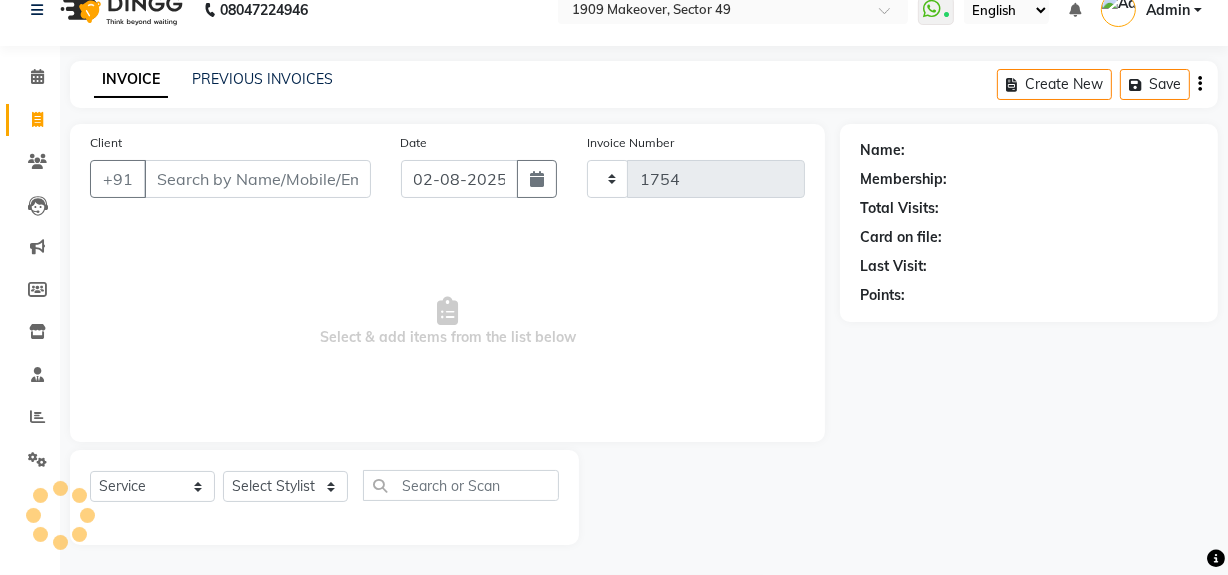 select on "6923" 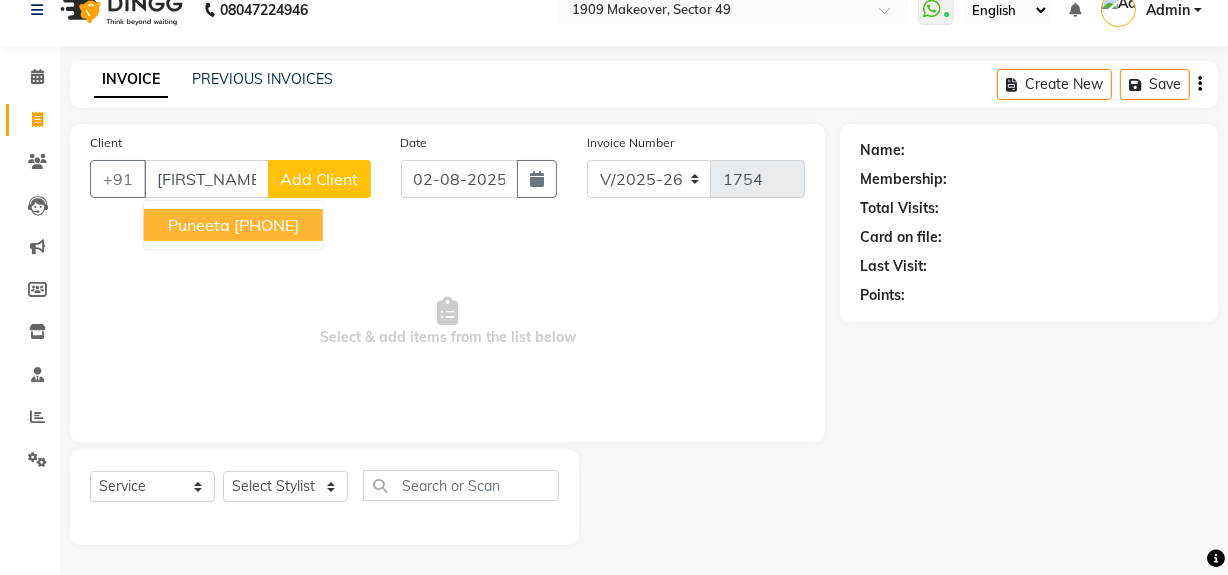 click on "[PHONE]" at bounding box center (266, 225) 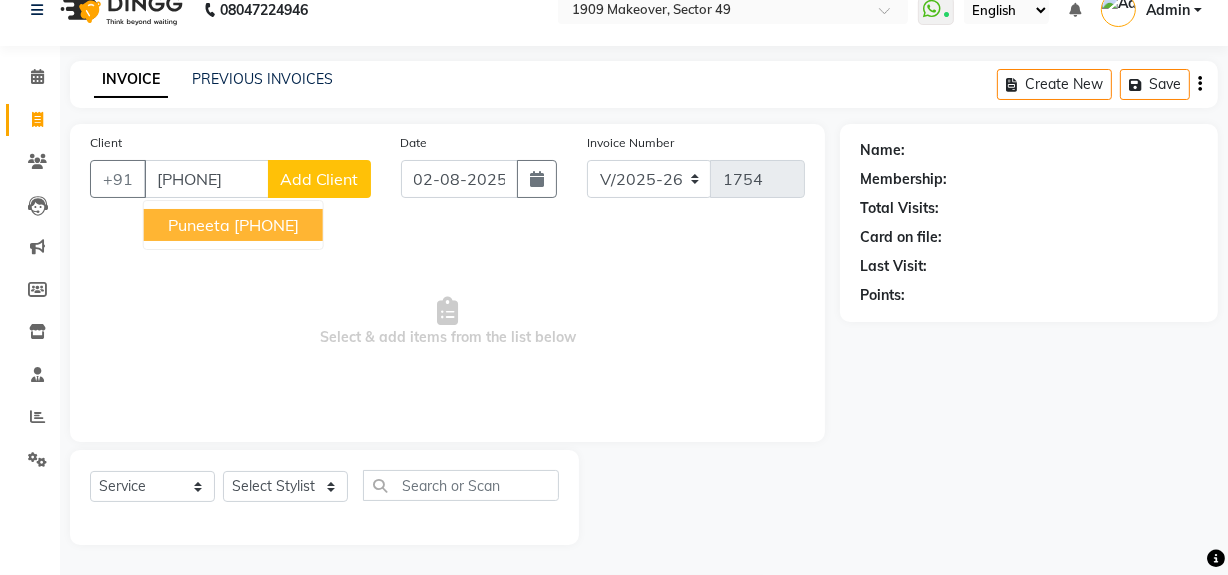 type on "[PHONE]" 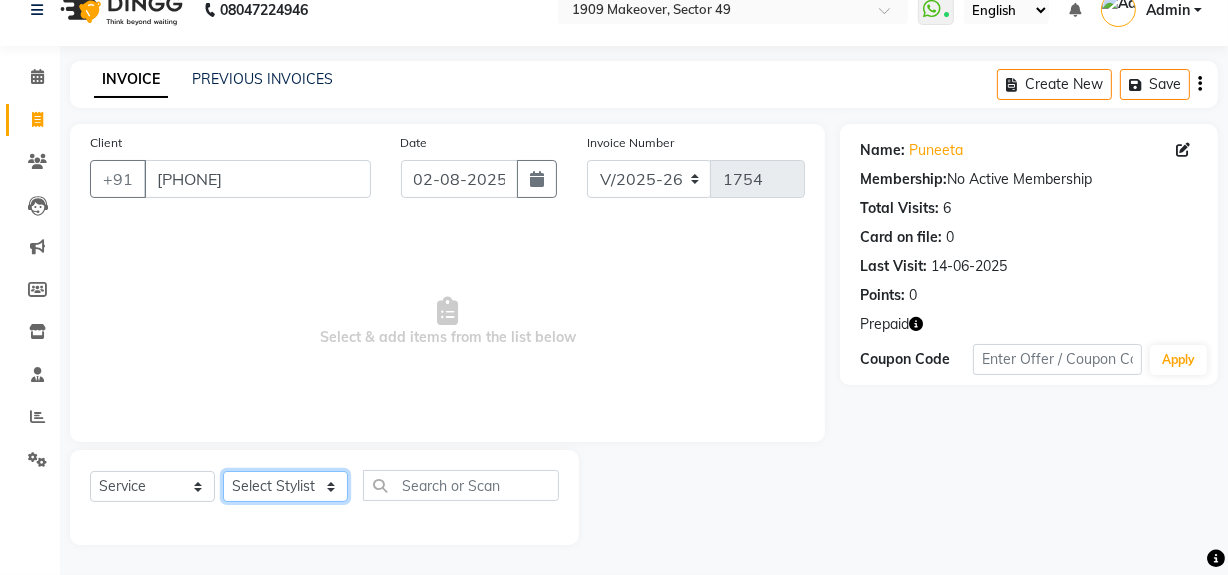 click on "Select Stylist Abdul Ahmed Arif Harun House Sale Jyoti Nisha Rehaan Ujjwal Umesh Veer vikram mehta Vishal" 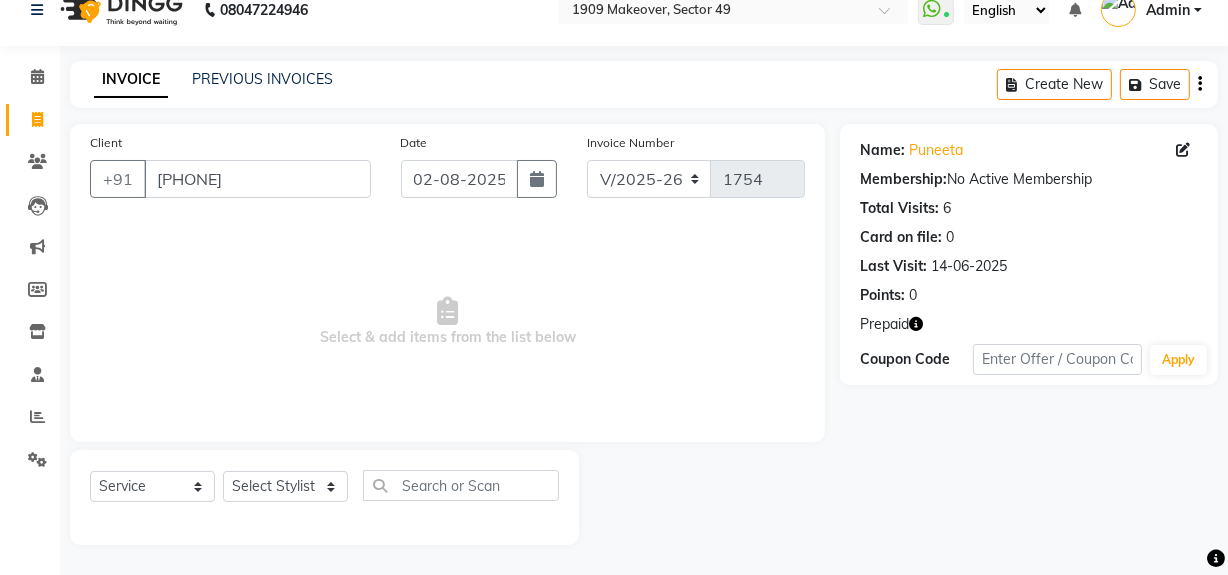 click on "Client +[COUNTRY_CODE] [PHONE] Date [DATE] Invoice Number [INVOICE_NUMBER] [INVOICE_NUMBER] Select & add items from the list below" 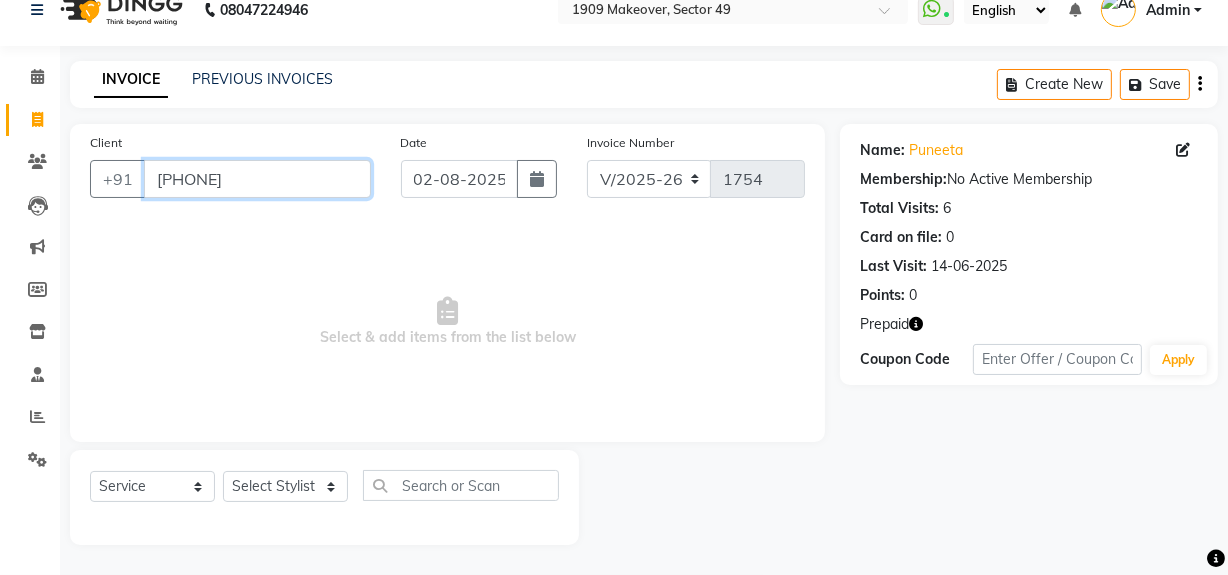 click on "[PHONE]" at bounding box center [257, 179] 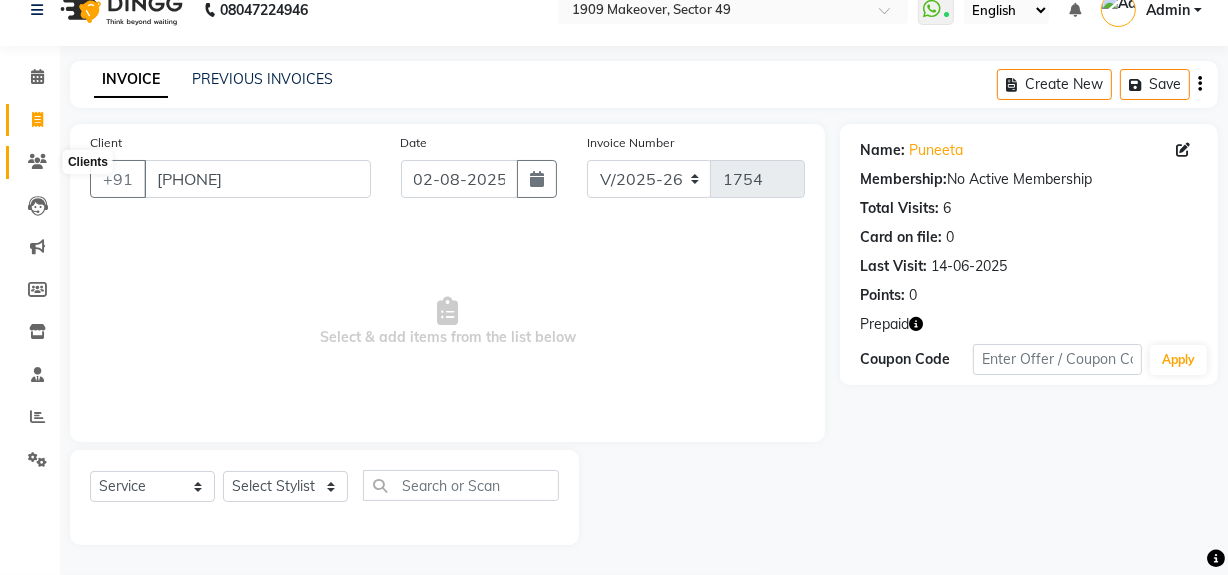 click 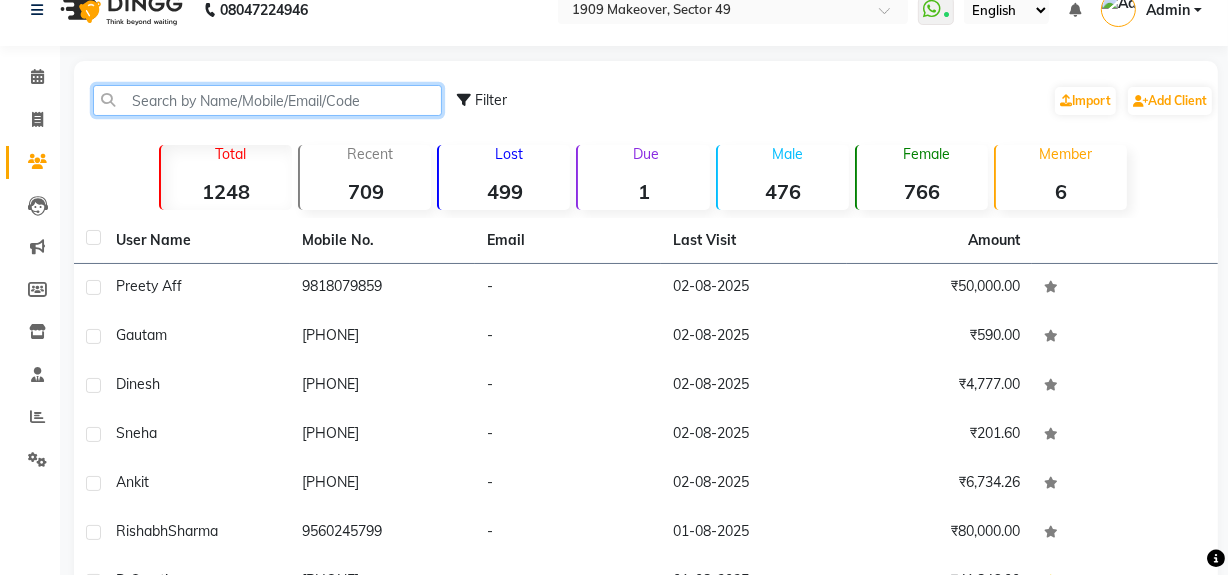 click 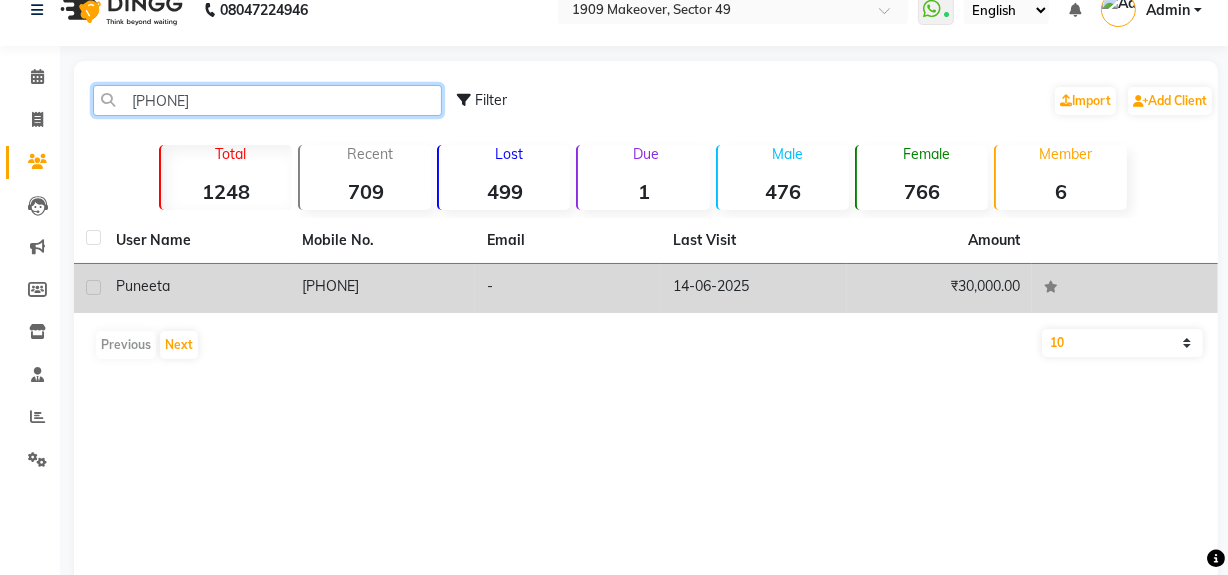 type on "[PHONE]" 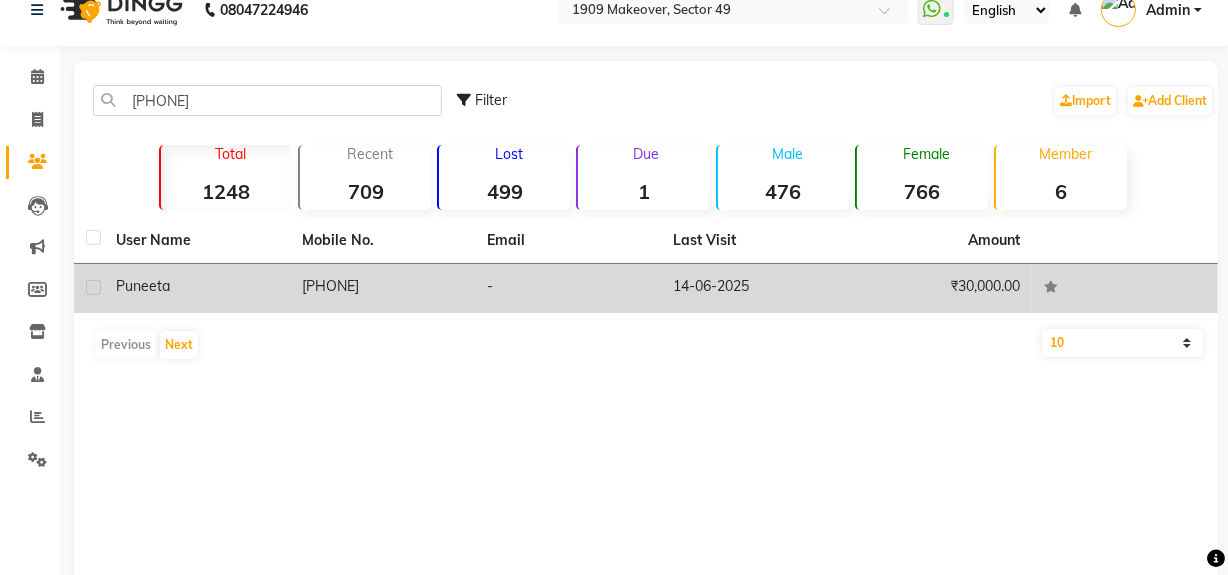 click on "[PHONE]" 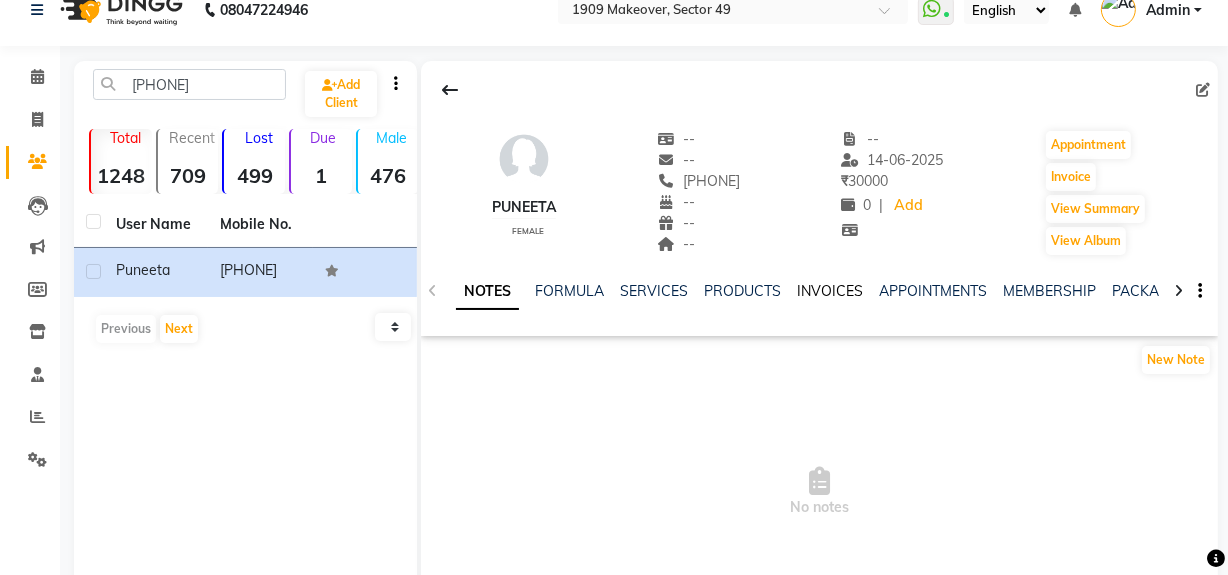 click on "INVOICES" 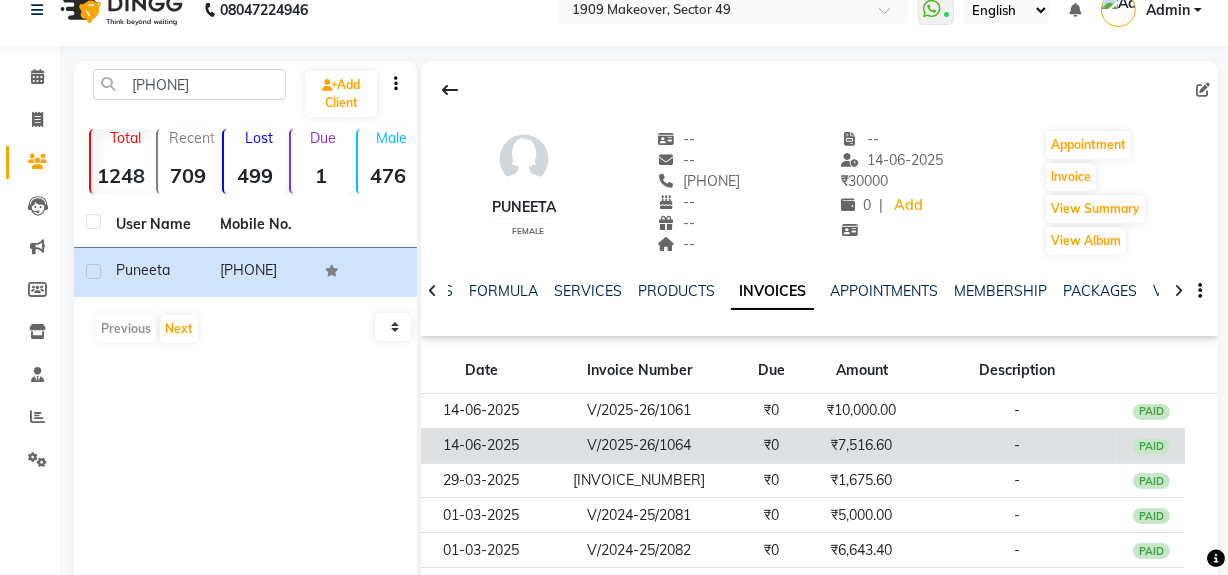 click on "-" 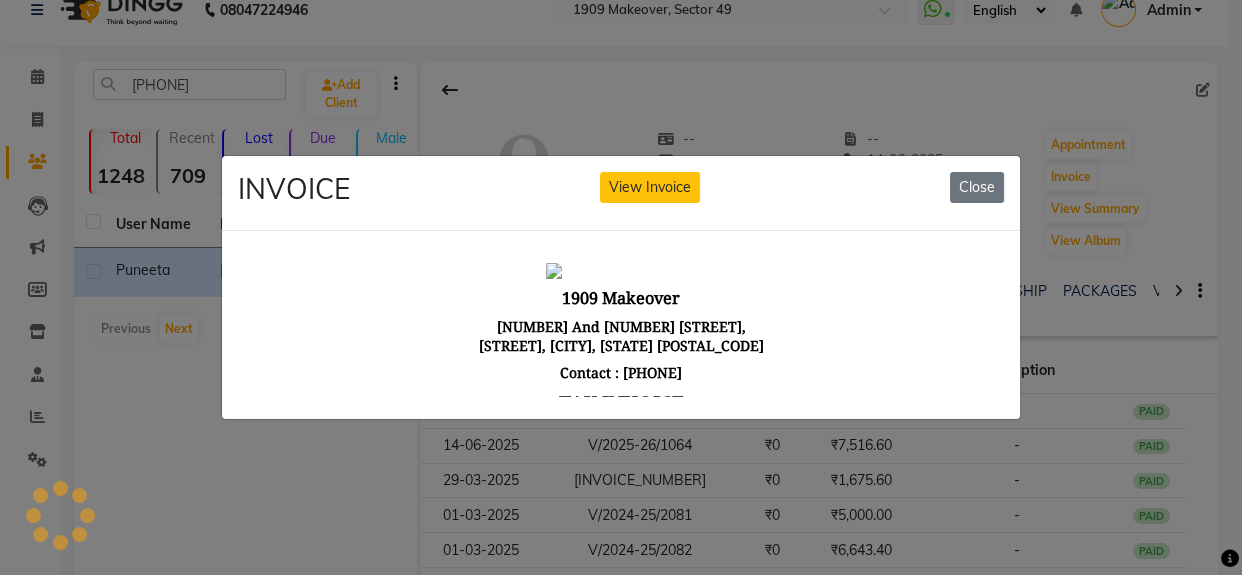 scroll, scrollTop: 0, scrollLeft: 0, axis: both 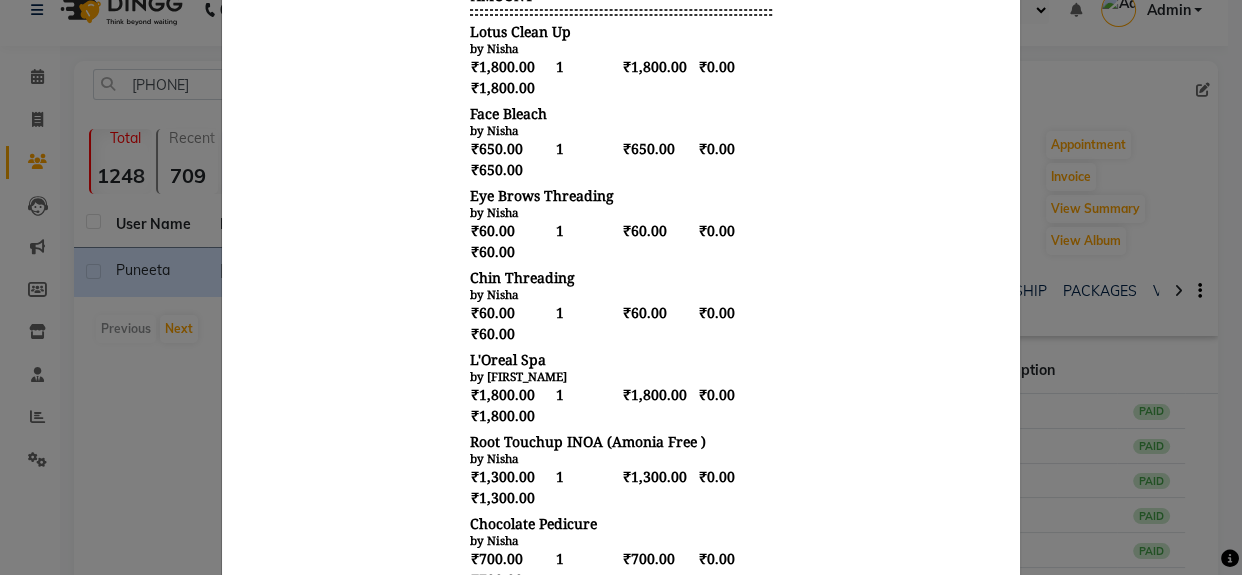 click on "INVOICE View Invoice Close" 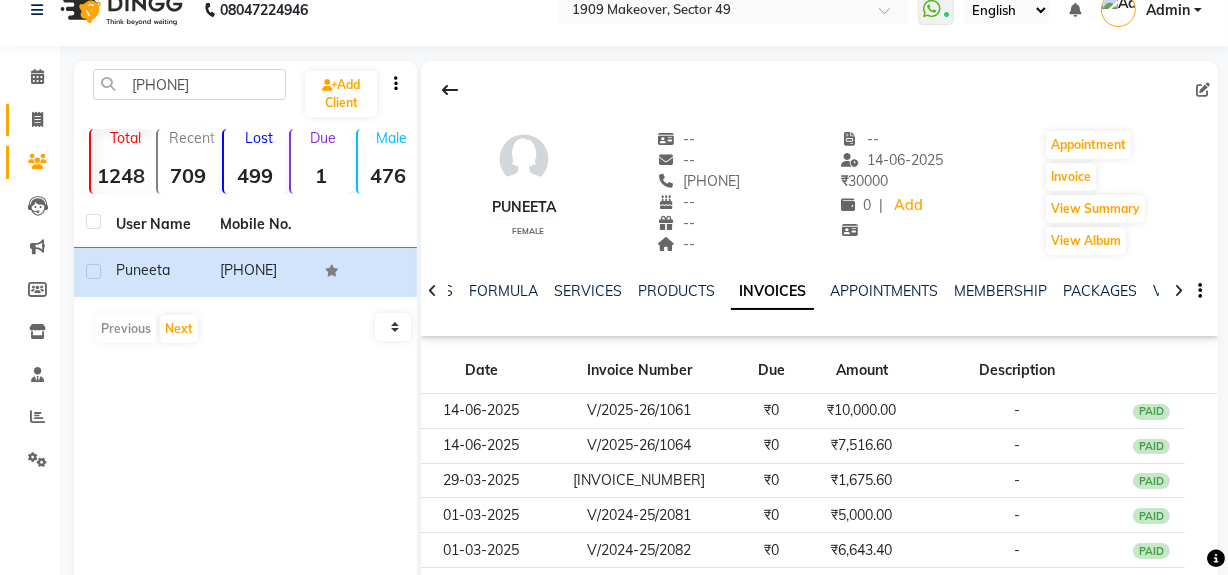 click on "Invoice" 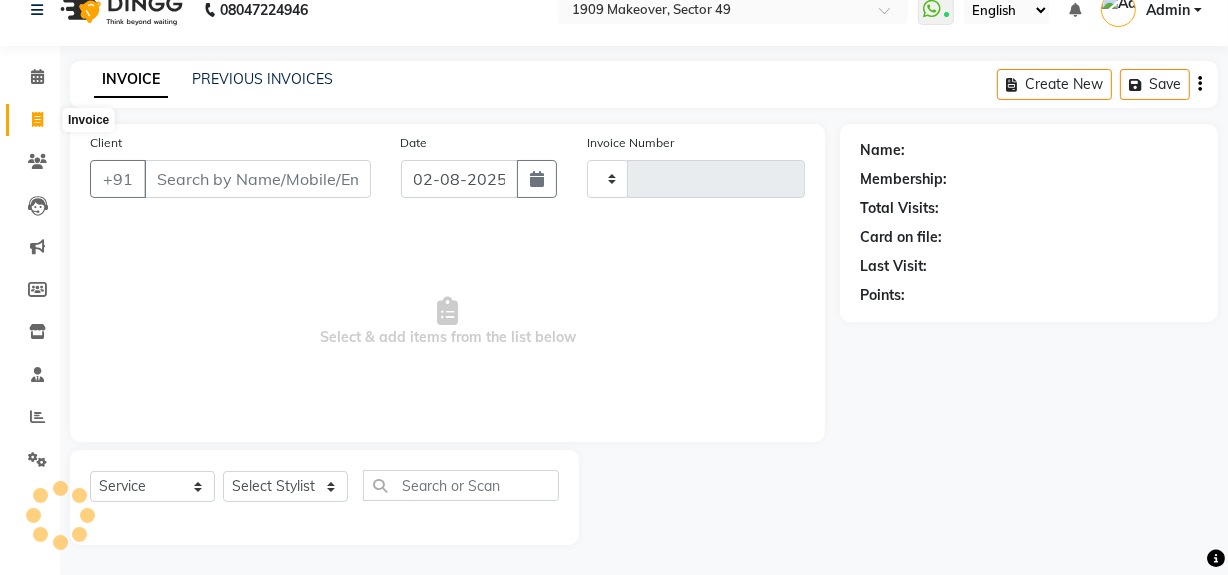 type on "1754" 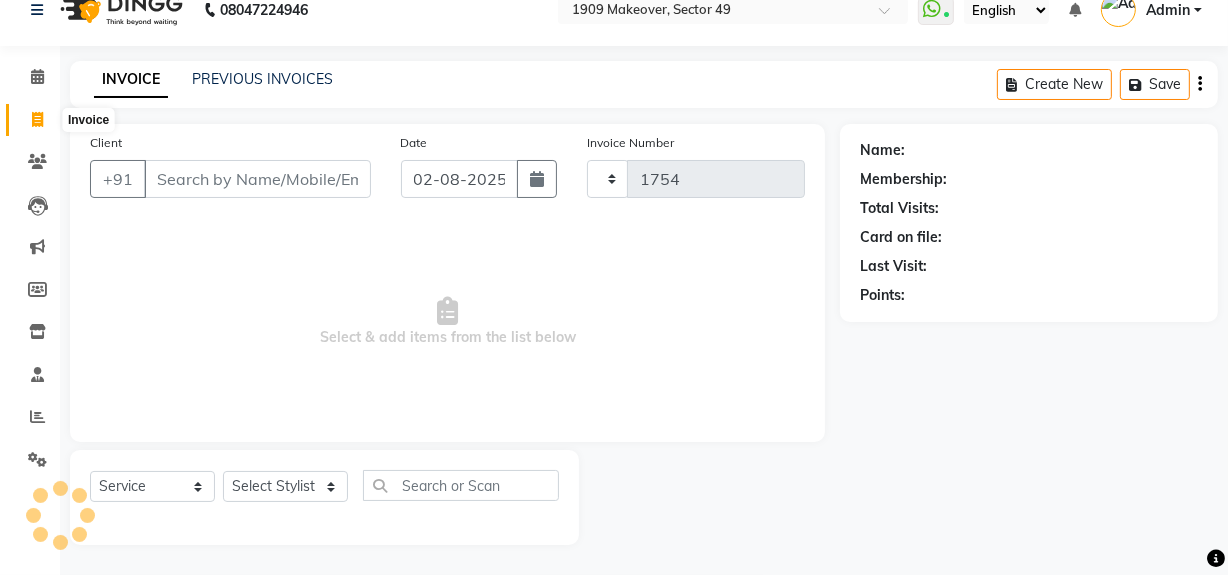 select on "6923" 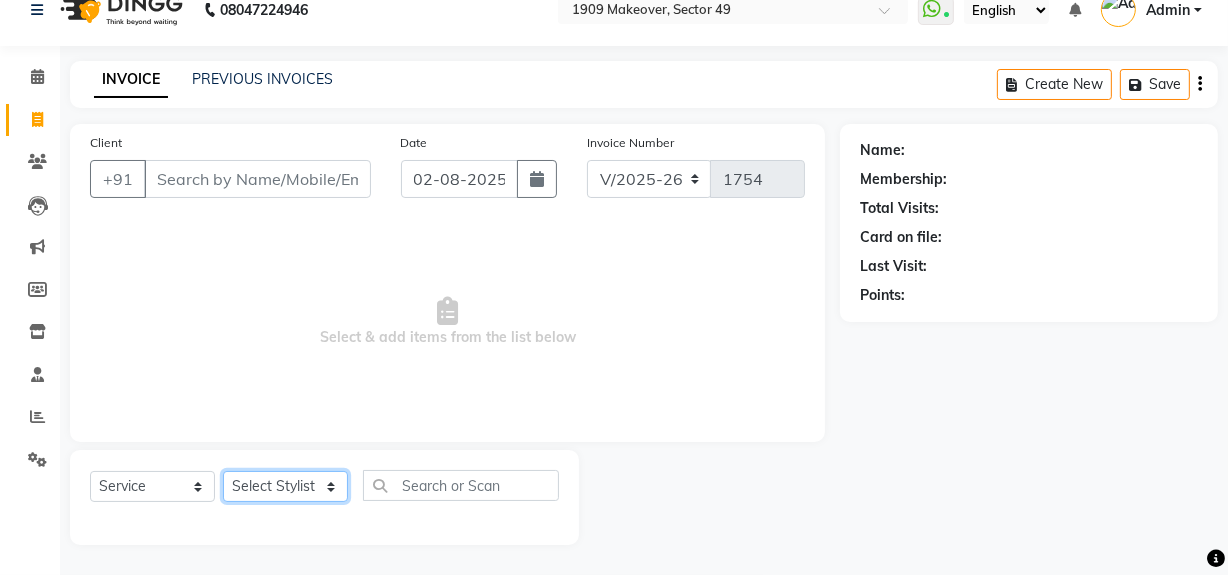 click on "Select Stylist Abdul Ahmed Arif Harun House Sale Jyoti Nisha Rehaan Ujjwal Umesh Veer vikram mehta Vishal" 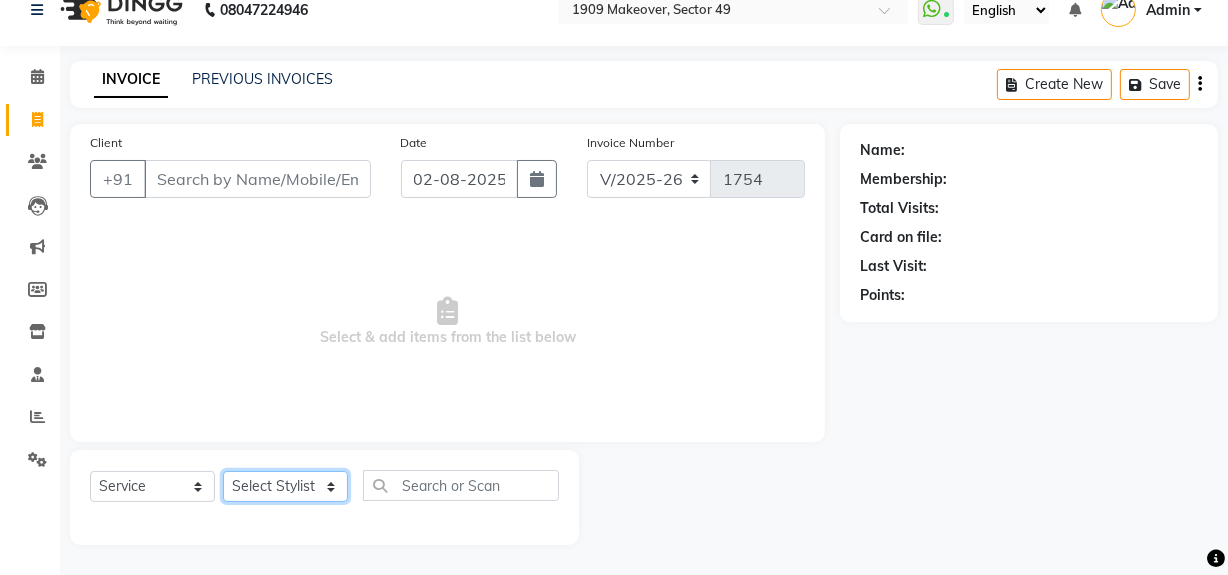 select on "57114" 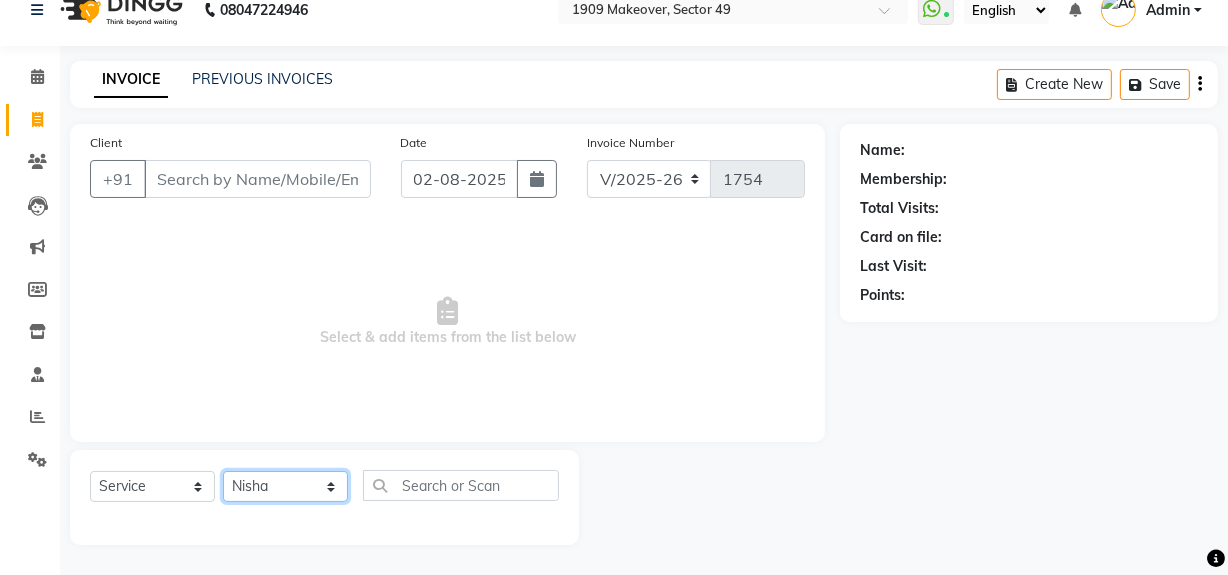 click on "Select Stylist Abdul Ahmed Arif Harun House Sale Jyoti Nisha Rehaan Ujjwal Umesh Veer vikram mehta Vishal" 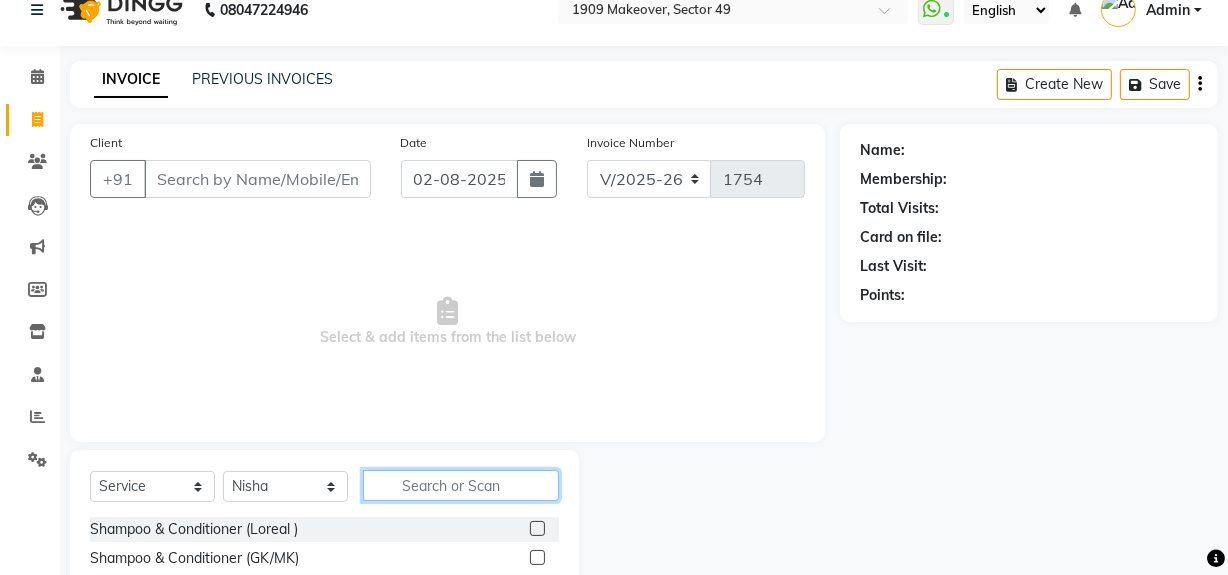 click 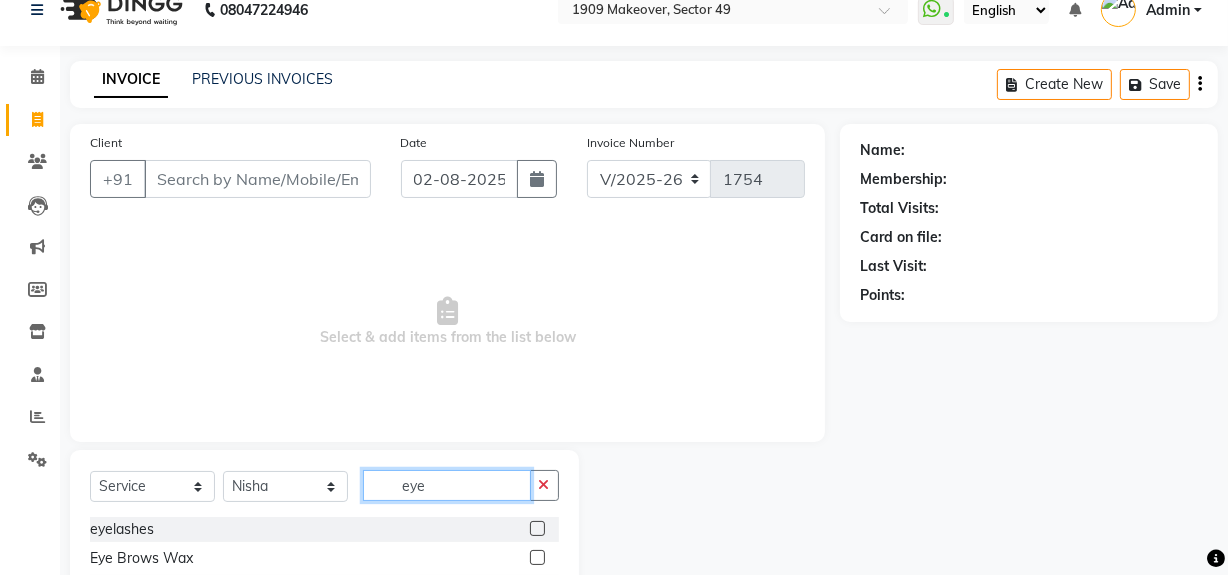 scroll, scrollTop: 141, scrollLeft: 0, axis: vertical 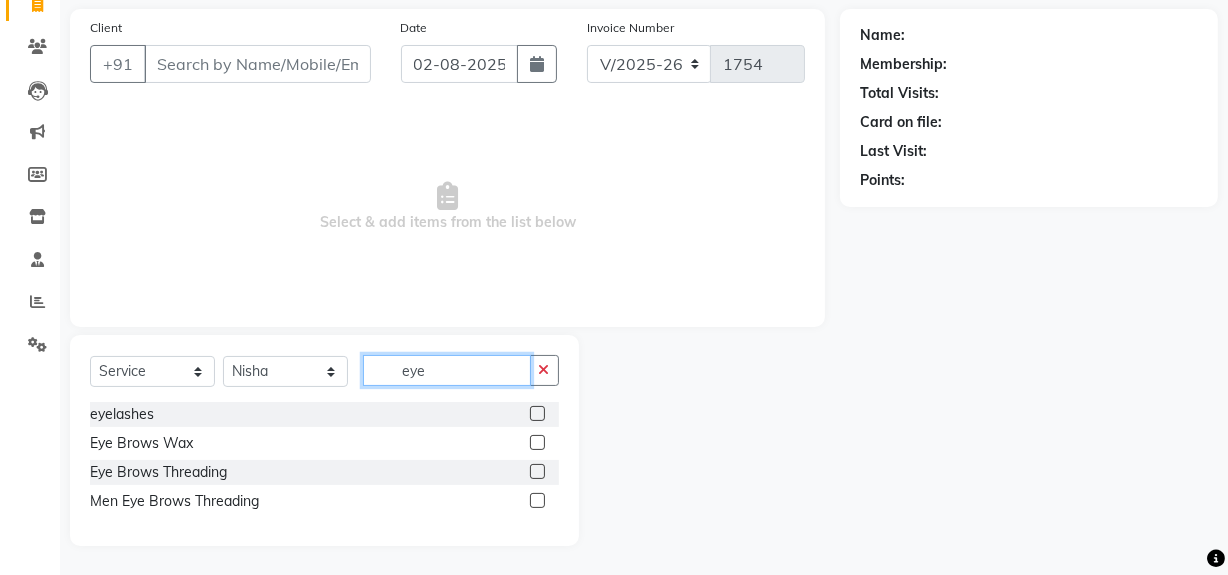 type on "eye" 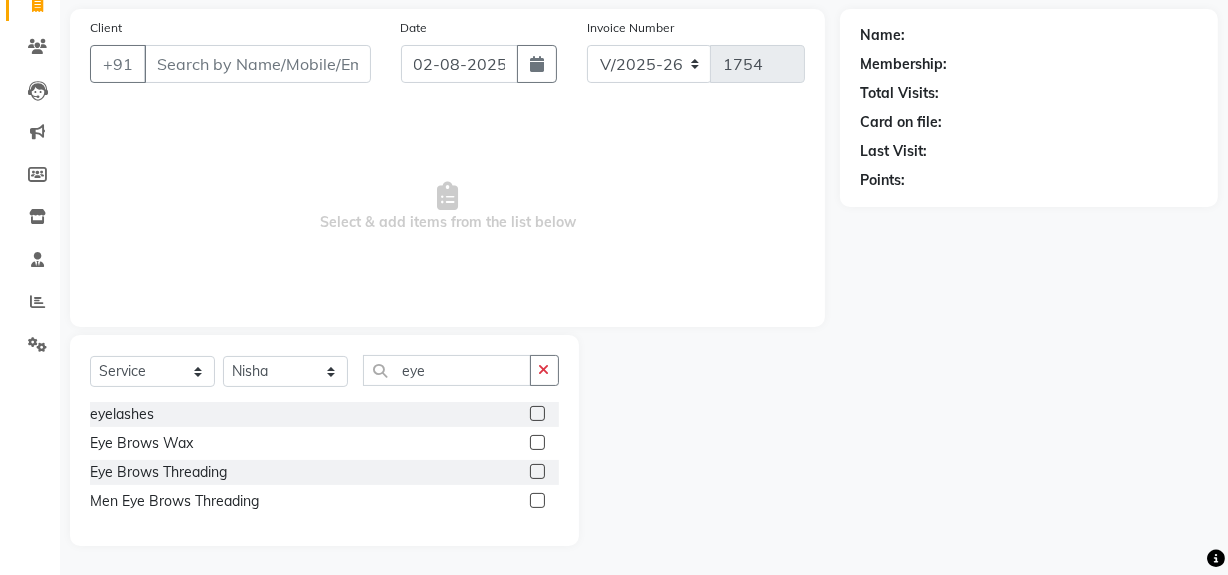 click 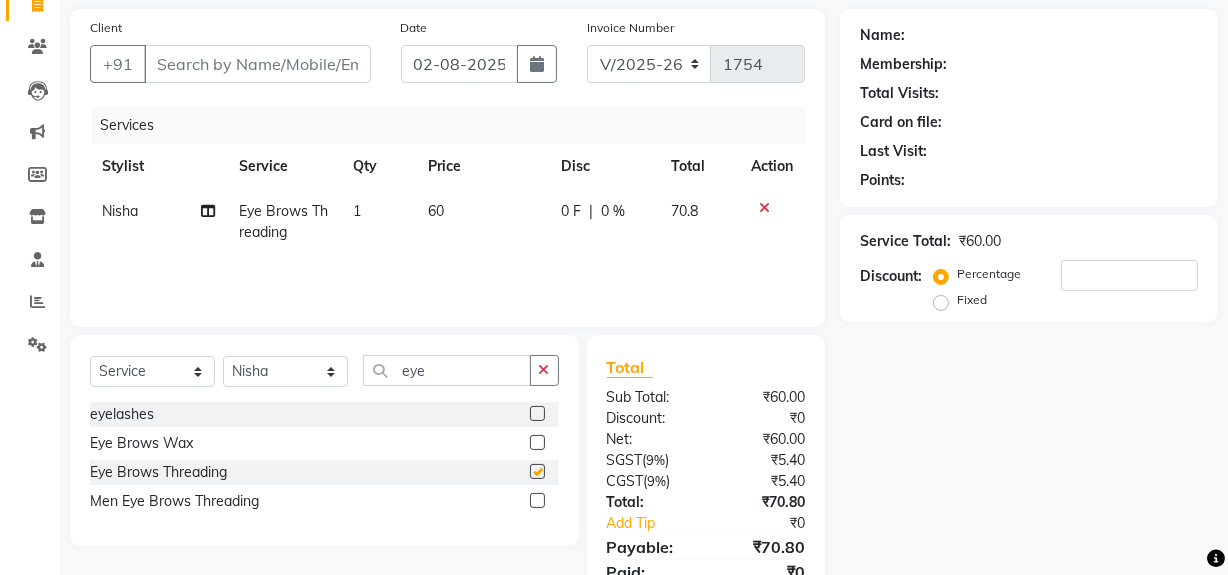 checkbox on "false" 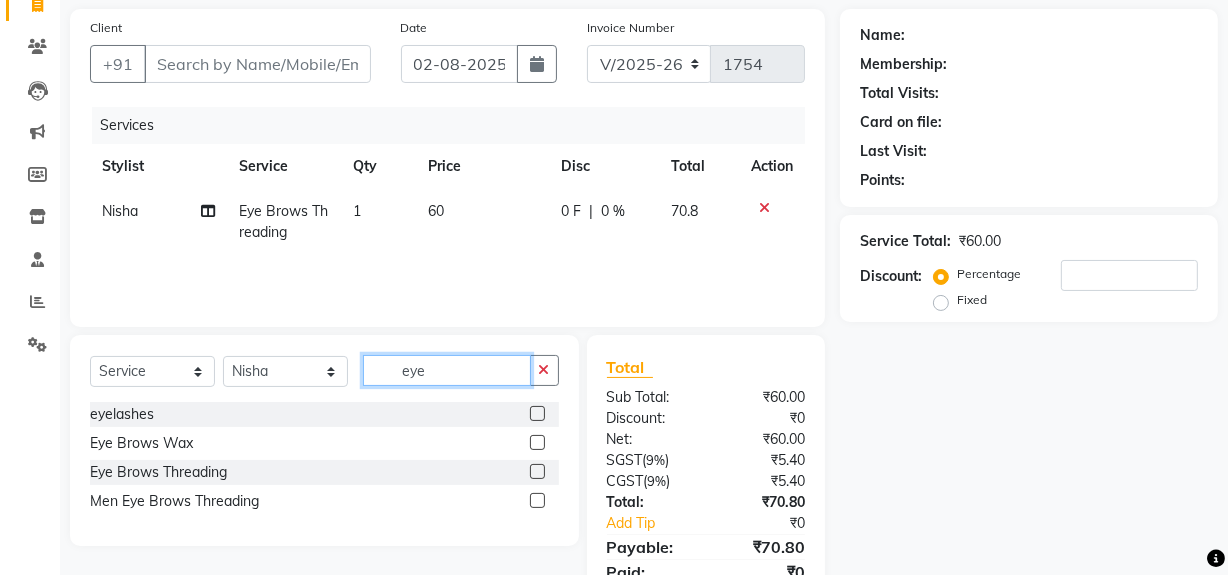 click on "eye" 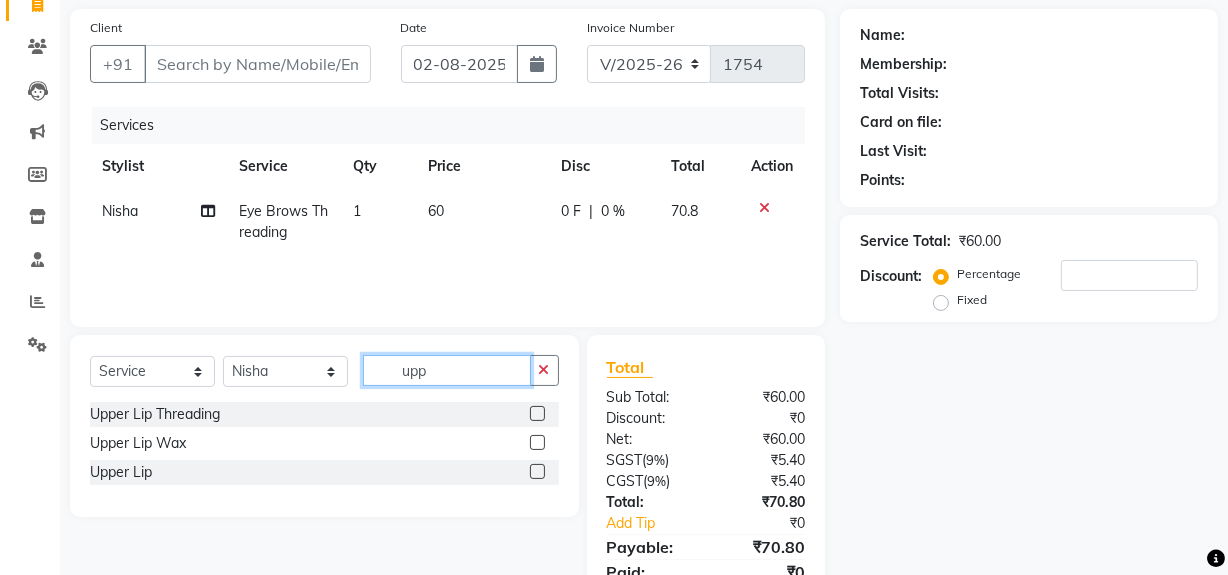 type on "upp" 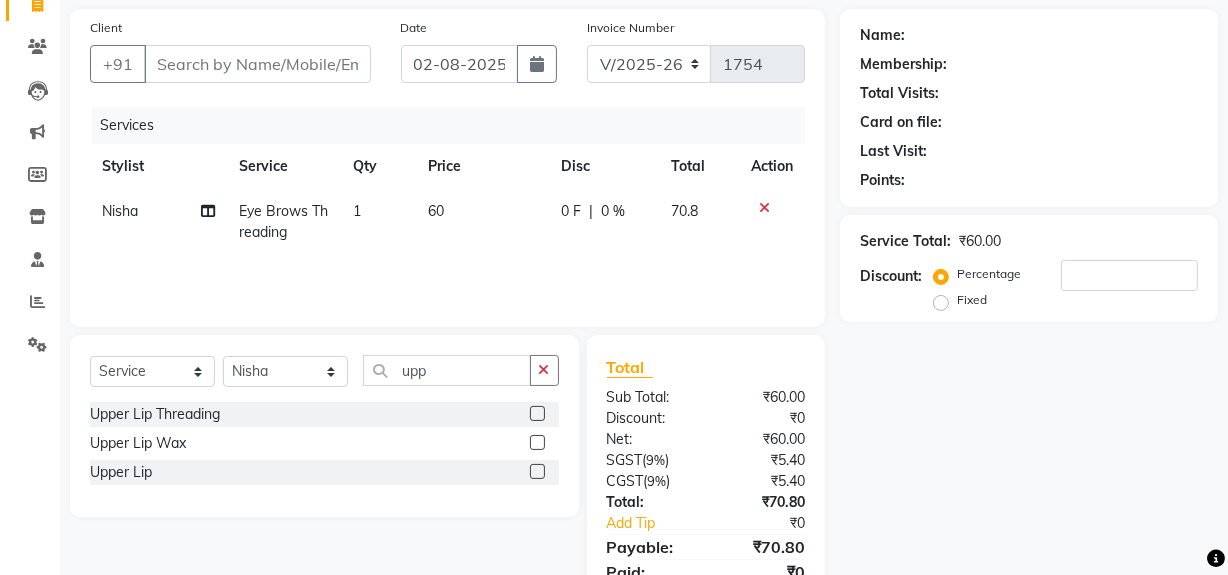 click 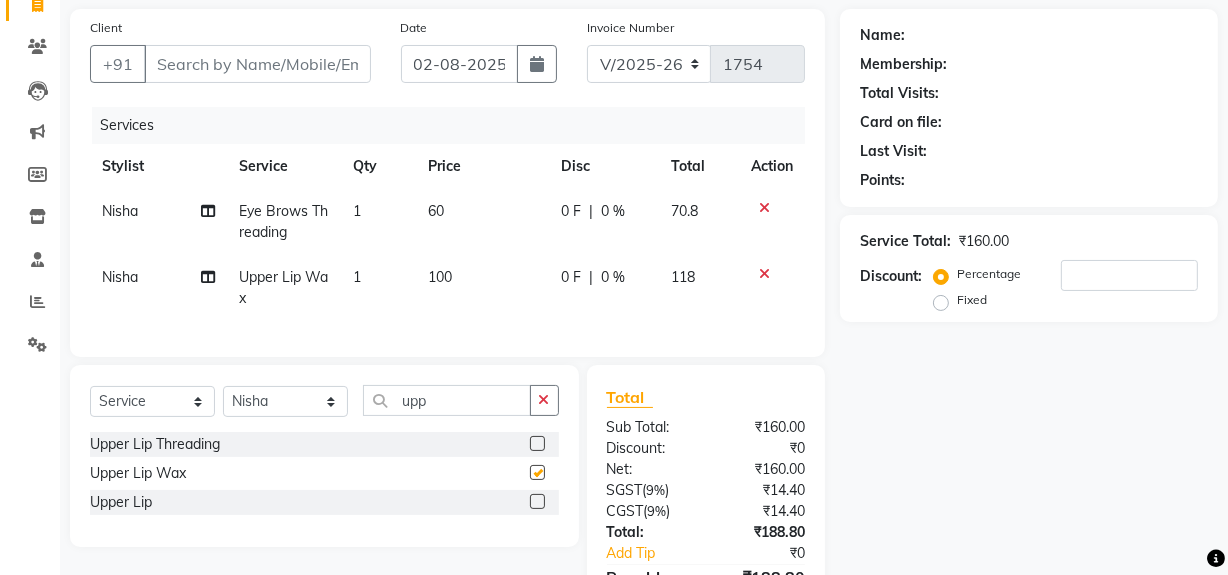 checkbox on "false" 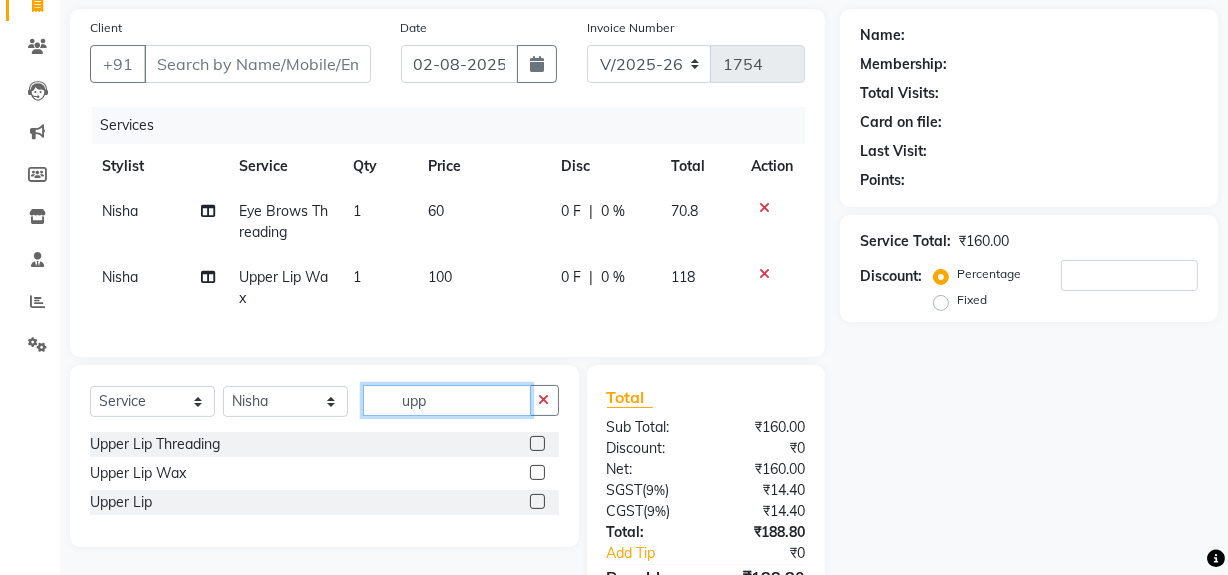 click on "upp" 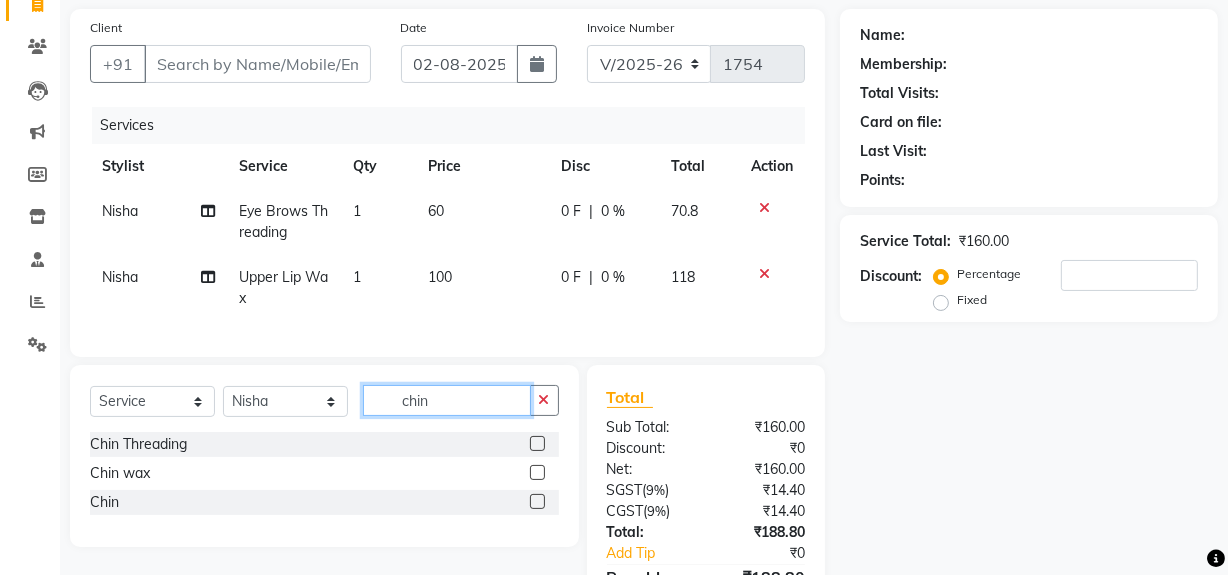 type on "chin" 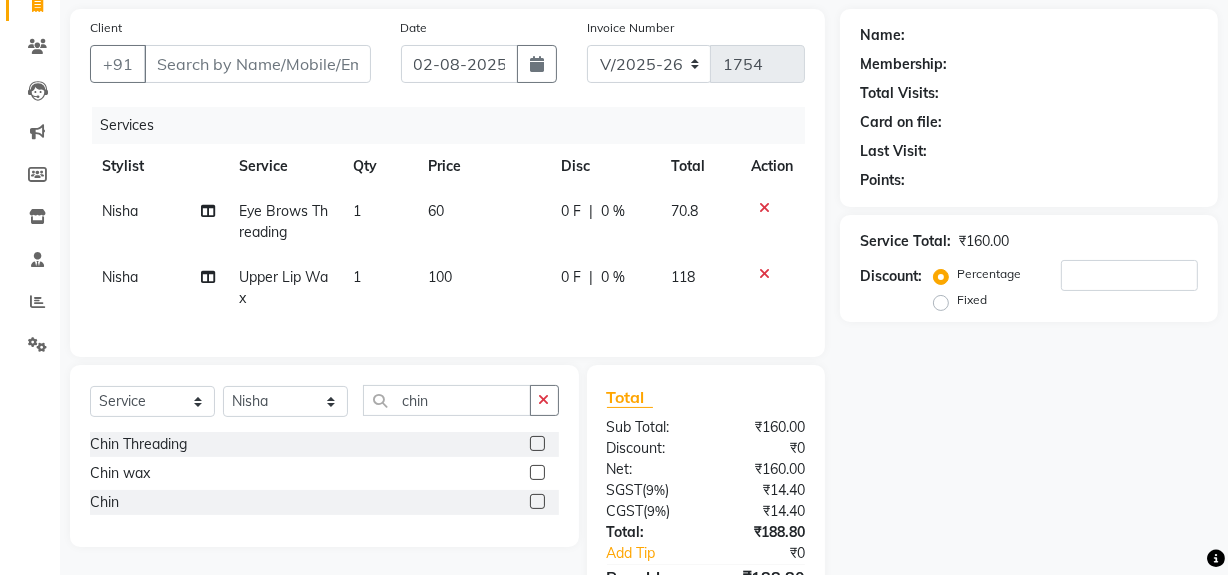 click 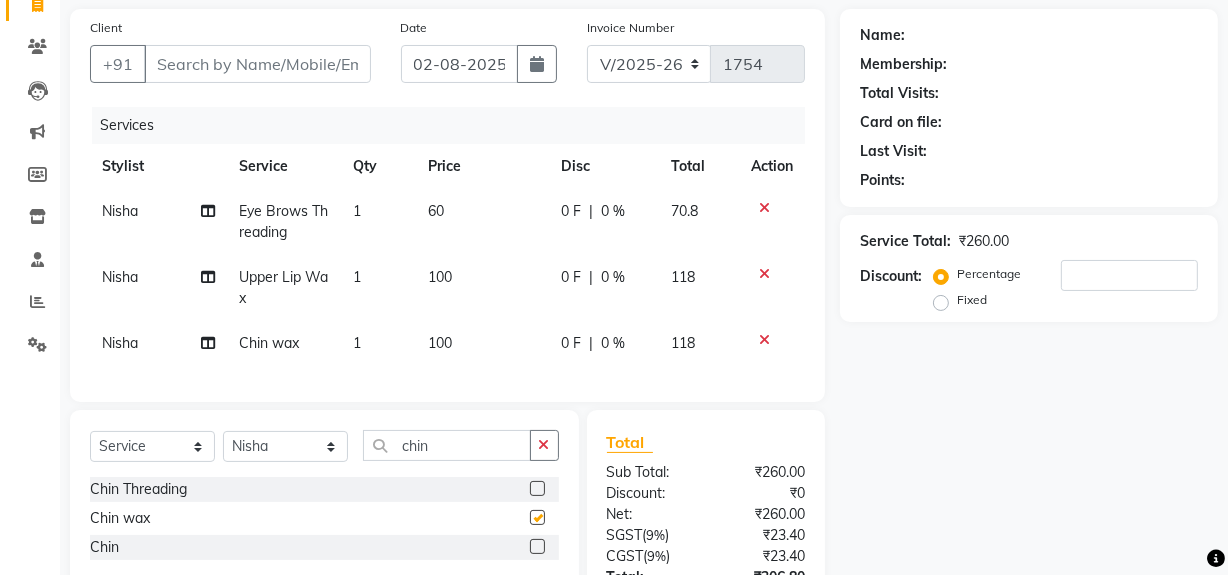 checkbox on "false" 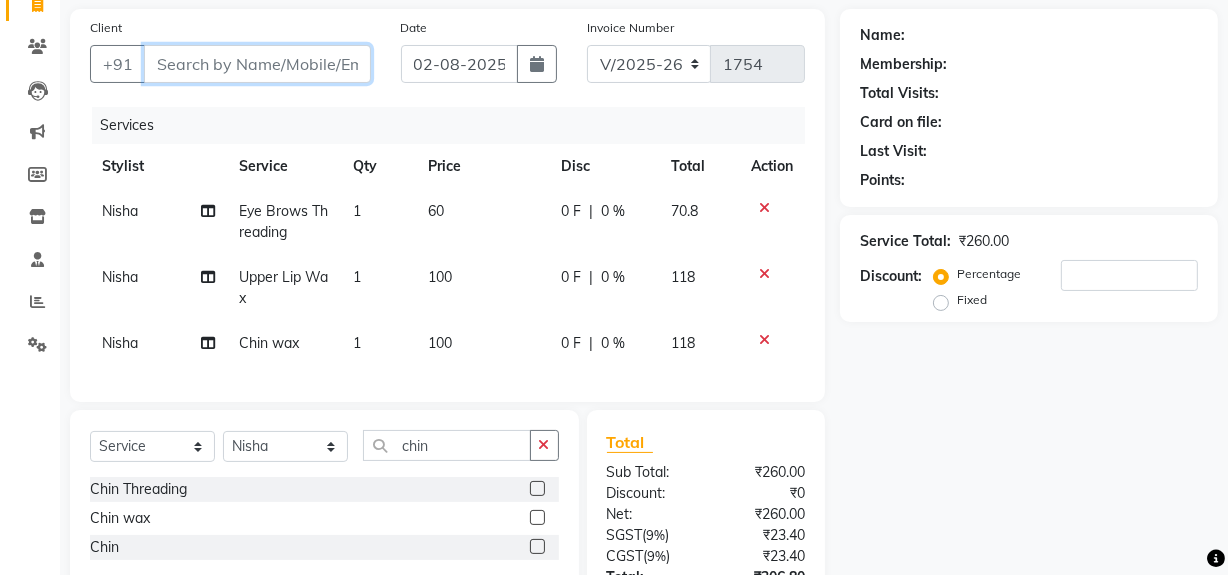 click on "Client" at bounding box center (257, 64) 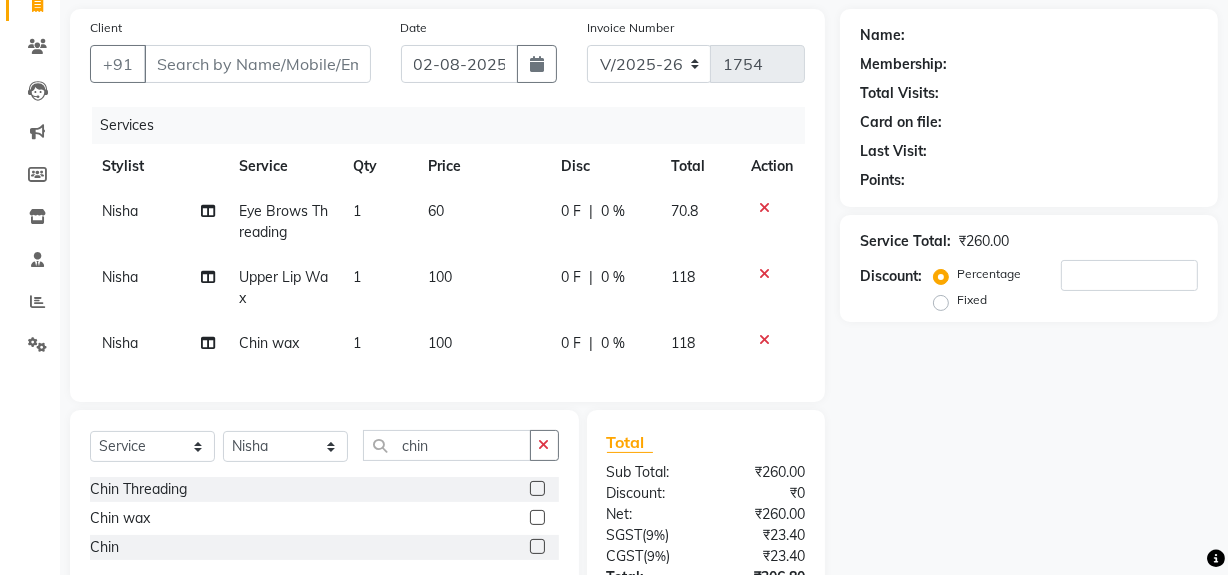 click 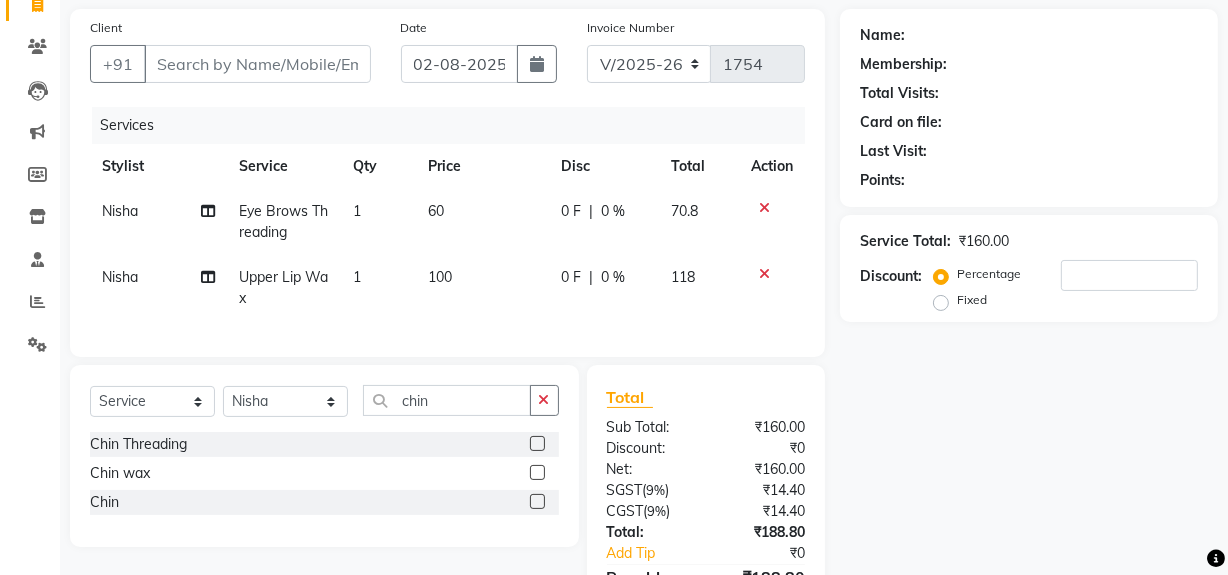 click 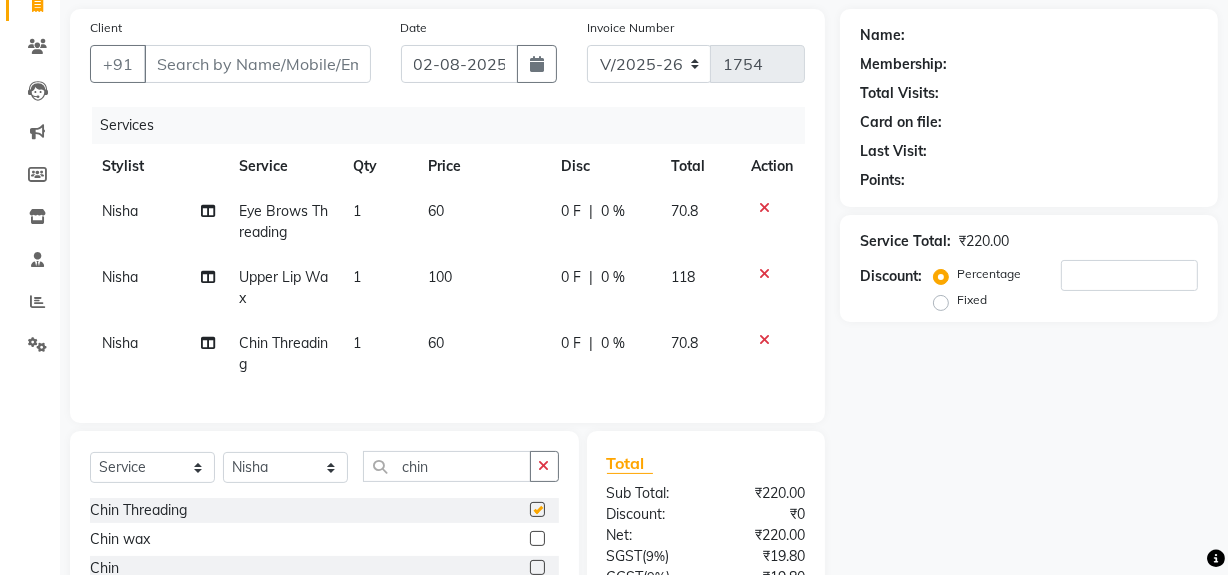 checkbox on "false" 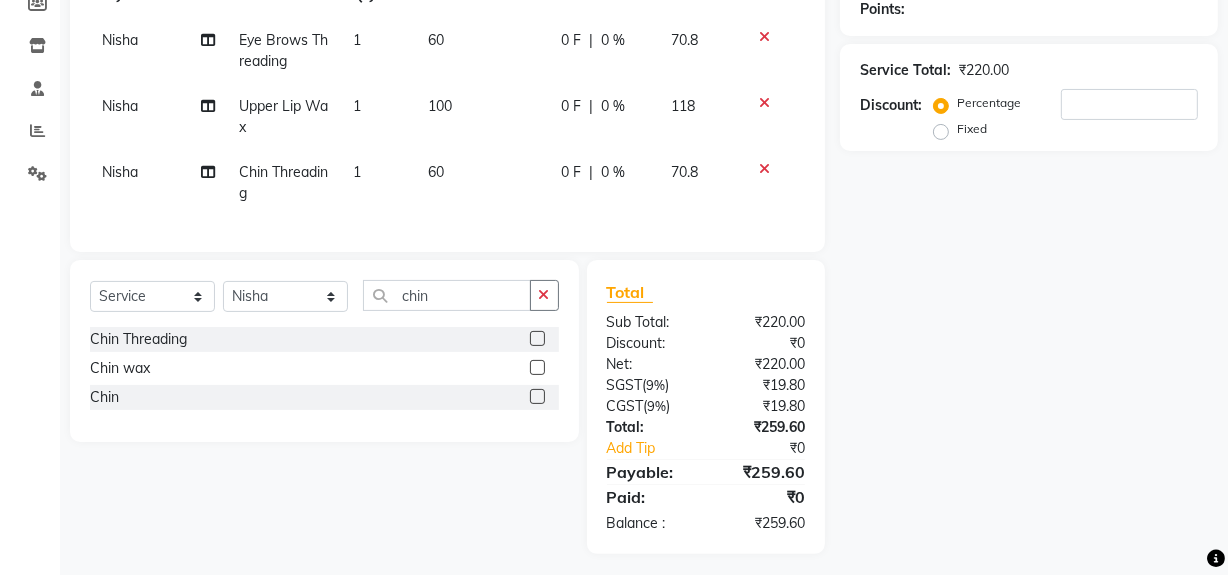 scroll, scrollTop: 335, scrollLeft: 0, axis: vertical 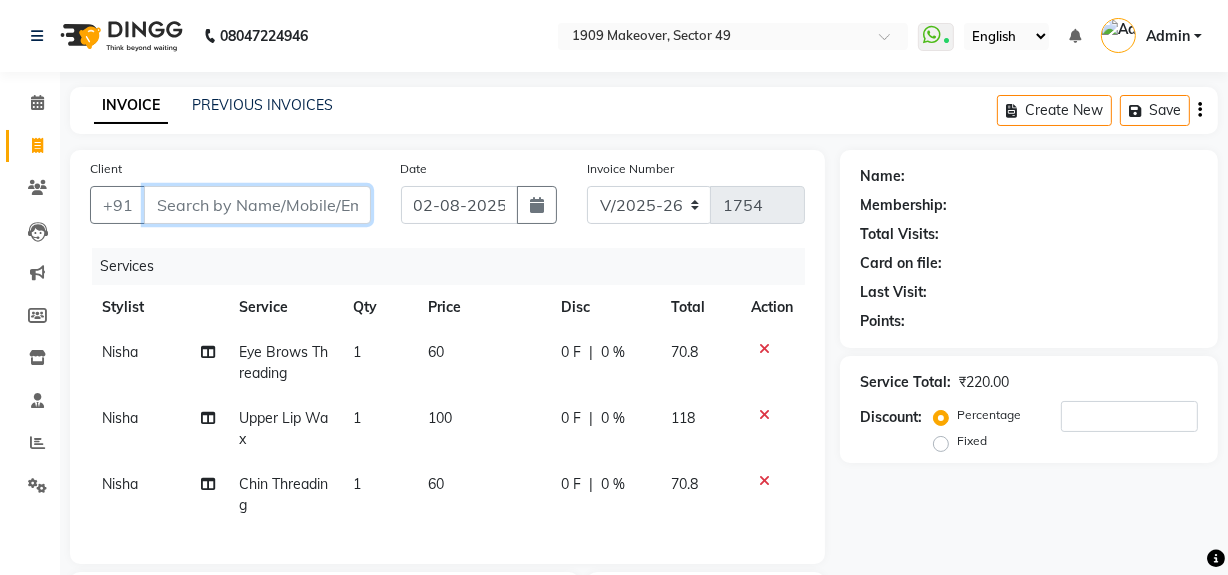 click on "Client" at bounding box center (257, 205) 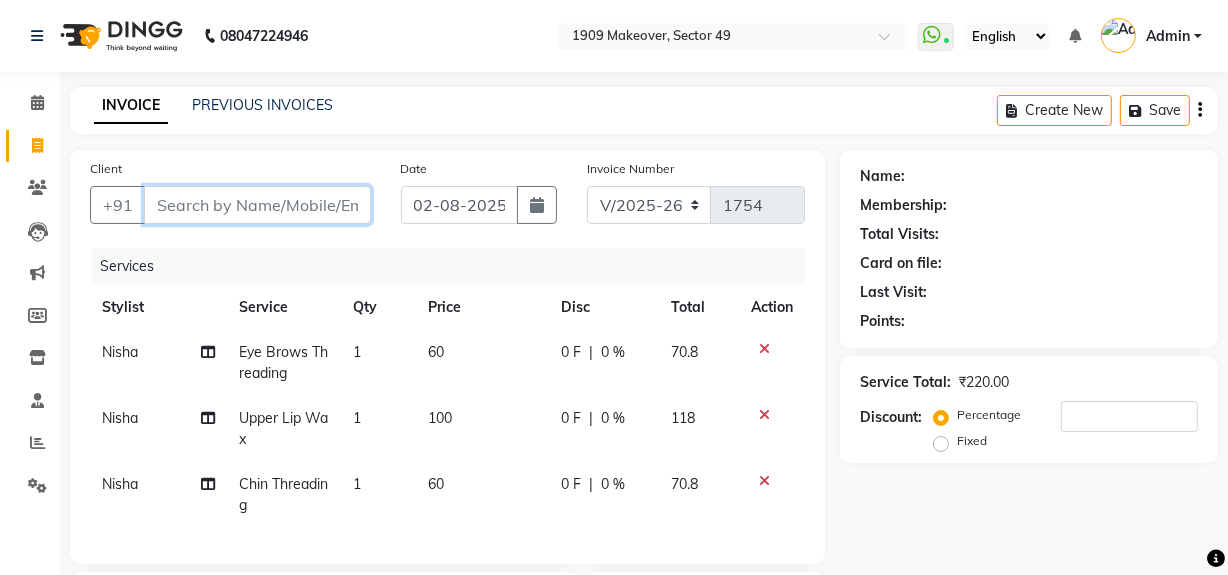 type on "9" 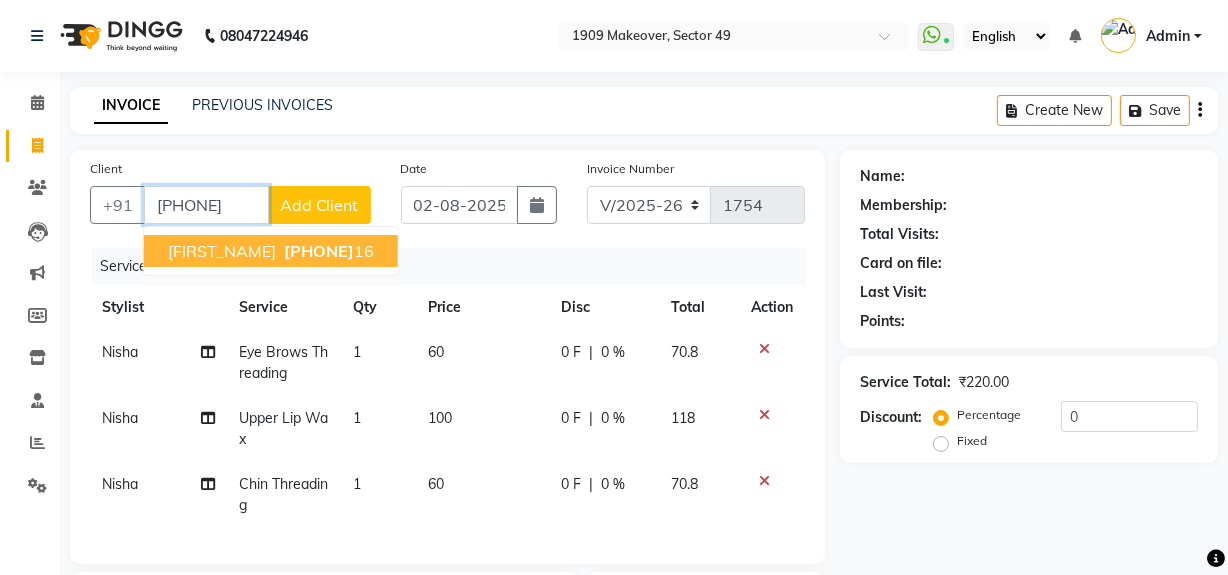 click on "[PHONE]" at bounding box center (319, 251) 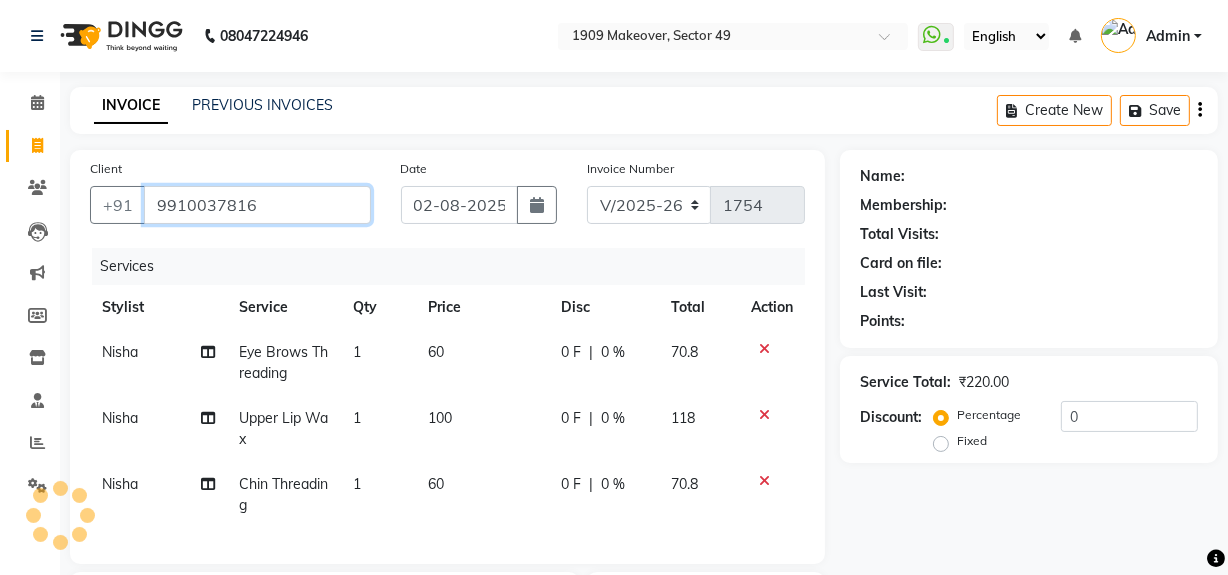 type on "9910037816" 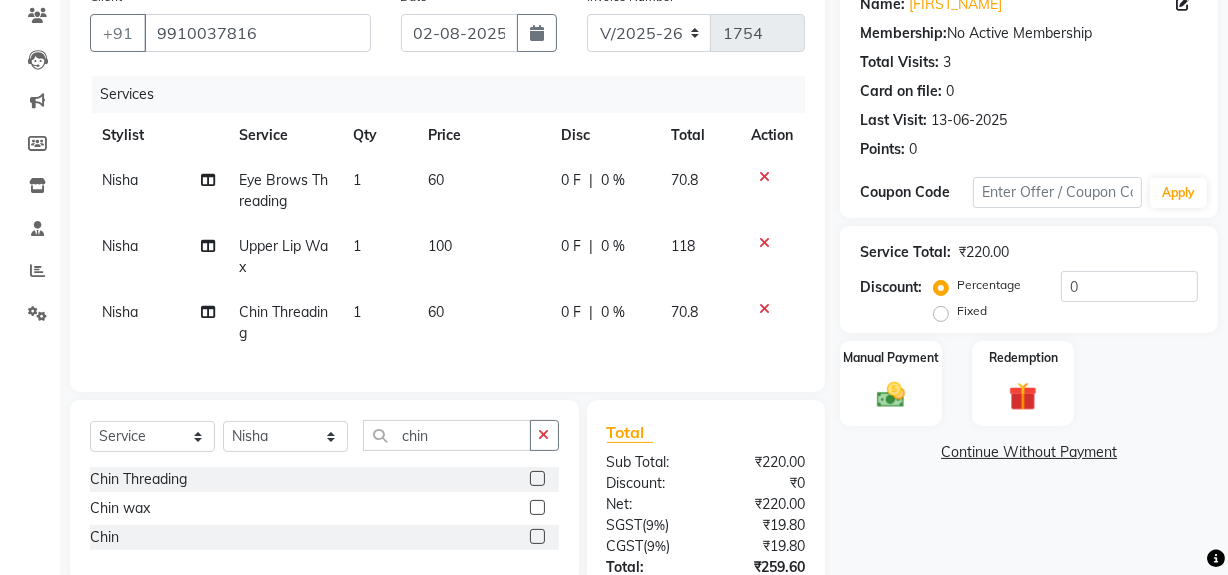 scroll, scrollTop: 335, scrollLeft: 0, axis: vertical 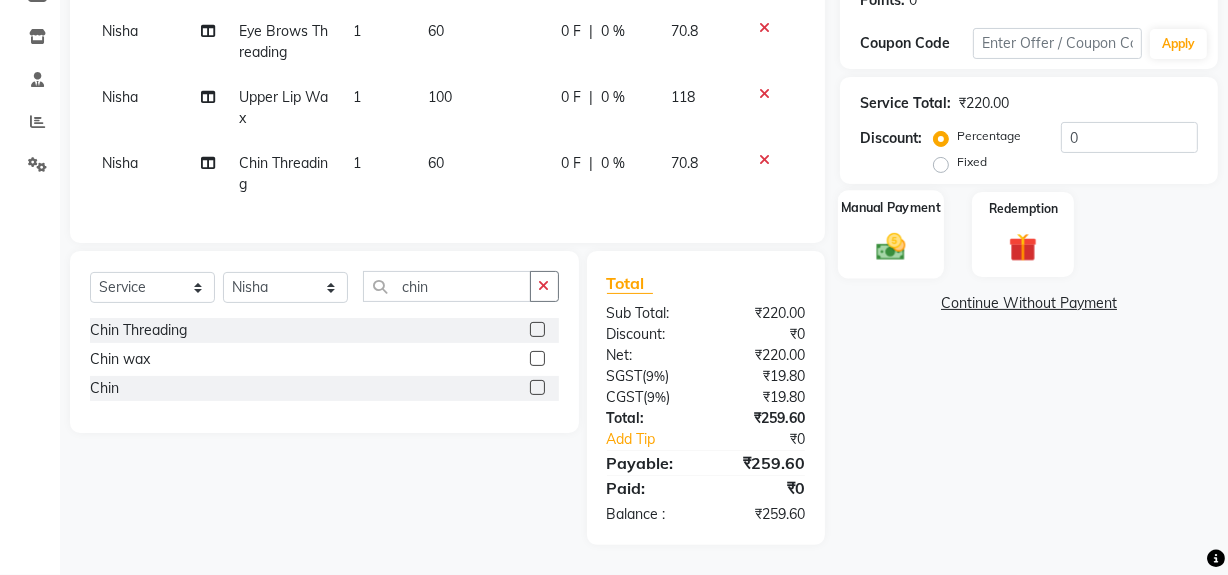 click 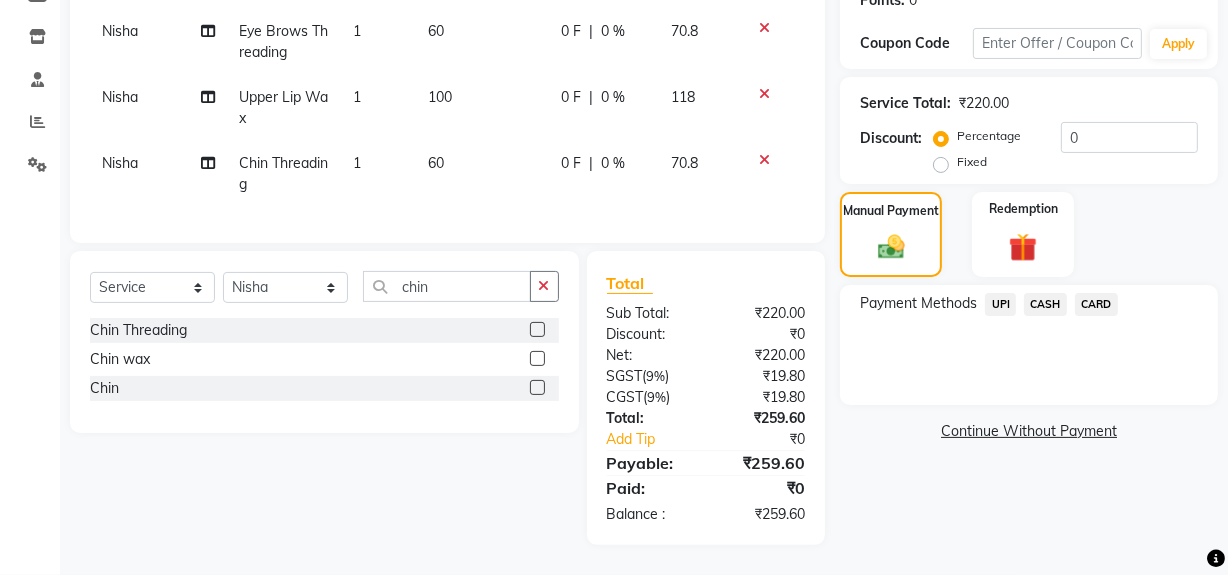 click on "UPI" 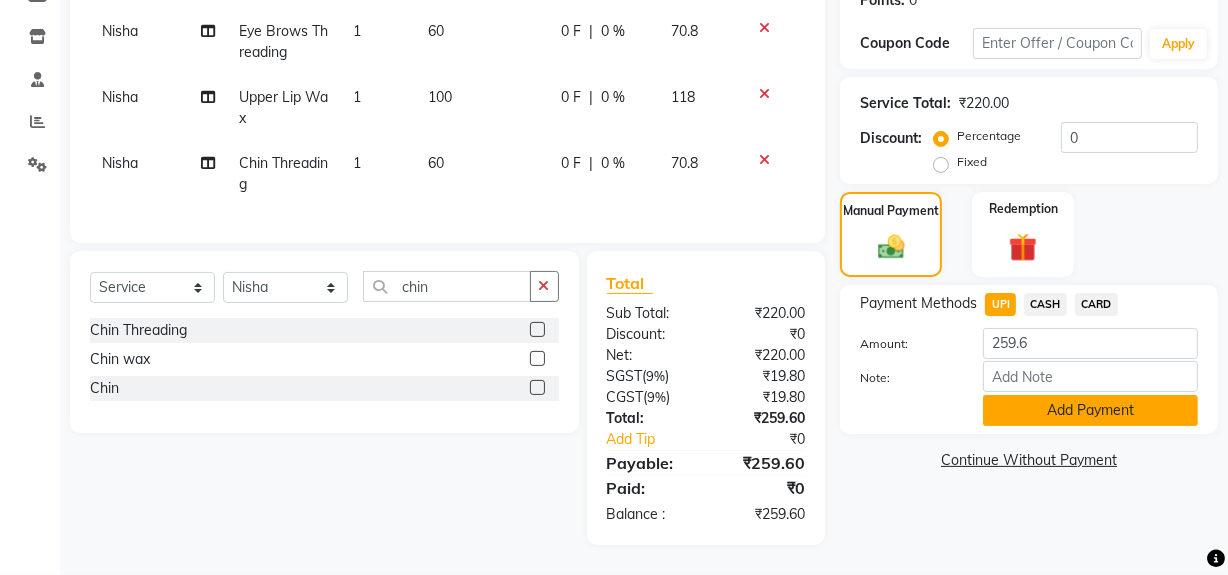 click on "Add Payment" 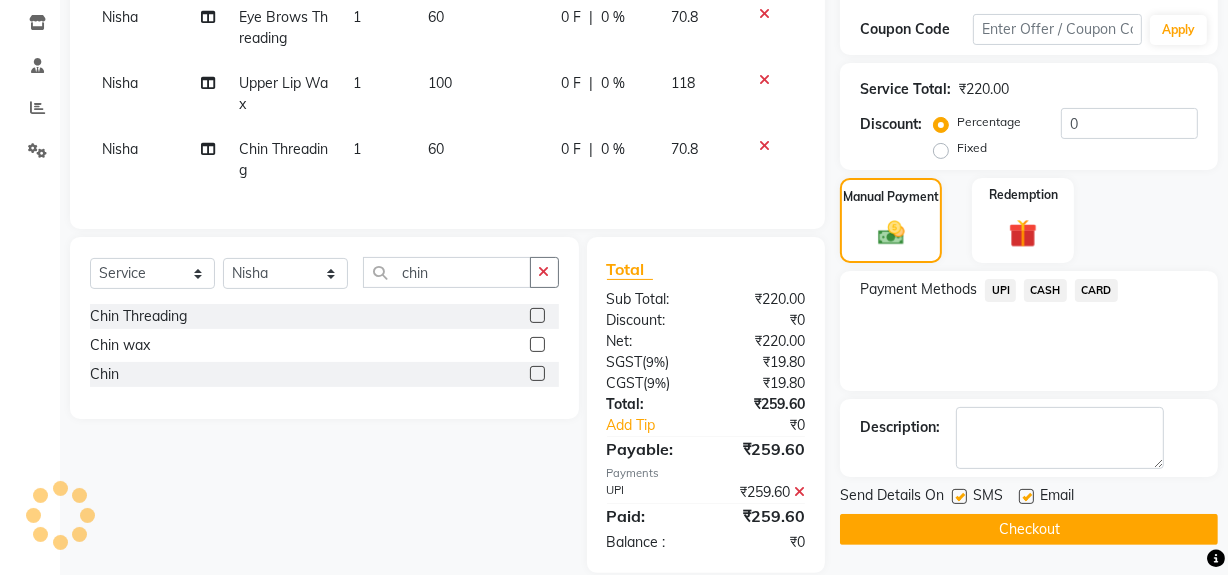 scroll, scrollTop: 377, scrollLeft: 0, axis: vertical 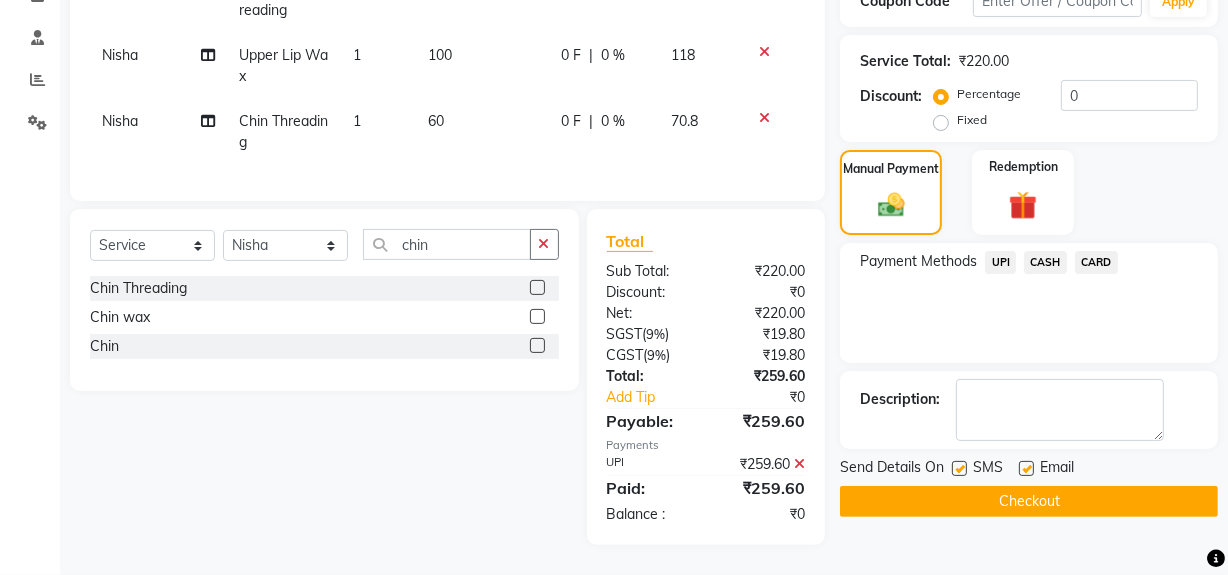 click on "Checkout" 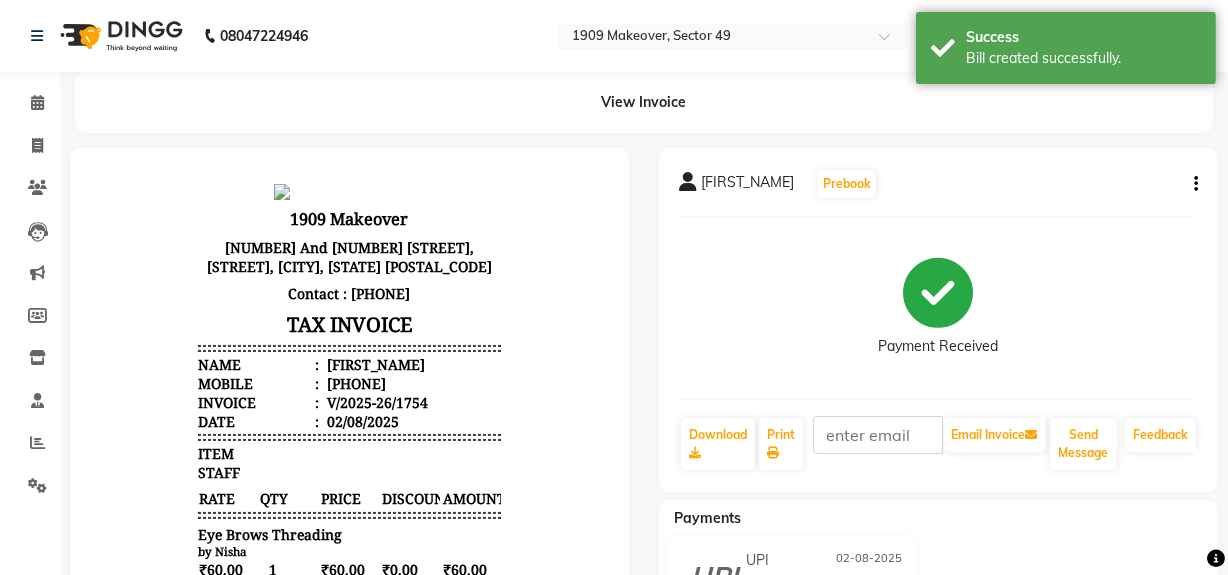scroll, scrollTop: 0, scrollLeft: 0, axis: both 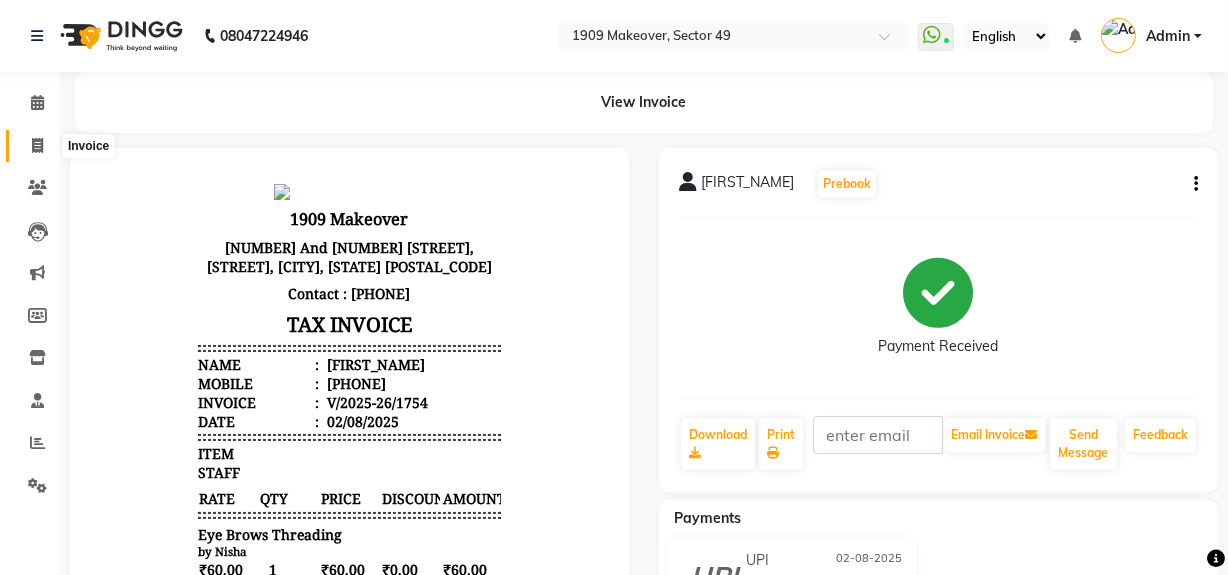 click 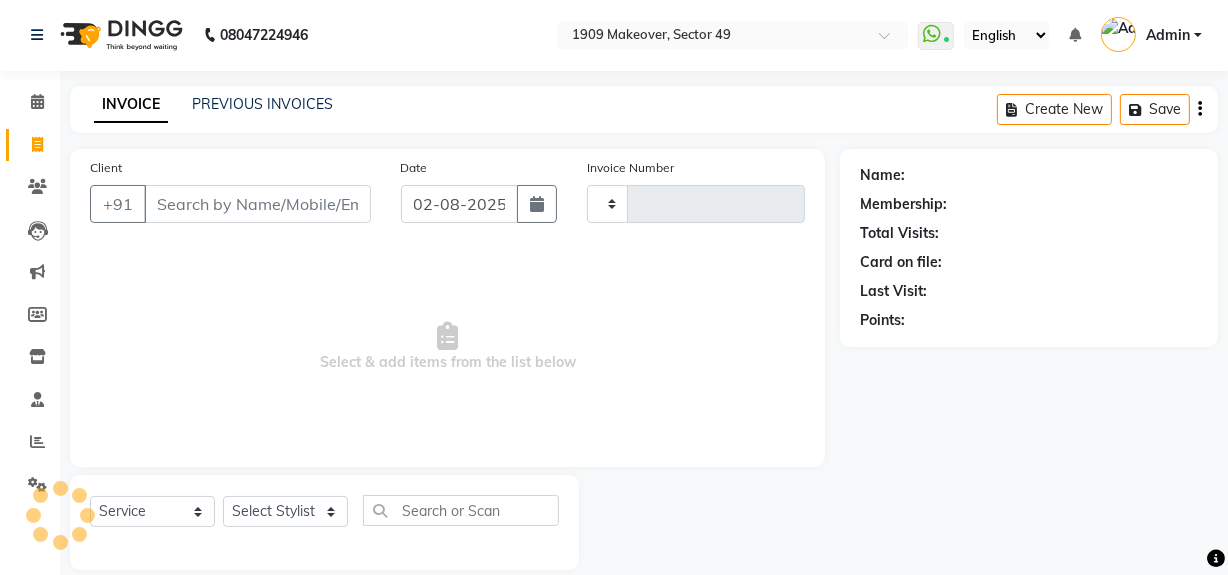 type on "1755" 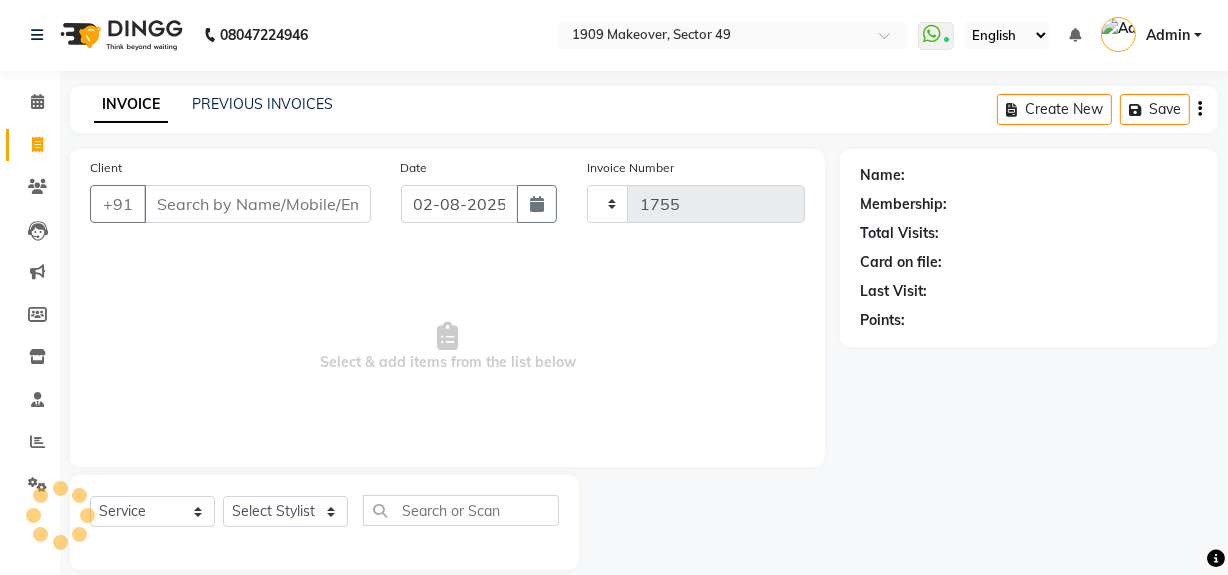 scroll, scrollTop: 26, scrollLeft: 0, axis: vertical 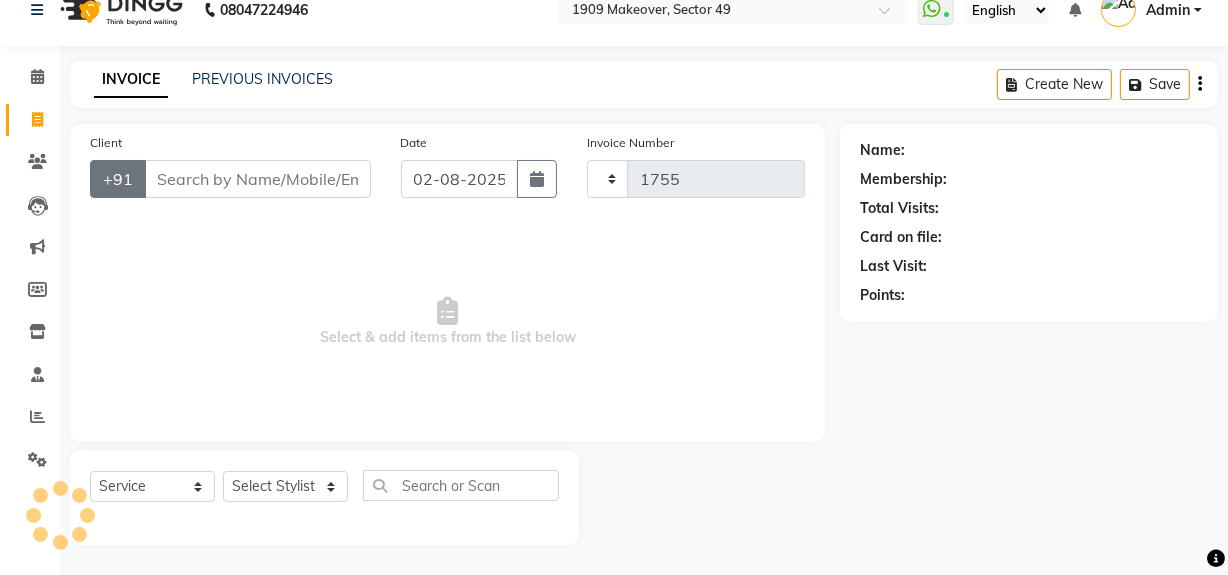 select on "6923" 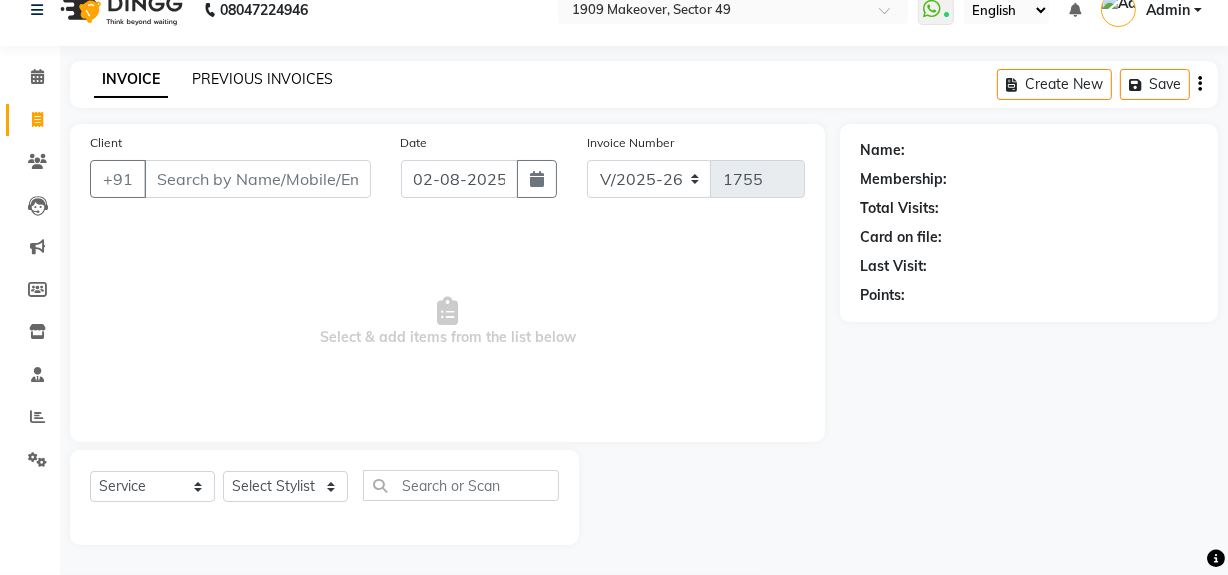 click on "PREVIOUS INVOICES" 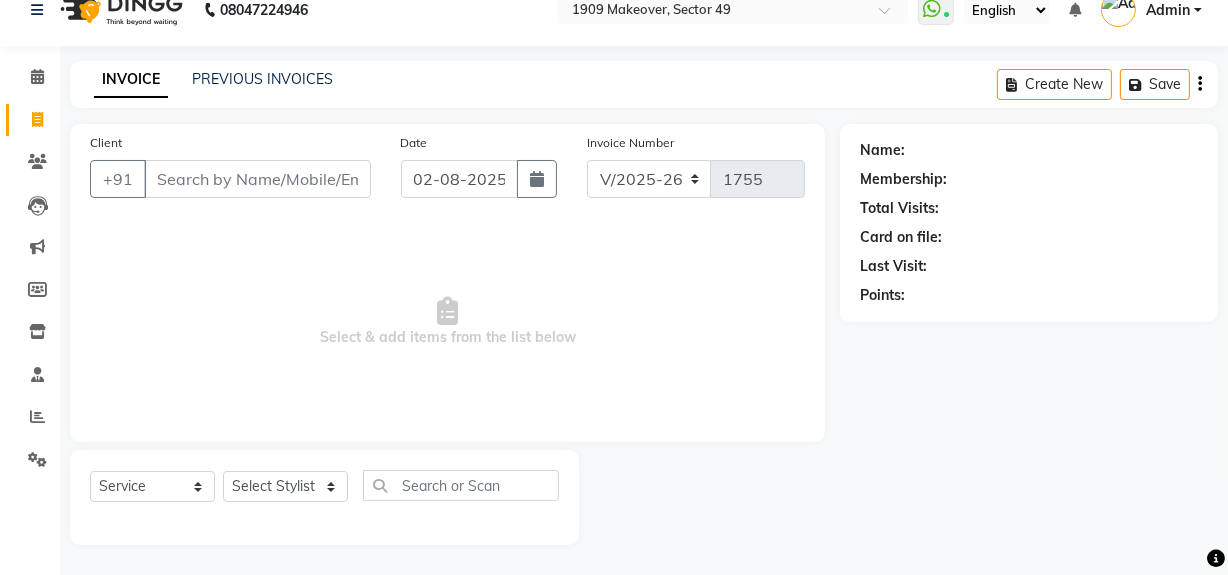 scroll, scrollTop: 0, scrollLeft: 0, axis: both 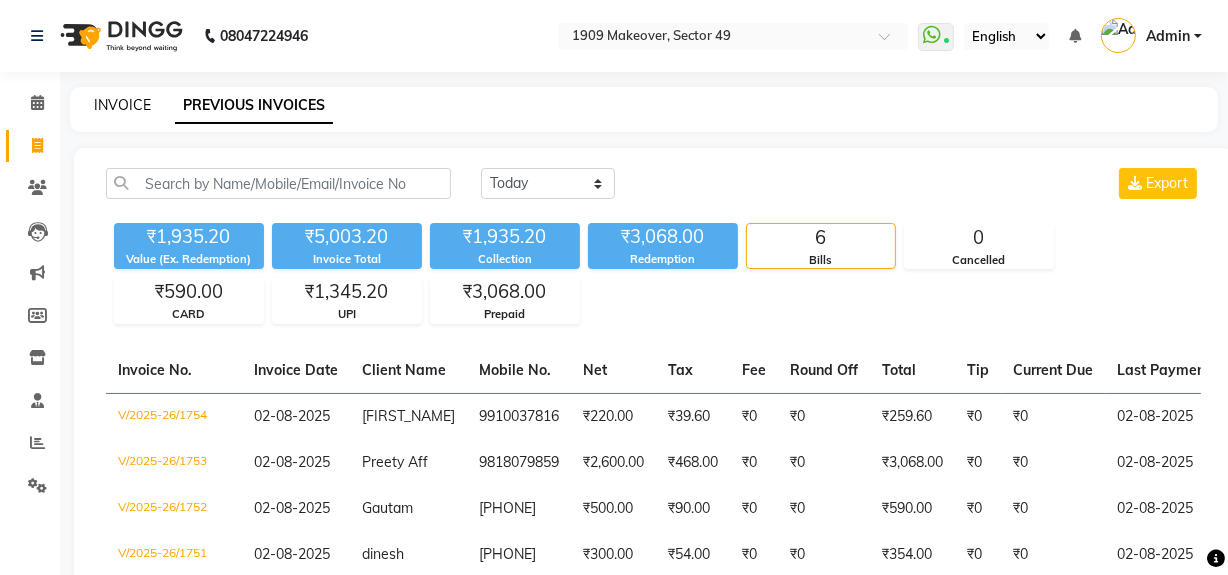 click on "INVOICE" 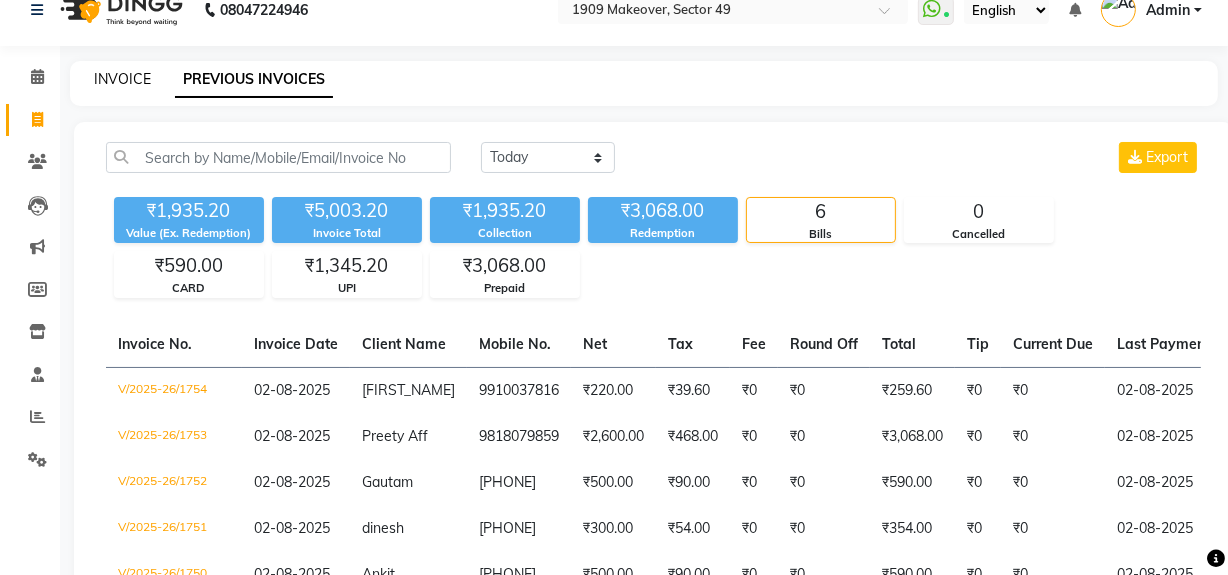 select on "6923" 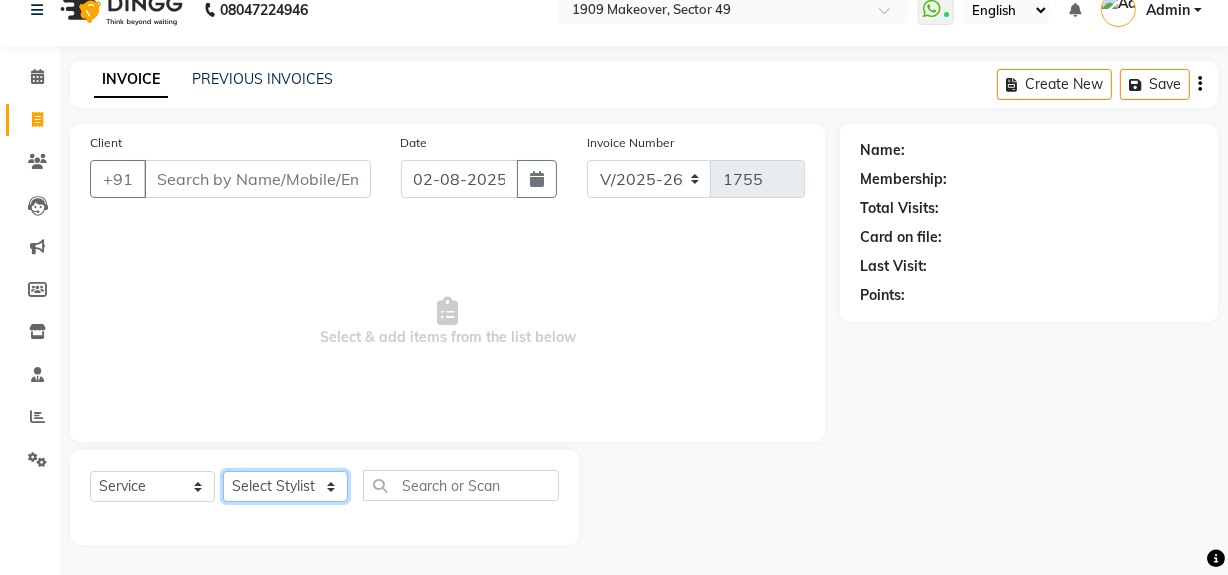 click on "Select Stylist Abdul Ahmed Arif Harun House Sale Jyoti Nisha Rehaan Ujjwal Umesh Veer vikram mehta Vishal" 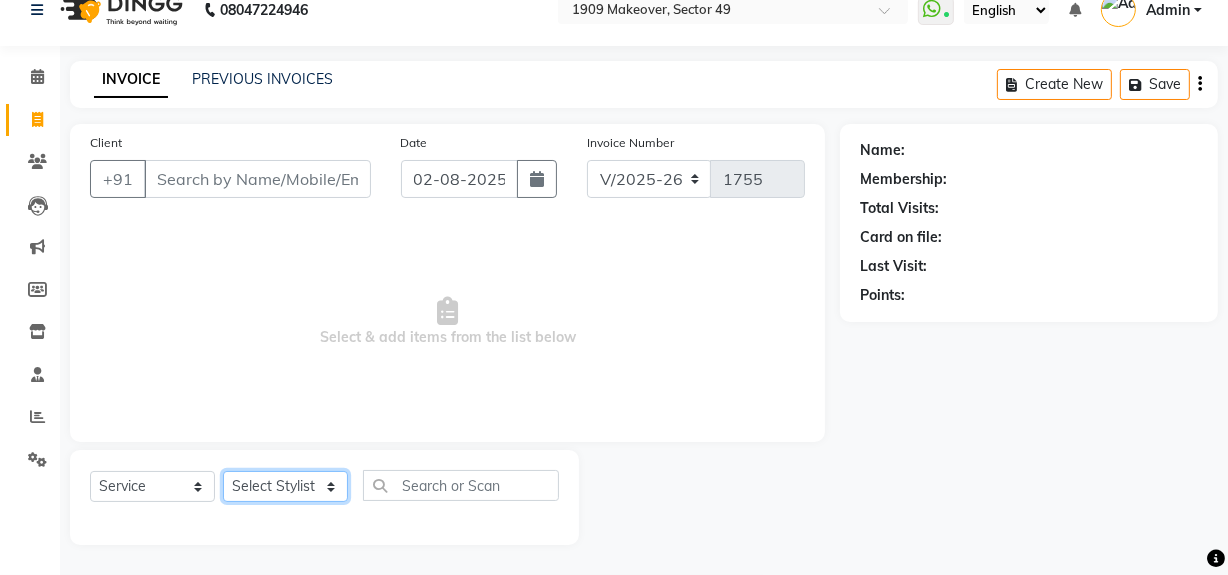 select on "68164" 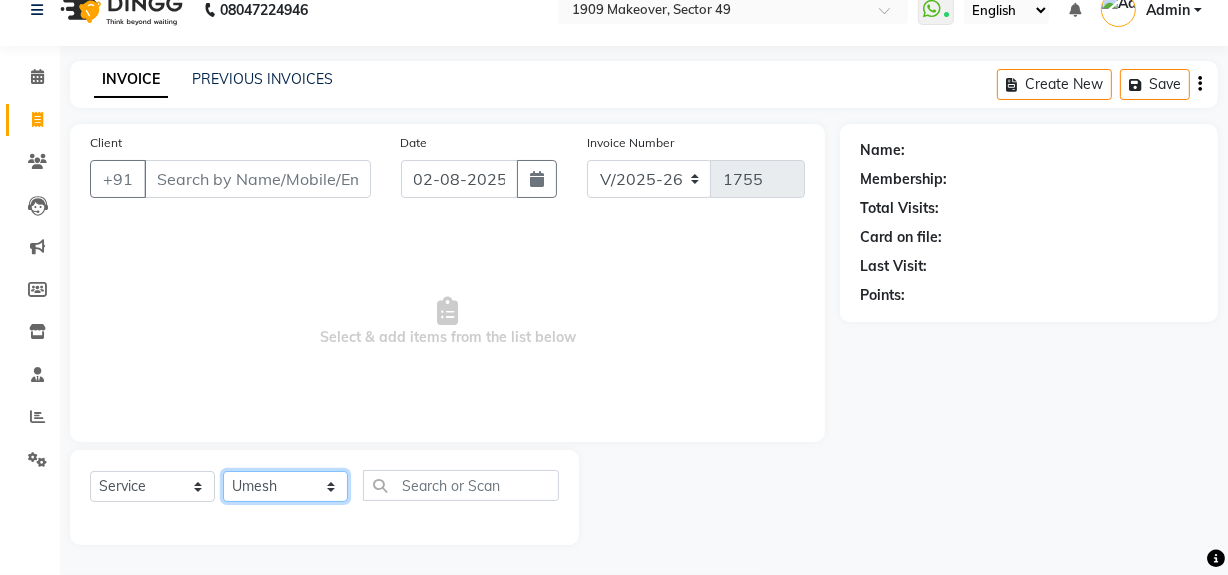 click on "Select Stylist Abdul Ahmed Arif Harun House Sale Jyoti Nisha Rehaan Ujjwal Umesh Veer vikram mehta Vishal" 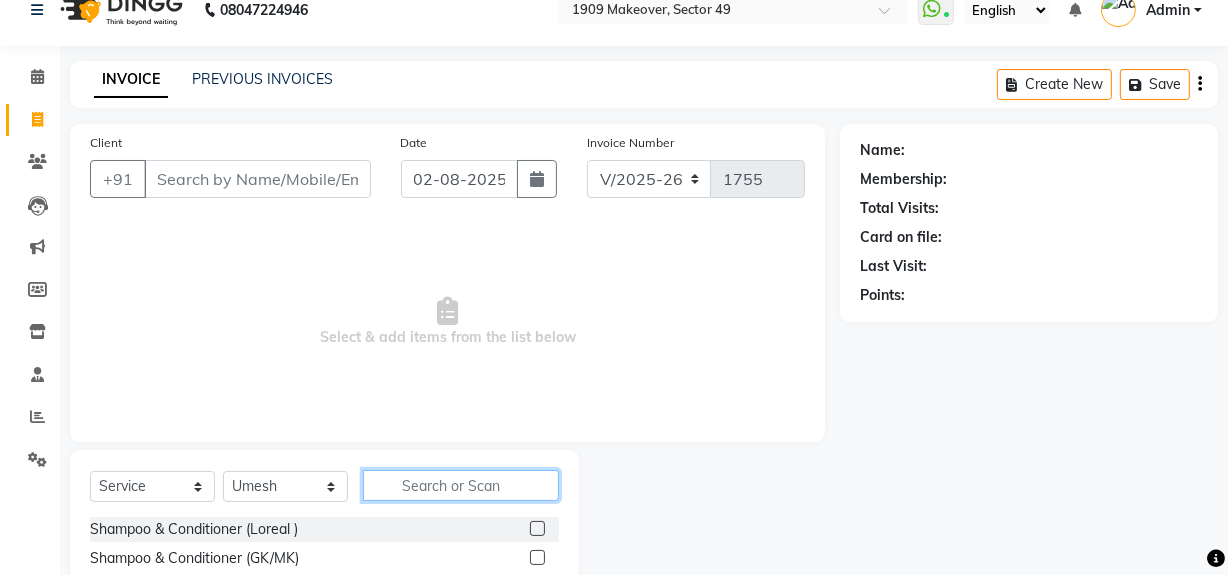 click 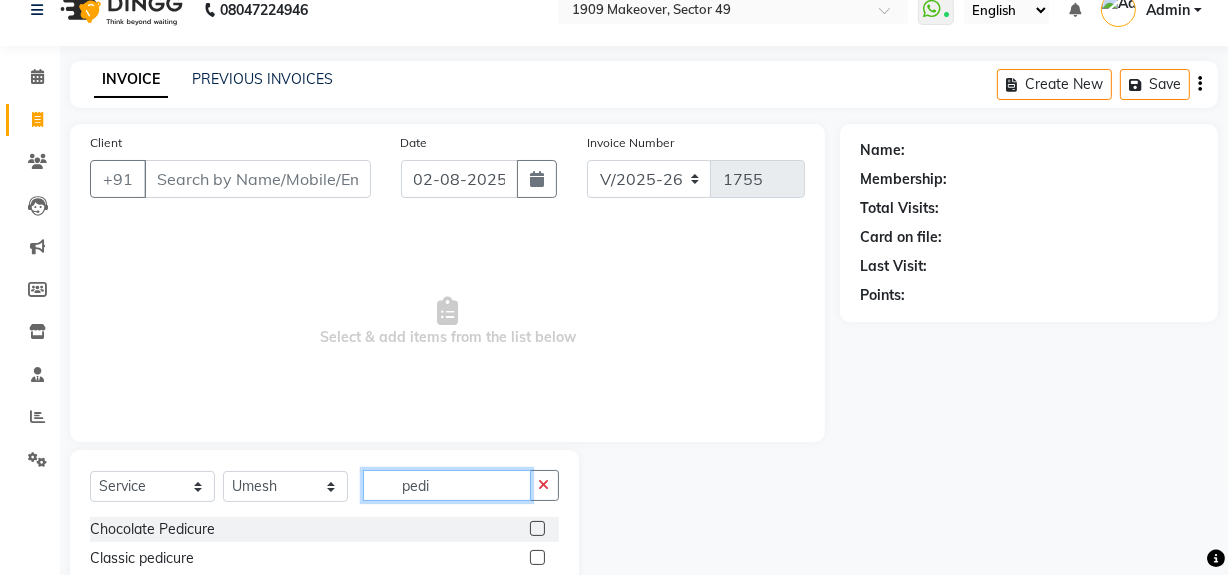 type on "pedi" 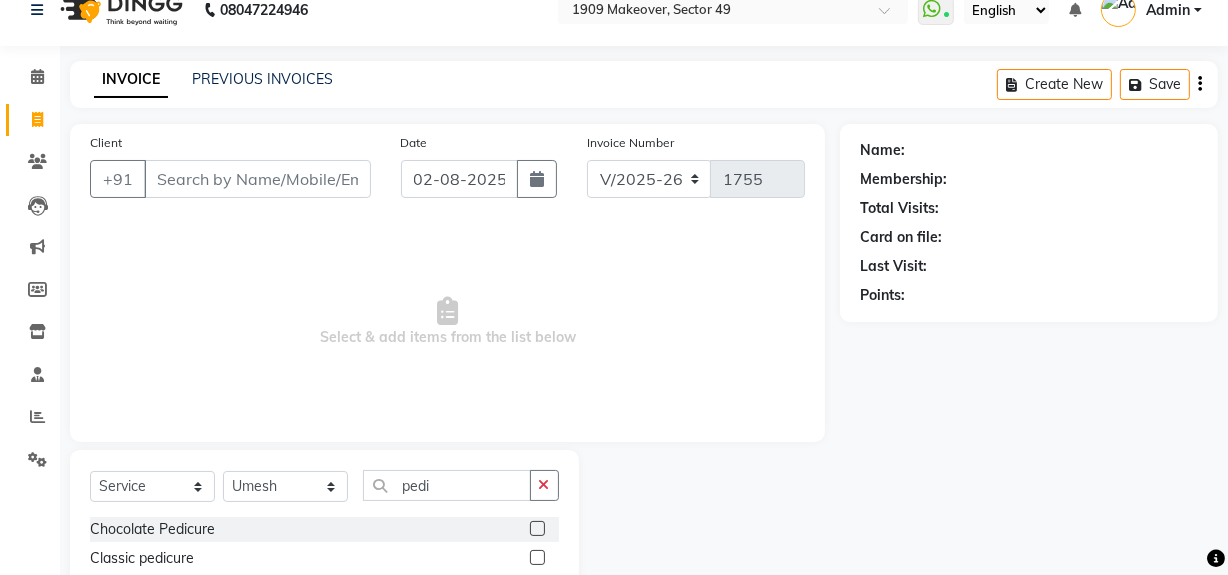 click 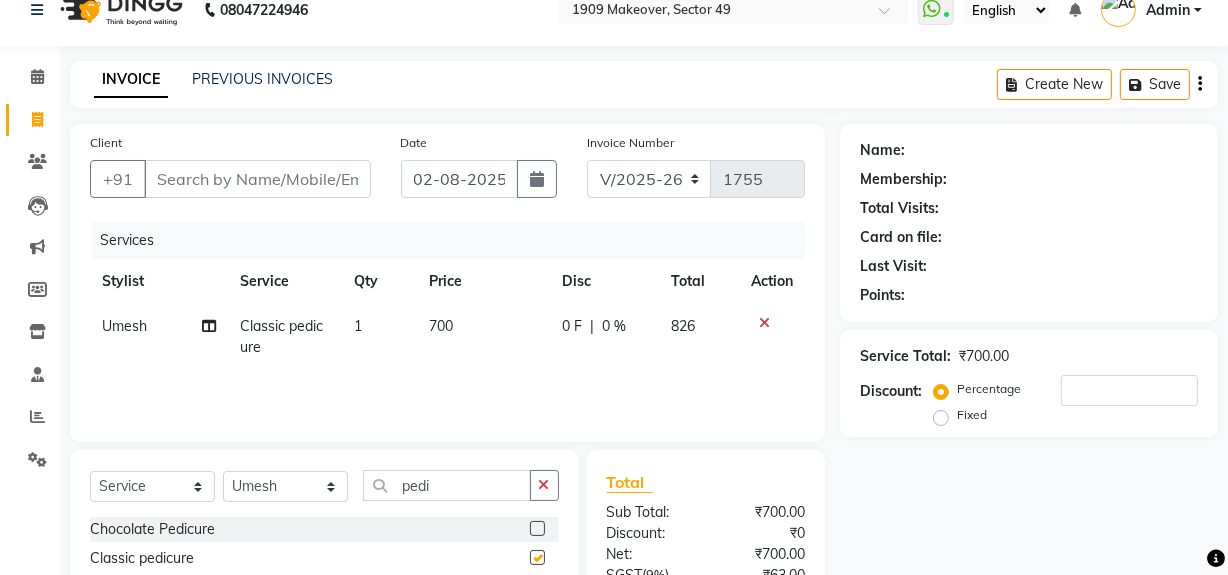 checkbox on "false" 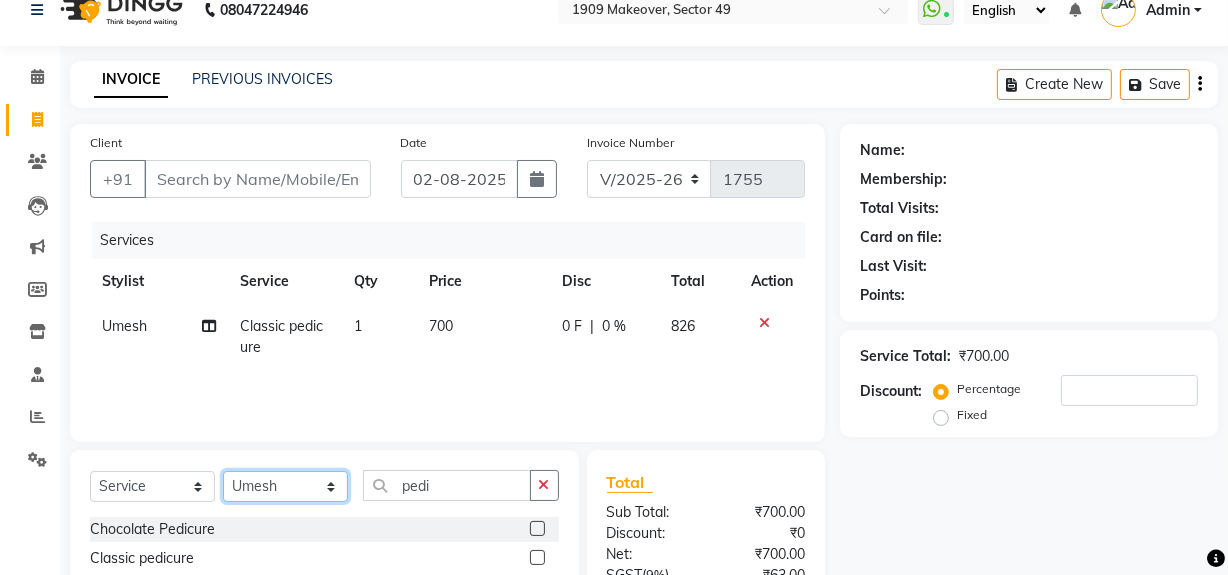 click on "Select Stylist Abdul Ahmed Arif Harun House Sale Jyoti Nisha Rehaan Ujjwal Umesh Veer vikram mehta Vishal" 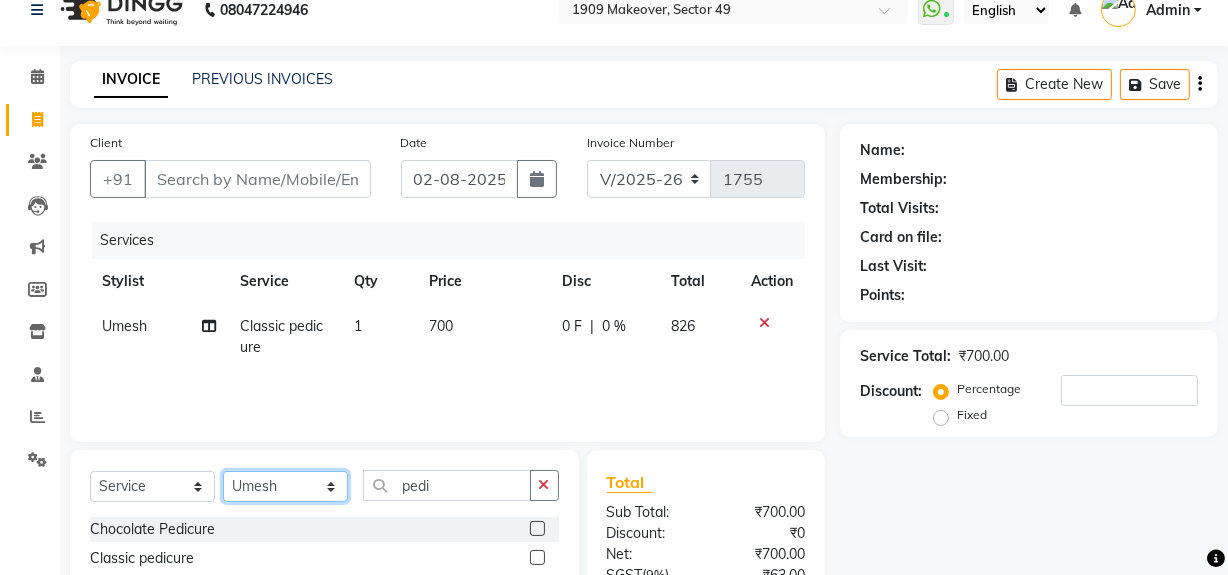 select on "57118" 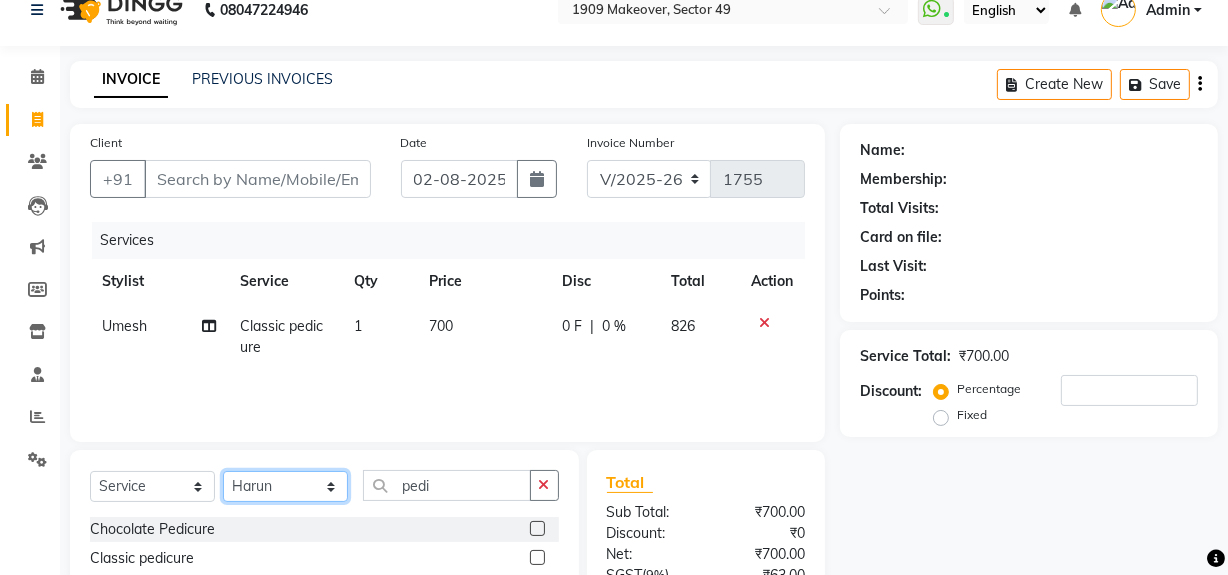 click on "Select Stylist Abdul Ahmed Arif Harun House Sale Jyoti Nisha Rehaan Ujjwal Umesh Veer vikram mehta Vishal" 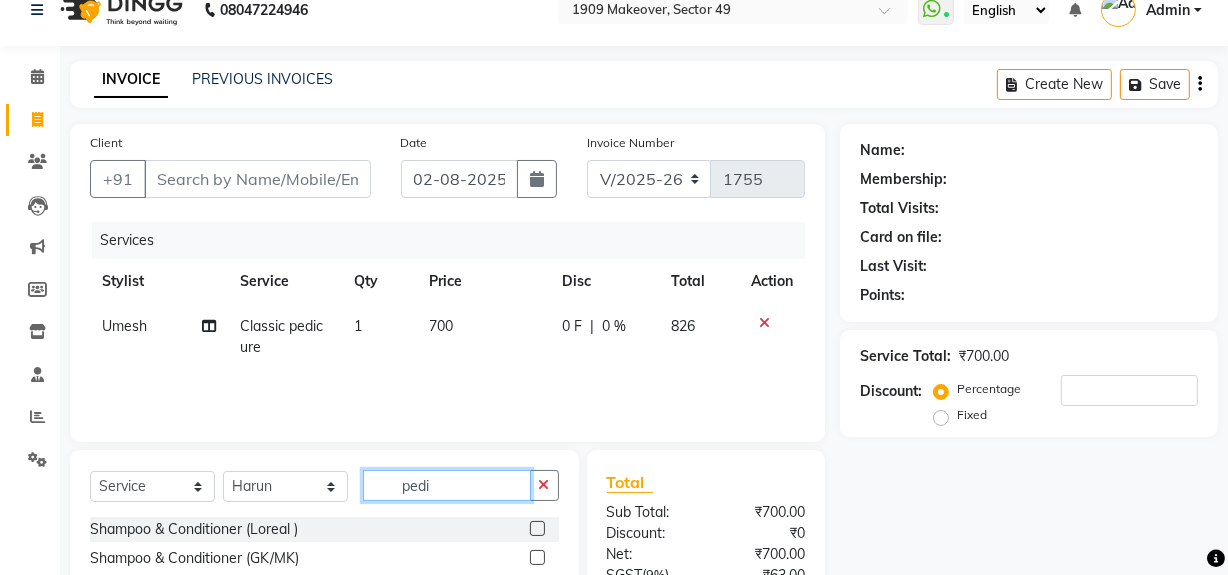 click on "pedi" 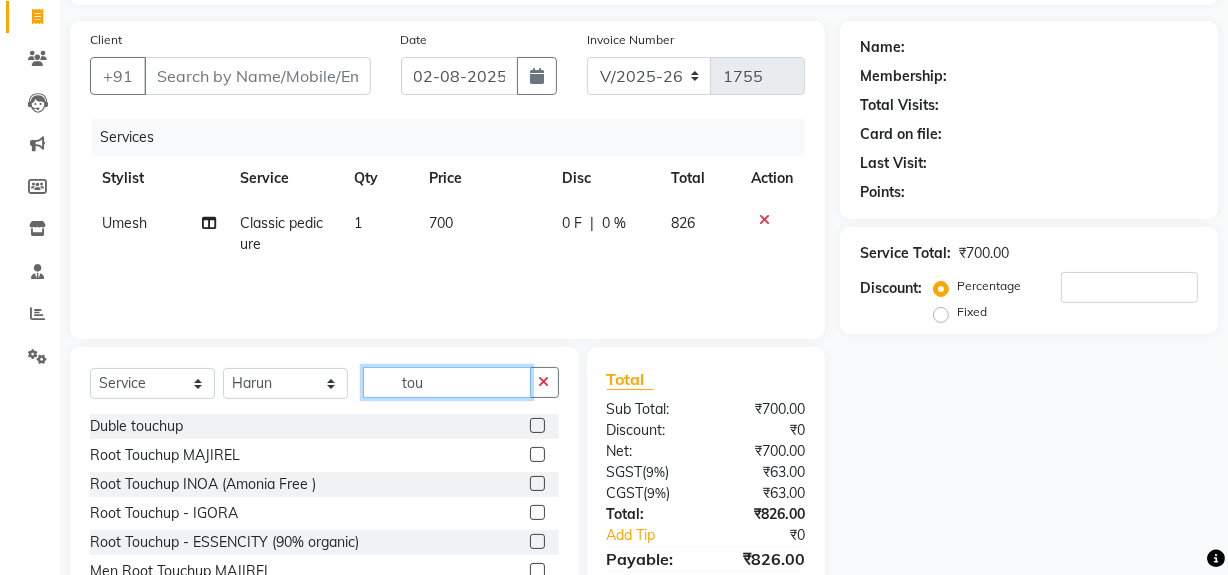 scroll, scrollTop: 226, scrollLeft: 0, axis: vertical 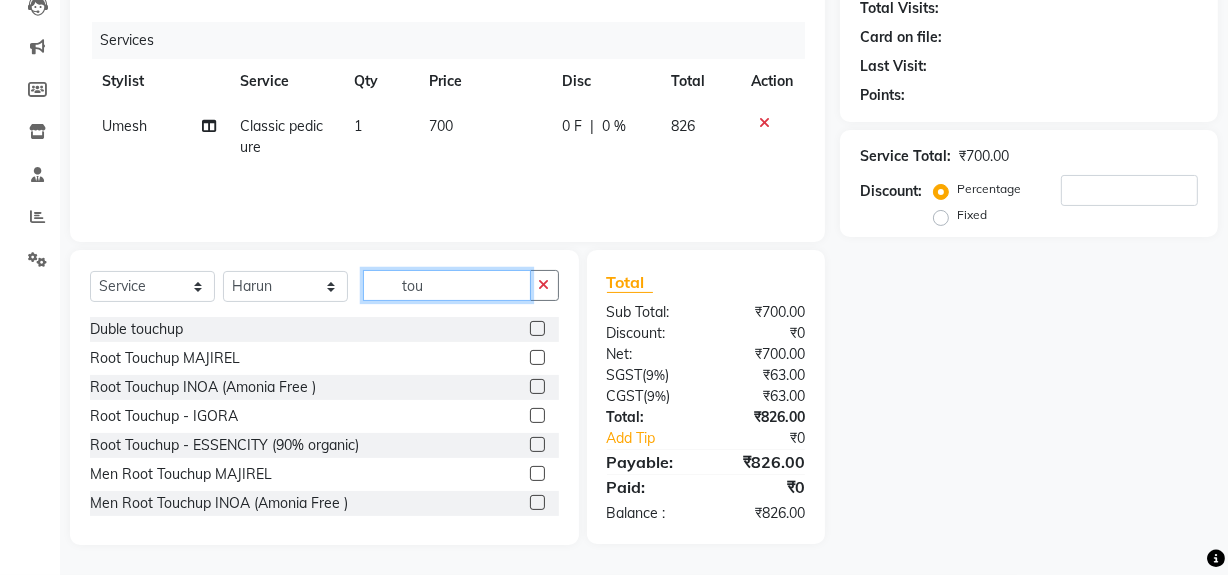 type on "tou" 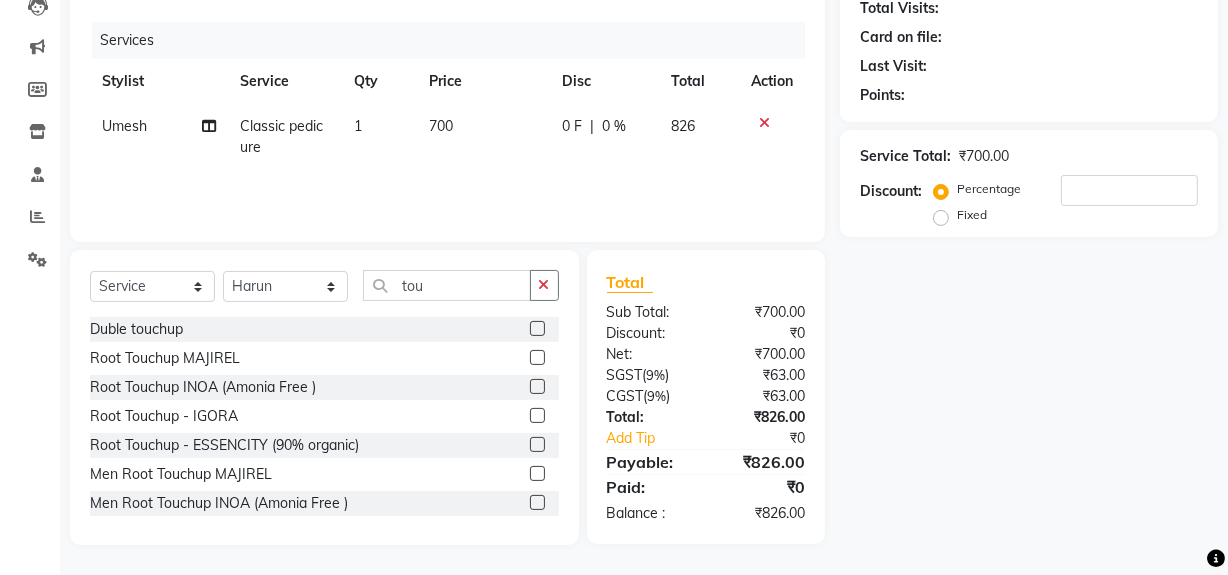click 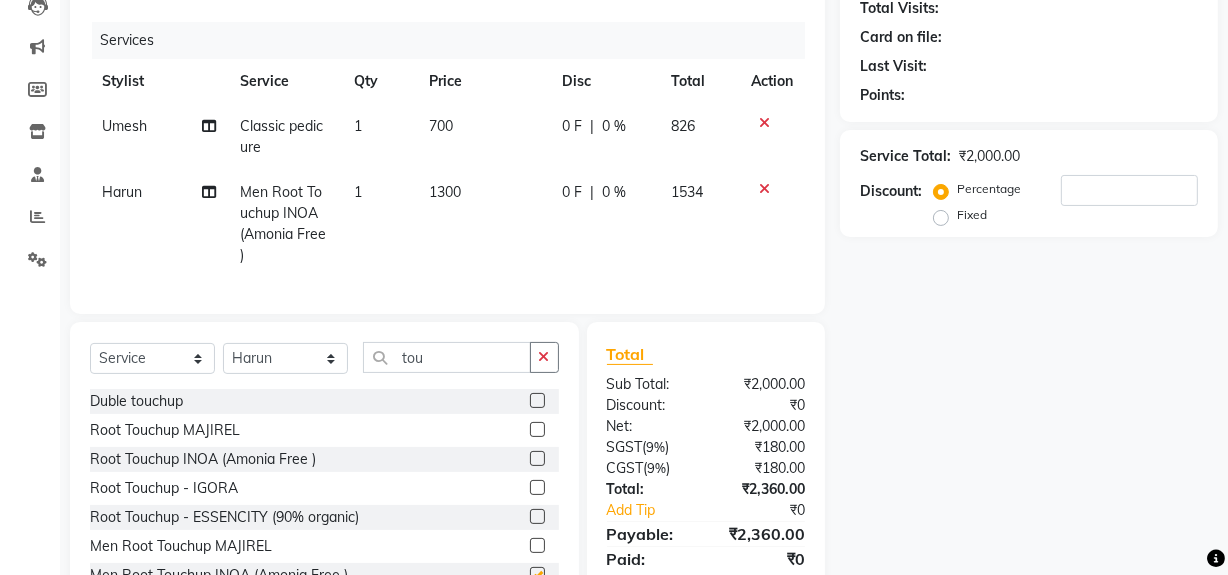 checkbox on "false" 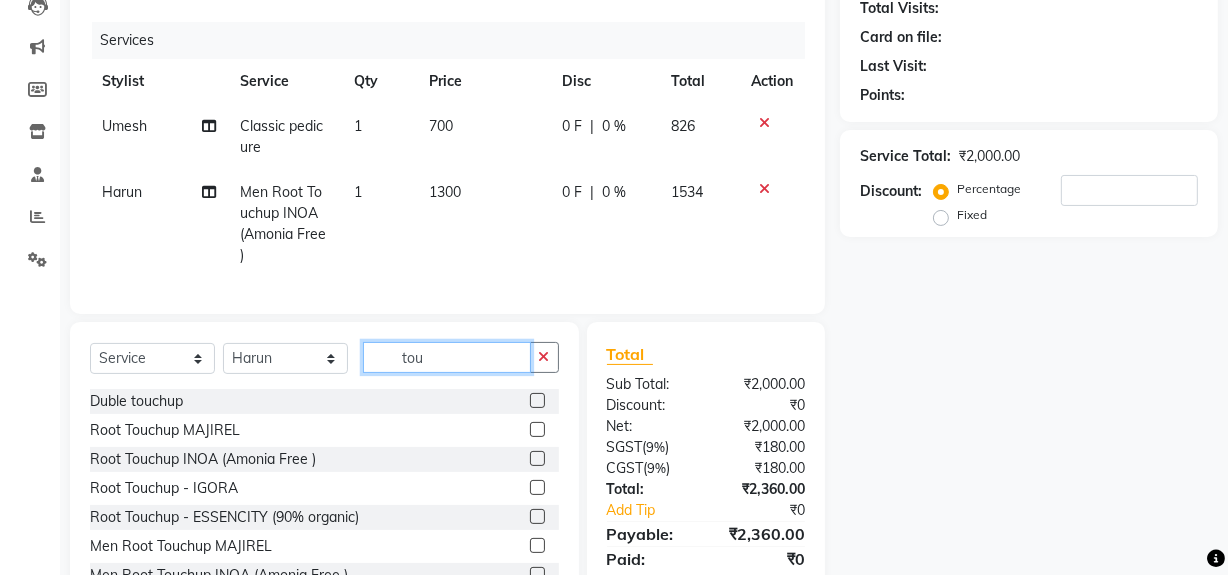 click on "tou" 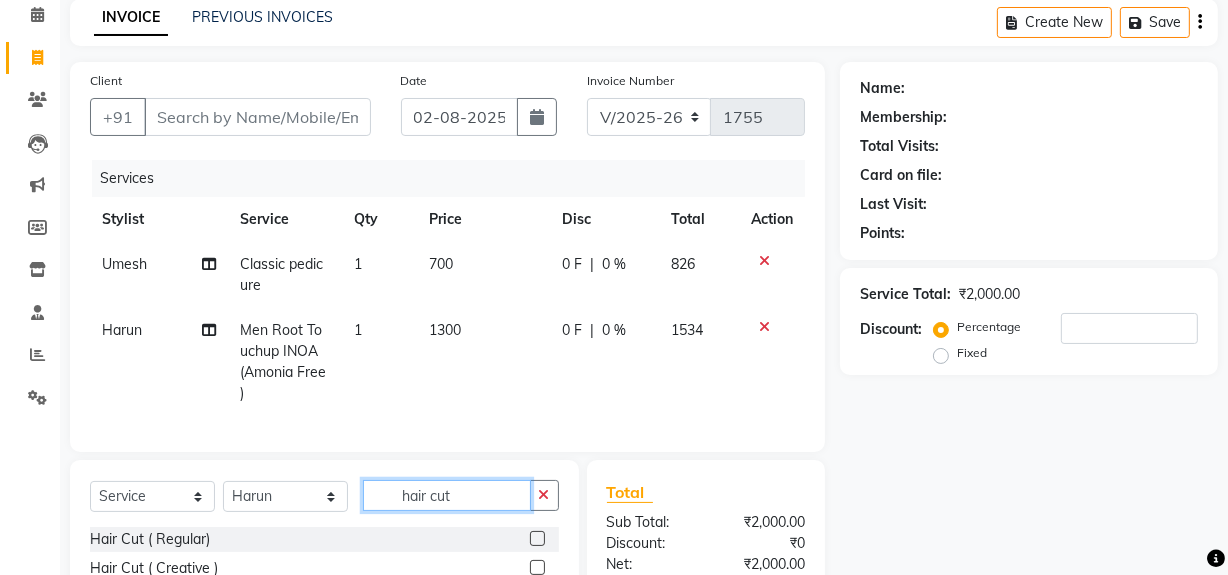scroll, scrollTop: 0, scrollLeft: 0, axis: both 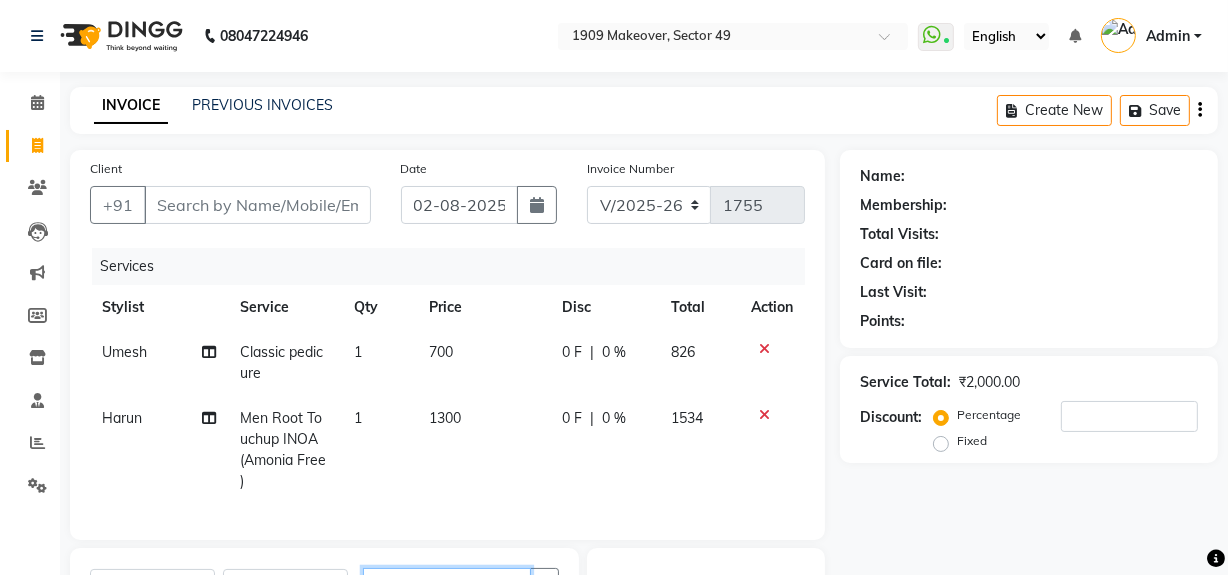 type on "hair cut" 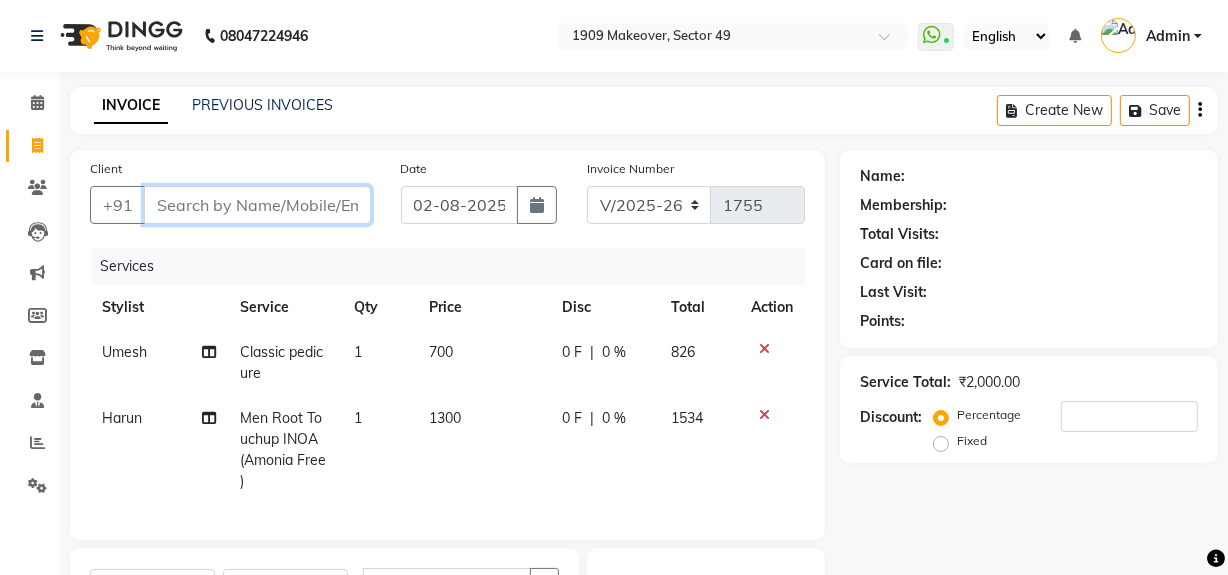 click on "Client" at bounding box center [257, 205] 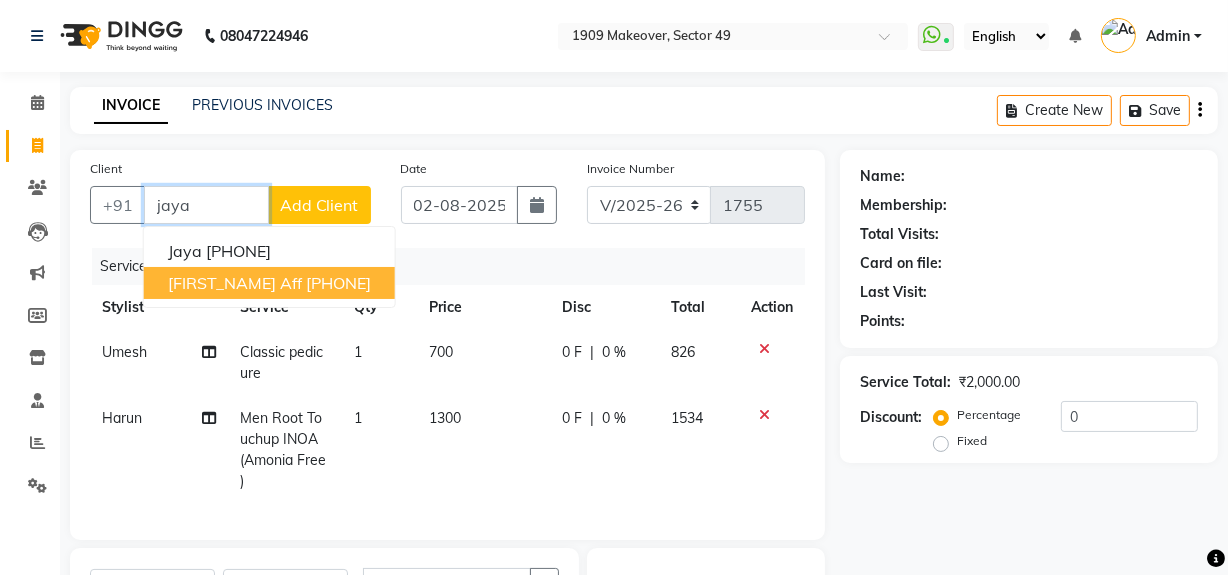 click on "[FIRST_NAME] Aff [PHONE]" at bounding box center [269, 283] 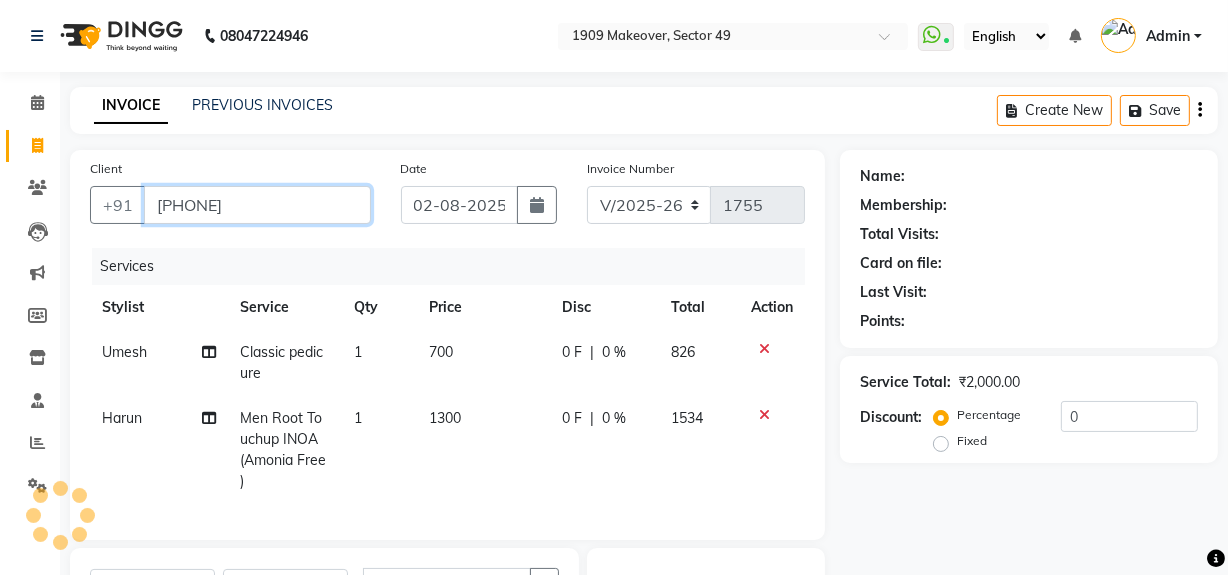 type on "[PHONE]" 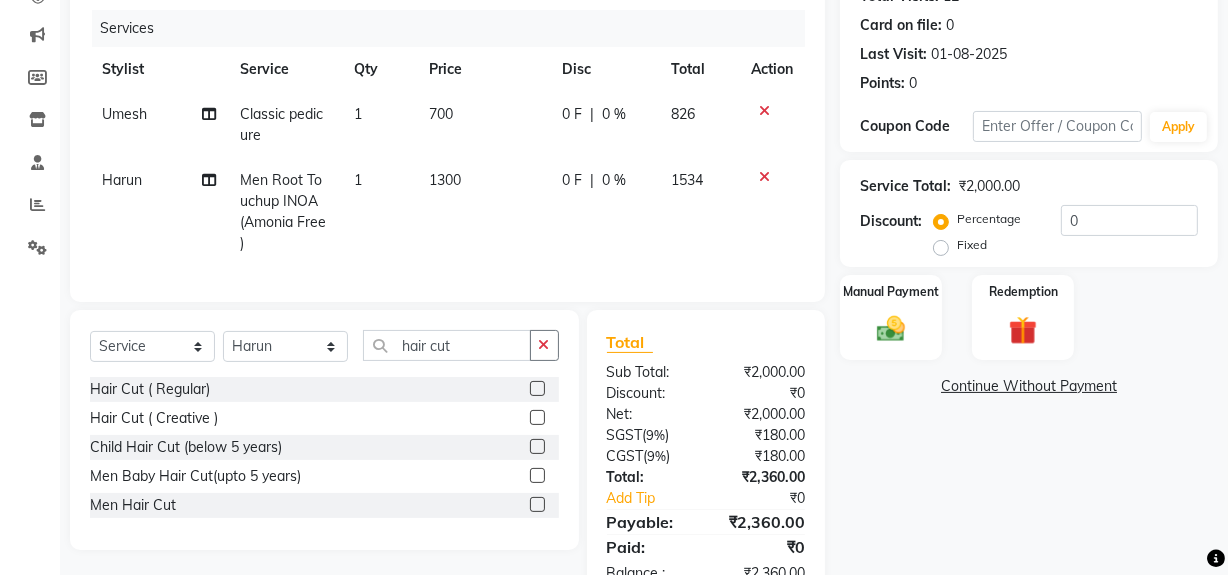 scroll, scrollTop: 249, scrollLeft: 0, axis: vertical 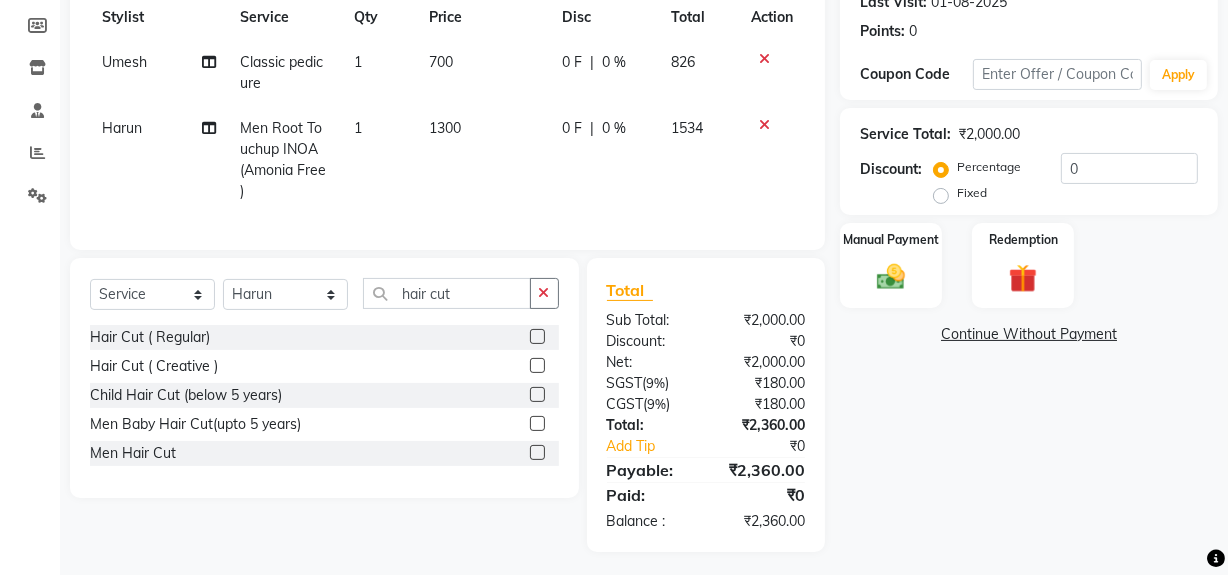 click on "Name: [FIRST_NAME] Aff Membership: No Active Membership Total Visits: 12 Card on file: 0 Last Visit: [DATE] Points: 0 Coupon Code Apply Service Total: ₹2,000.00 Discount: Percentage Fixed 0 Manual Payment Redemption Continue Without Payment" 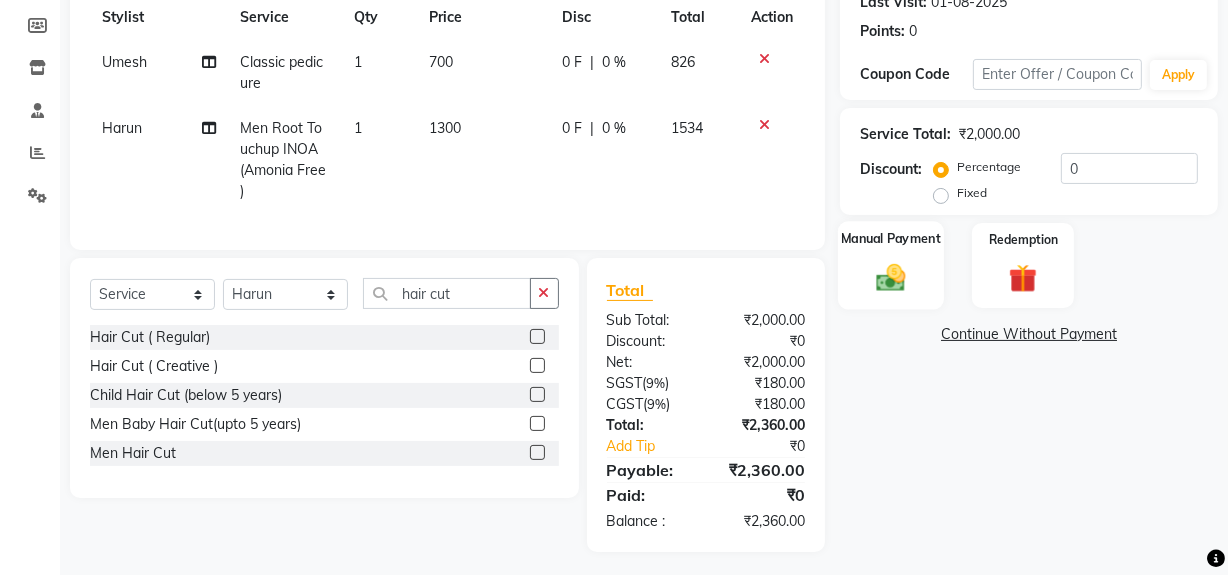 click on "Manual Payment" 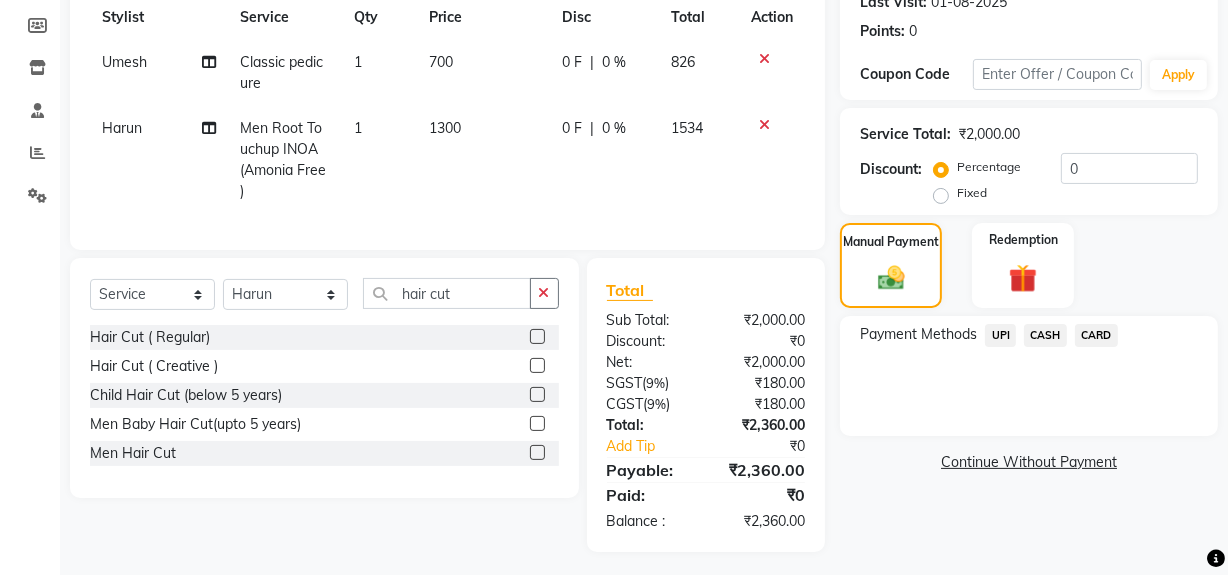 drag, startPoint x: 1100, startPoint y: 335, endPoint x: 1100, endPoint y: 353, distance: 18 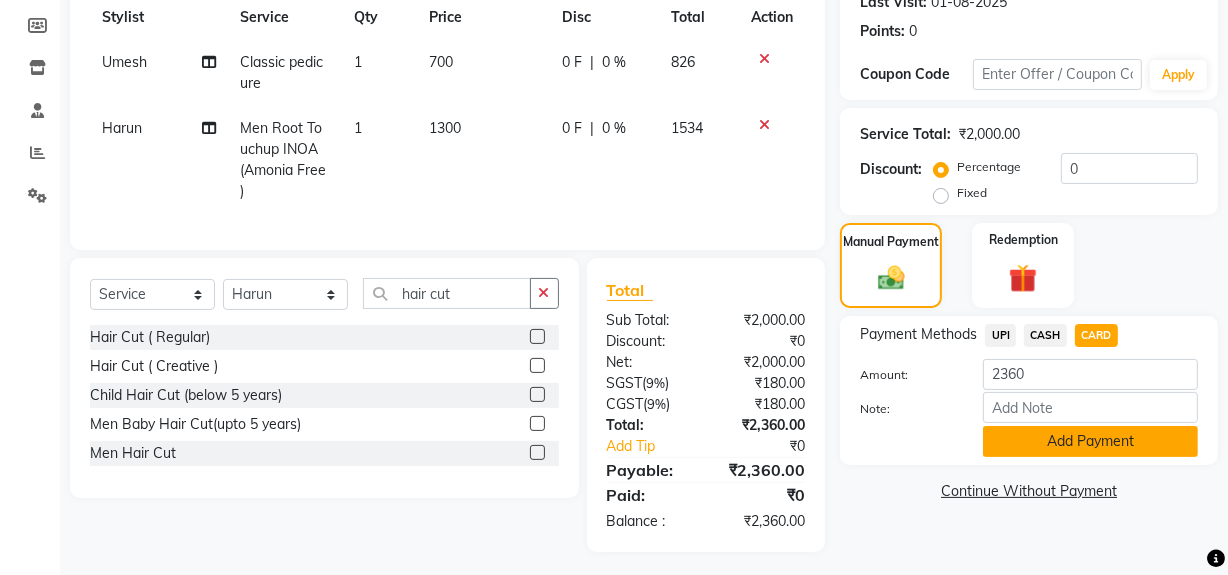 click on "Add Payment" 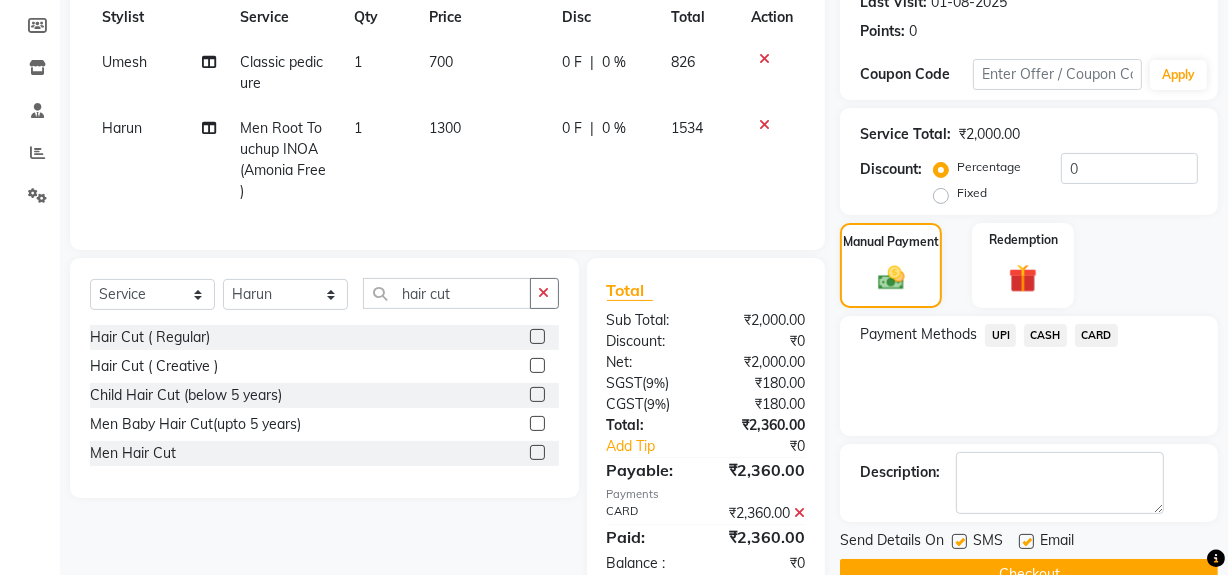 scroll, scrollTop: 333, scrollLeft: 0, axis: vertical 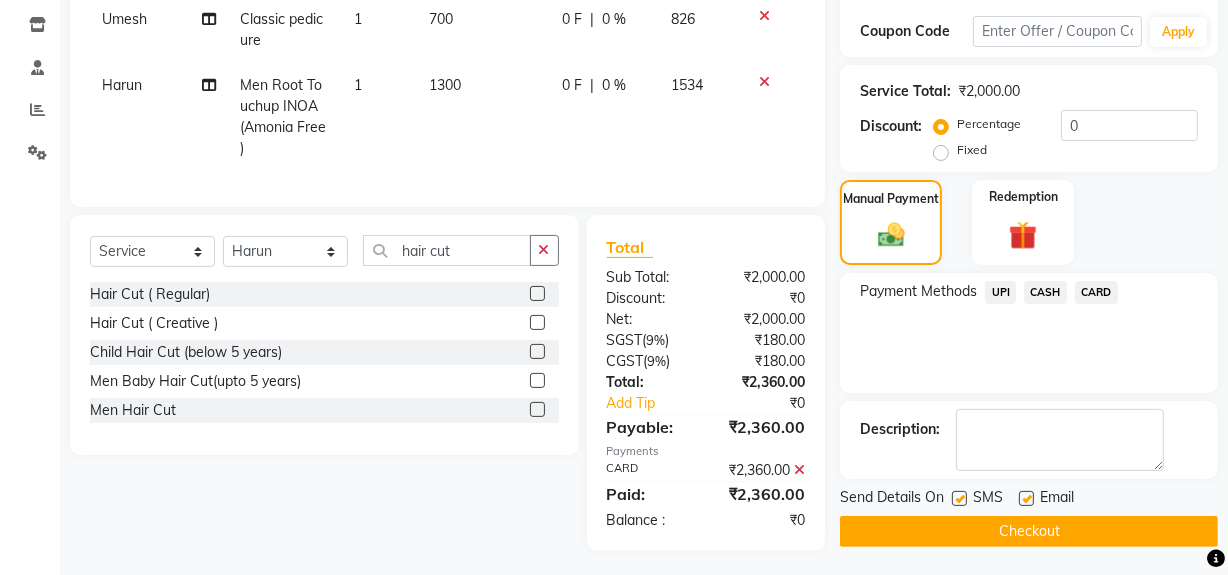 drag, startPoint x: 1077, startPoint y: 542, endPoint x: 1043, endPoint y: 532, distance: 35.44009 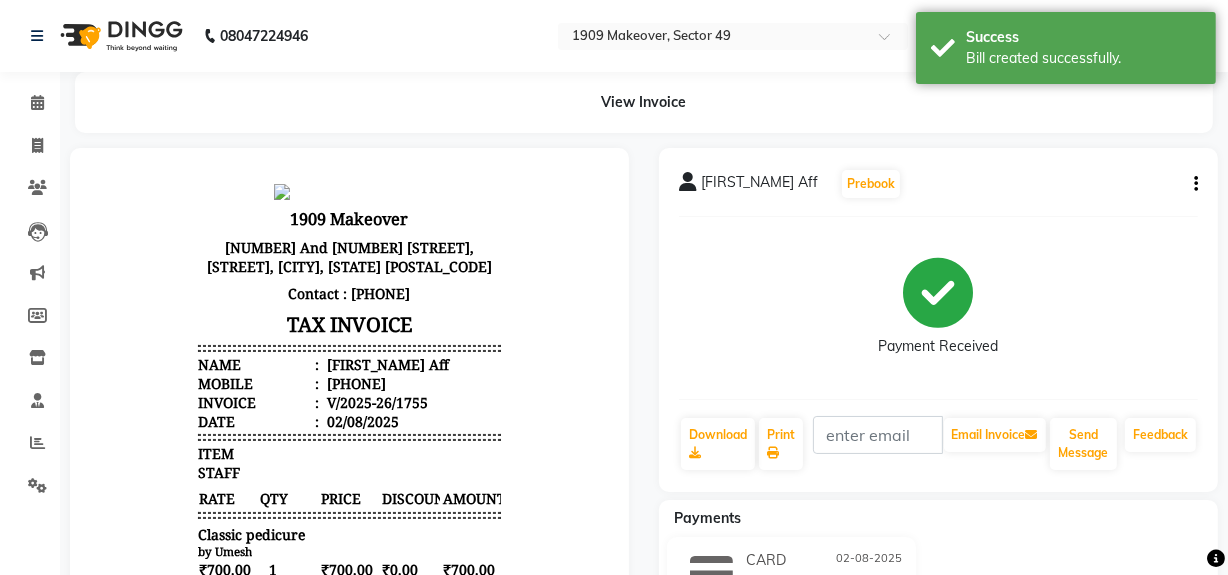 scroll, scrollTop: 0, scrollLeft: 0, axis: both 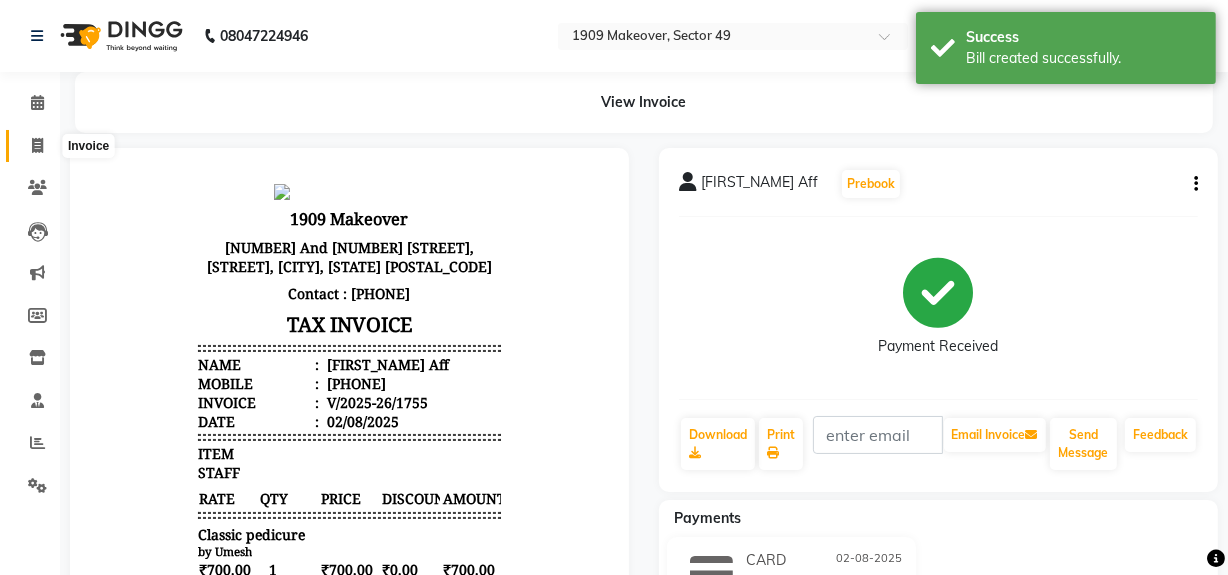 click 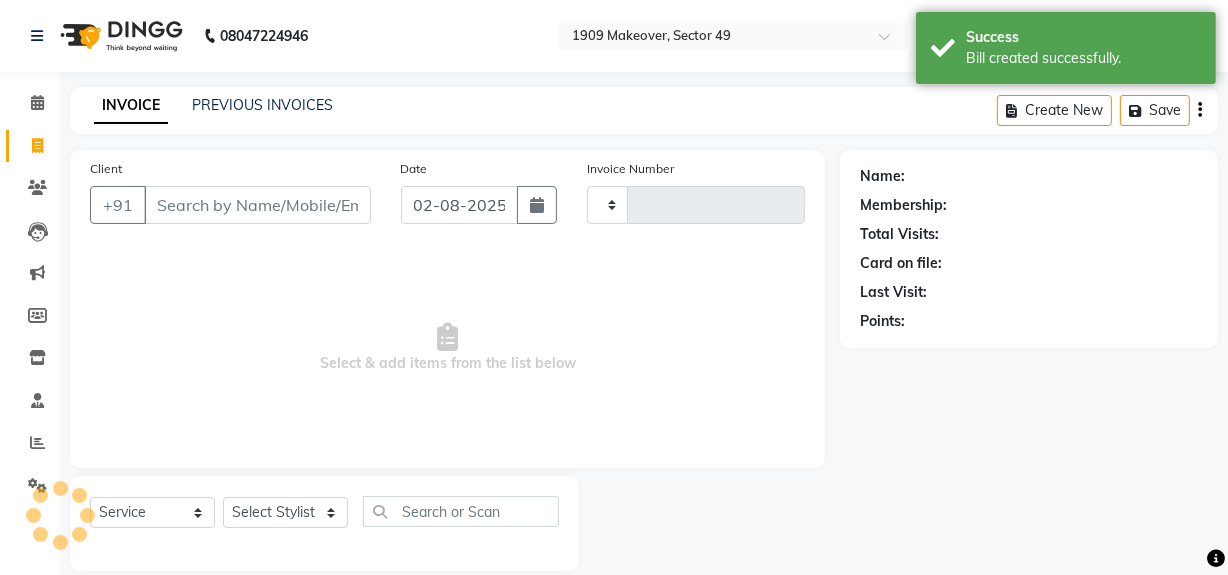 type on "1756" 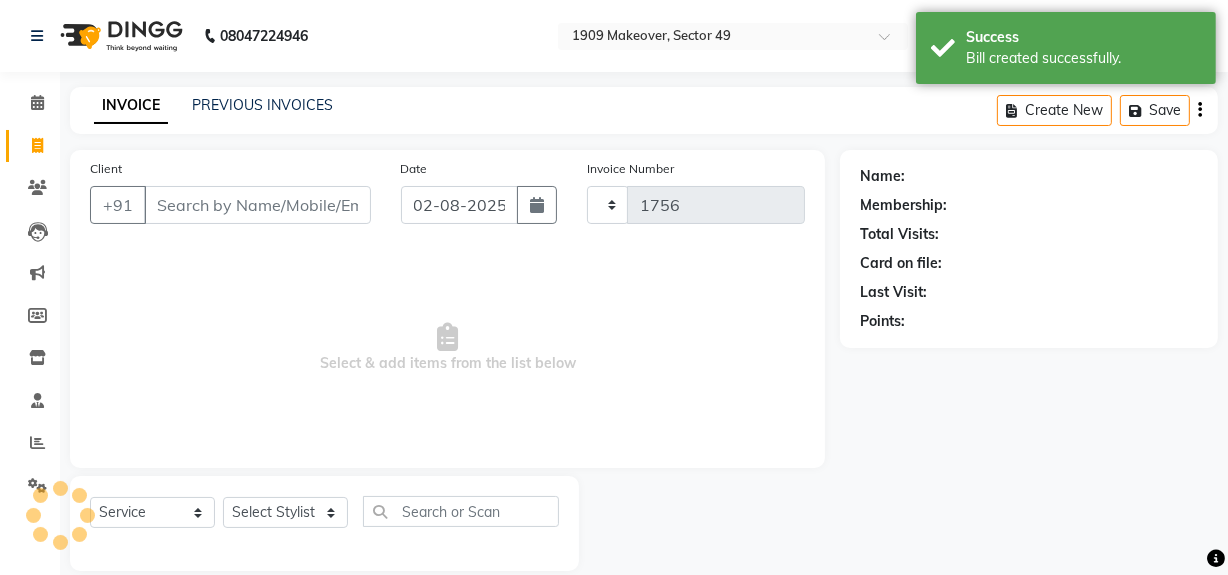 scroll, scrollTop: 26, scrollLeft: 0, axis: vertical 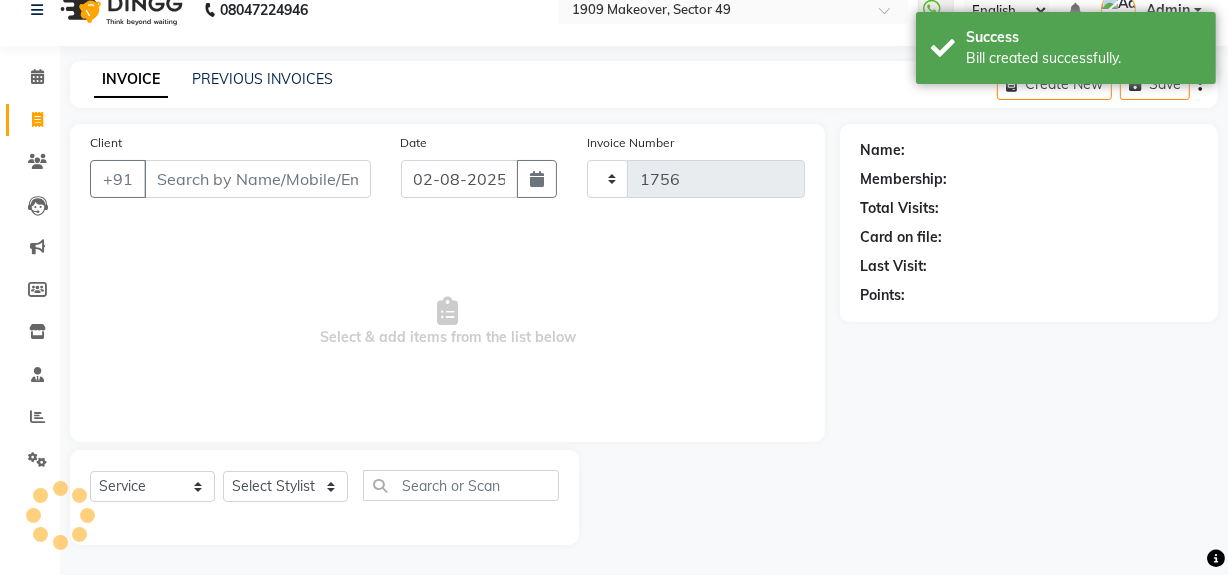 select on "6923" 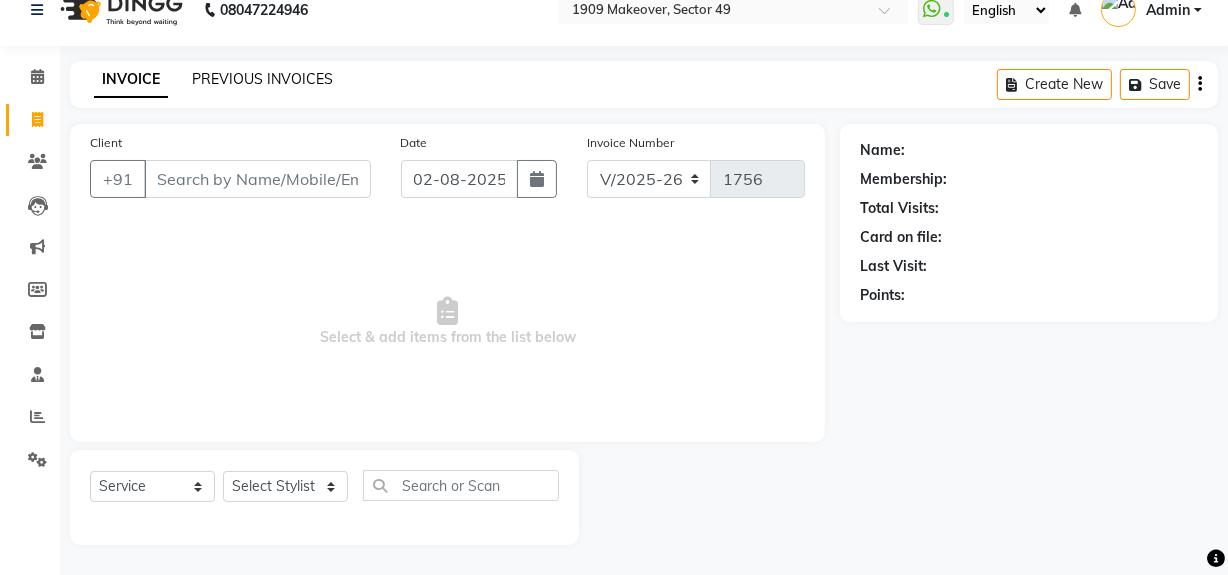 click on "PREVIOUS INVOICES" 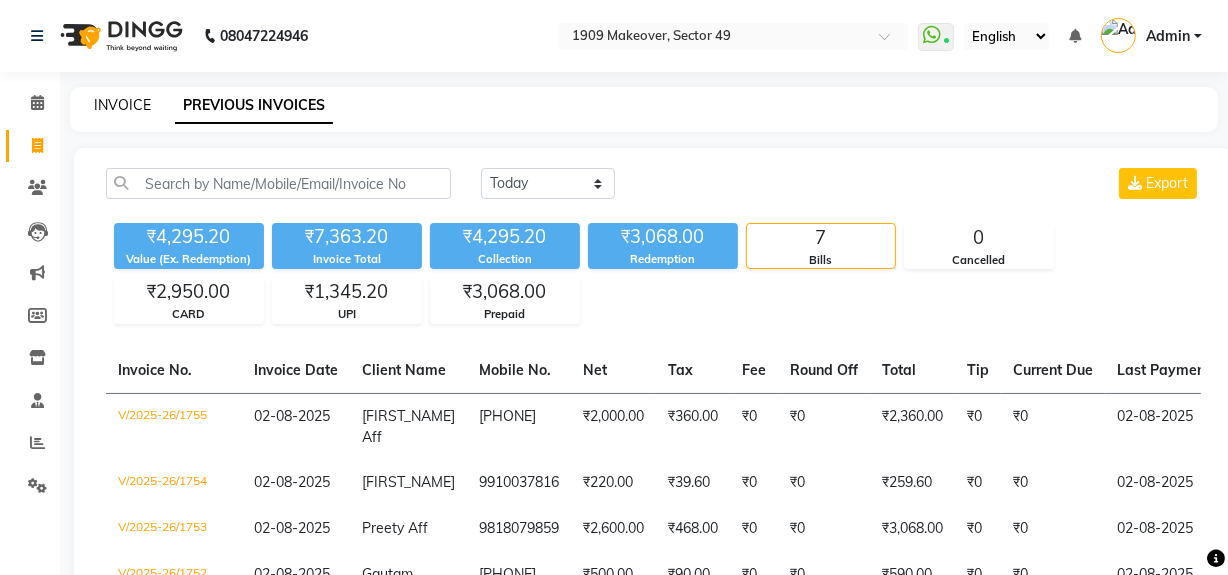 click on "INVOICE" 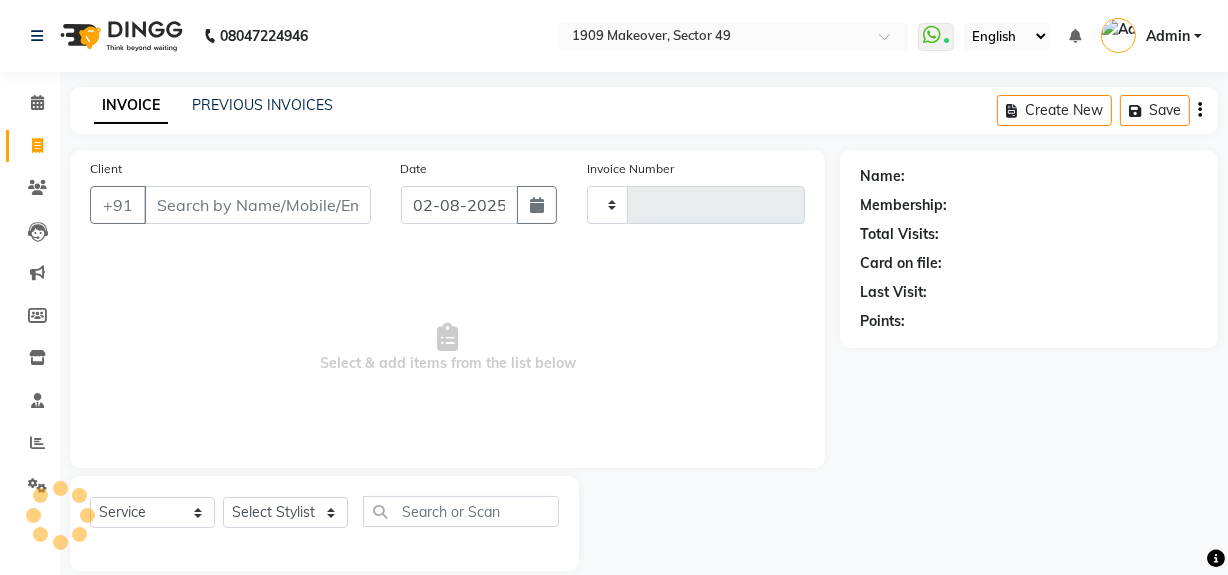 scroll, scrollTop: 26, scrollLeft: 0, axis: vertical 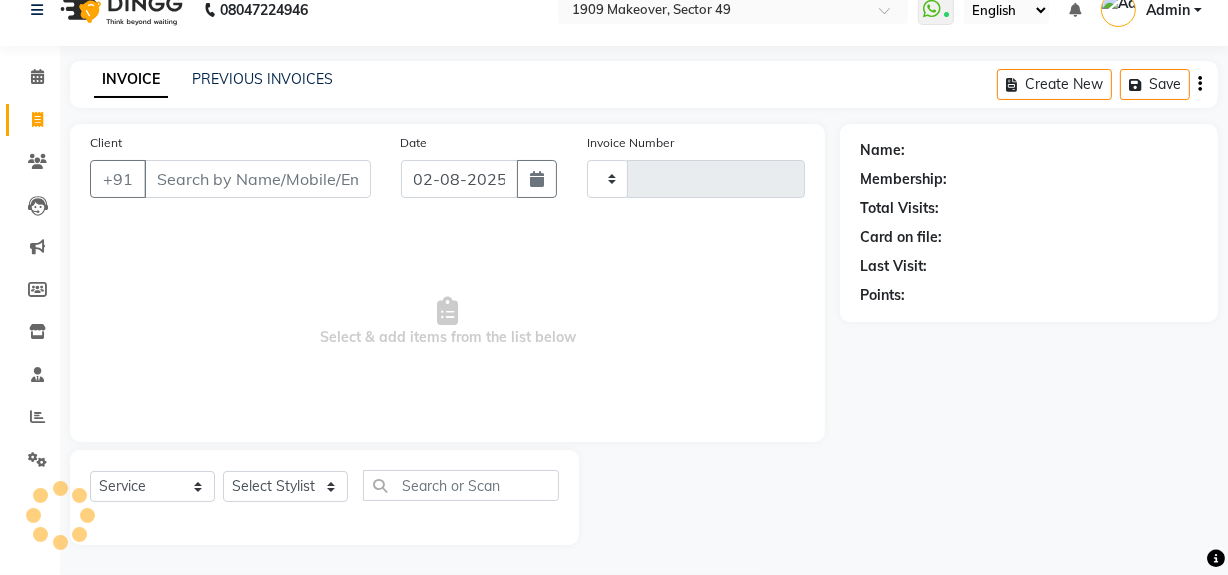 type on "1756" 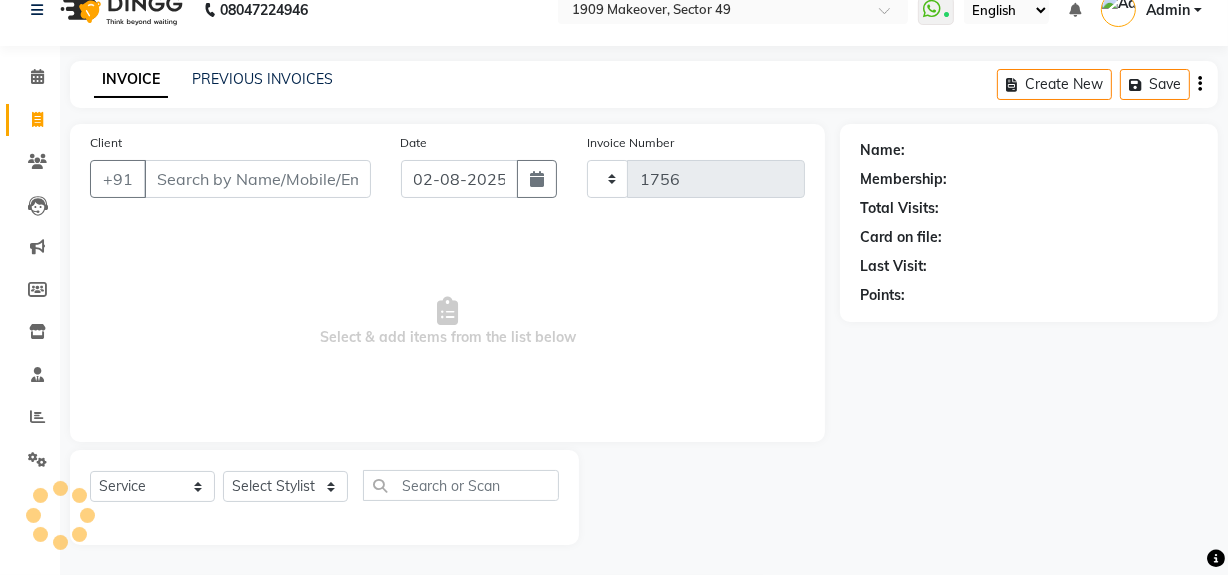 select on "6923" 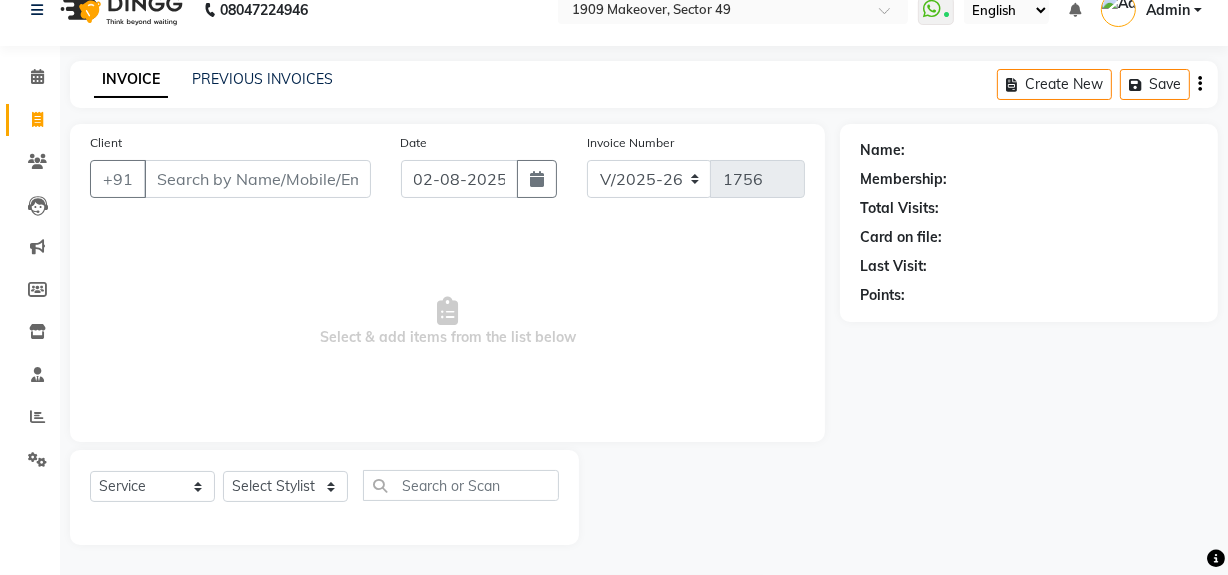 scroll, scrollTop: 0, scrollLeft: 0, axis: both 